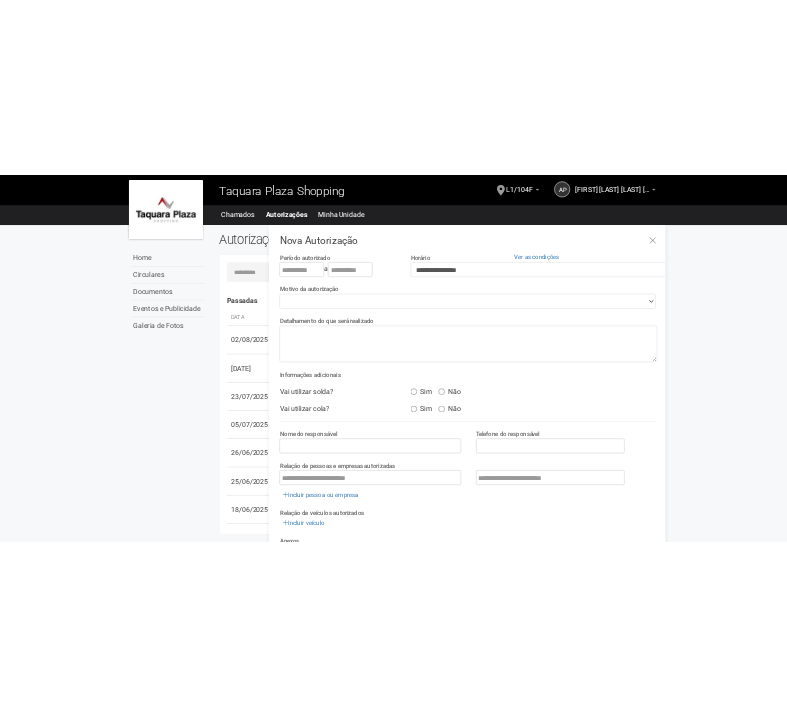 scroll, scrollTop: 31, scrollLeft: 0, axis: vertical 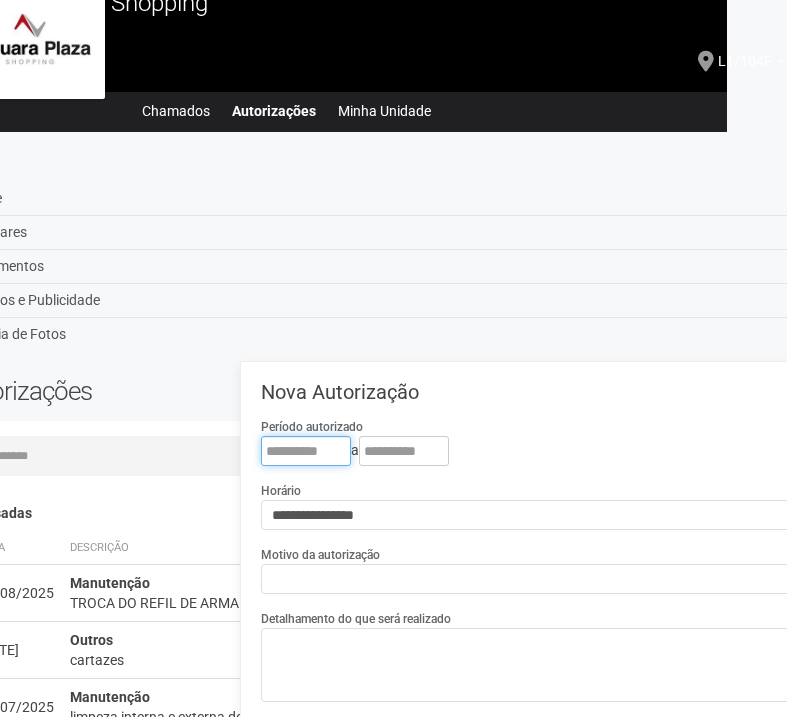 click at bounding box center [306, 451] 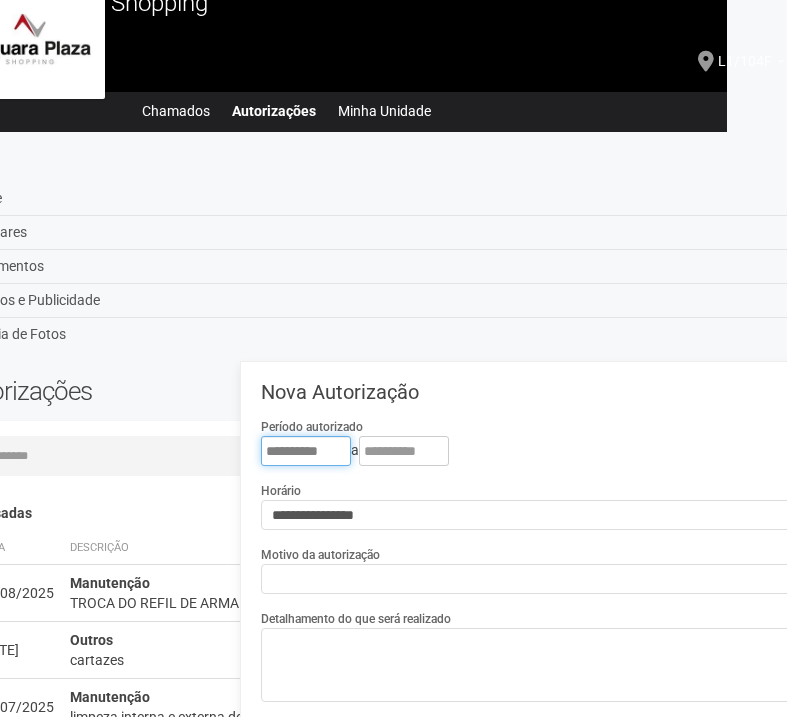 type on "**********" 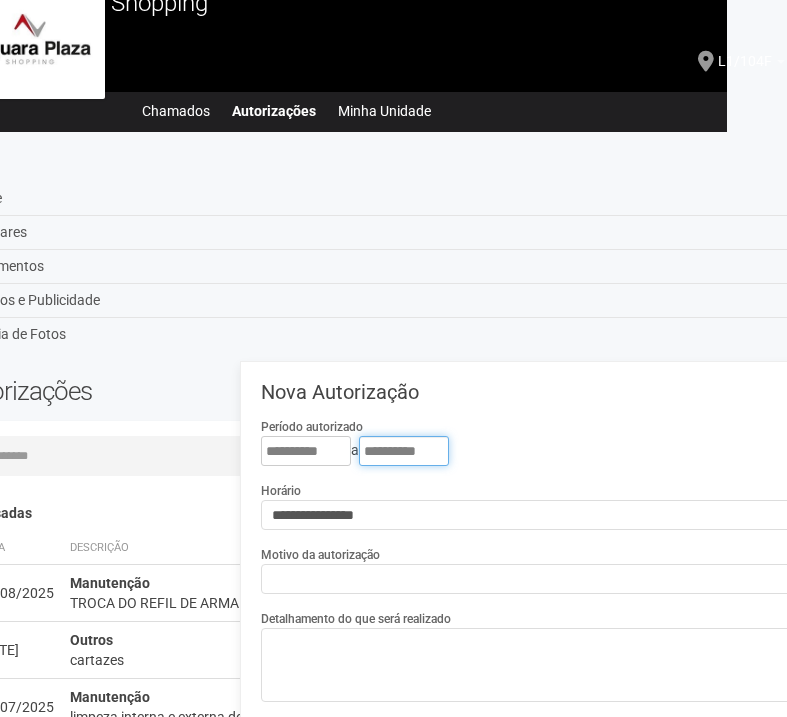 type on "**********" 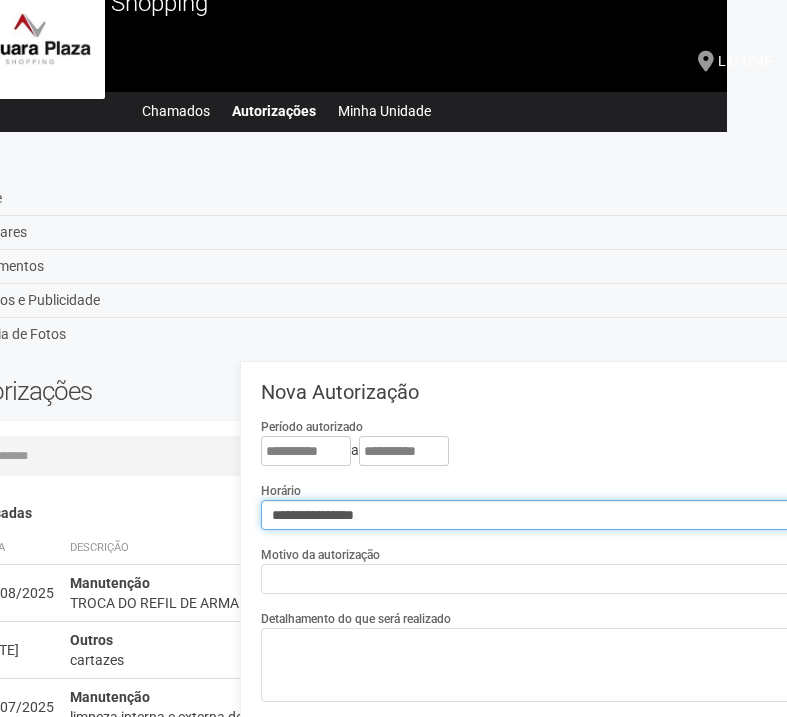 click on "**********" at bounding box center (641, 515) 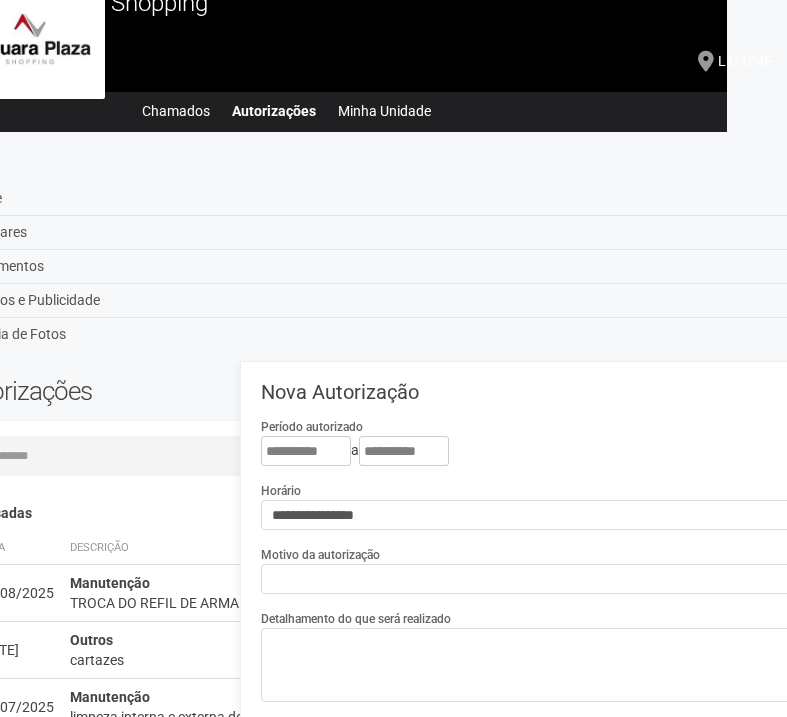 click on "Motivo da autorização" at bounding box center [320, 555] 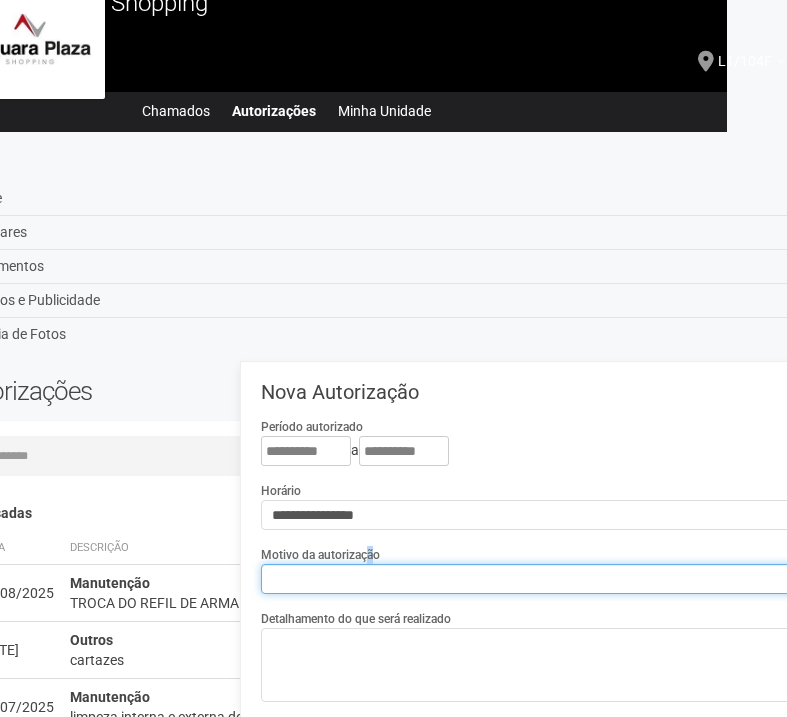 drag, startPoint x: 371, startPoint y: 557, endPoint x: 372, endPoint y: 568, distance: 11.045361 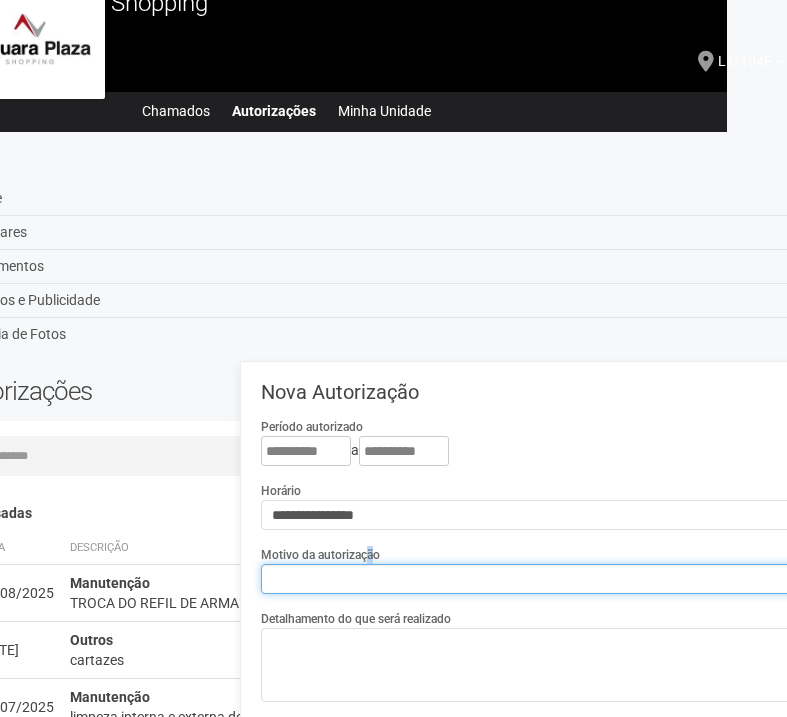 select on "**********" 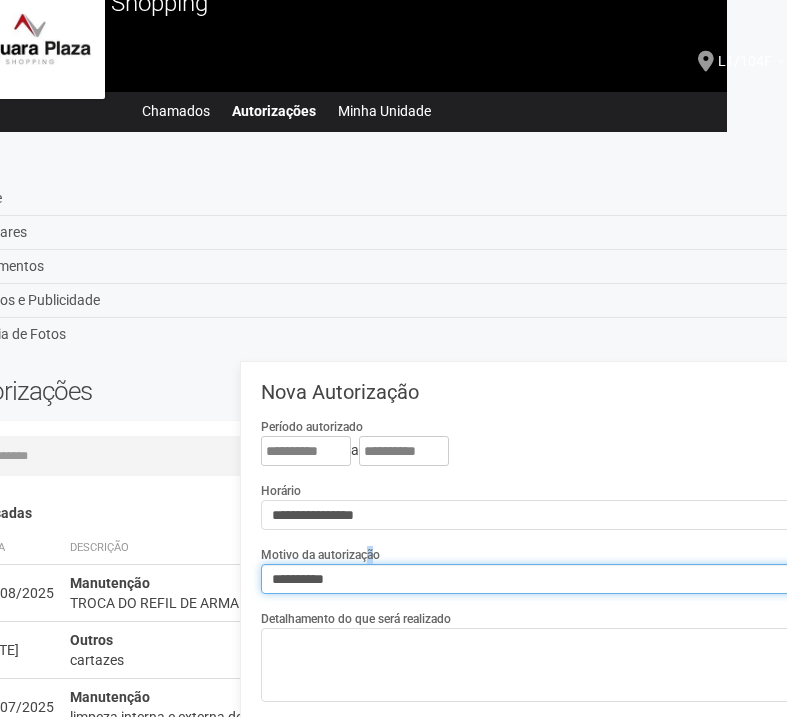 click on "**********" at bounding box center (641, 579) 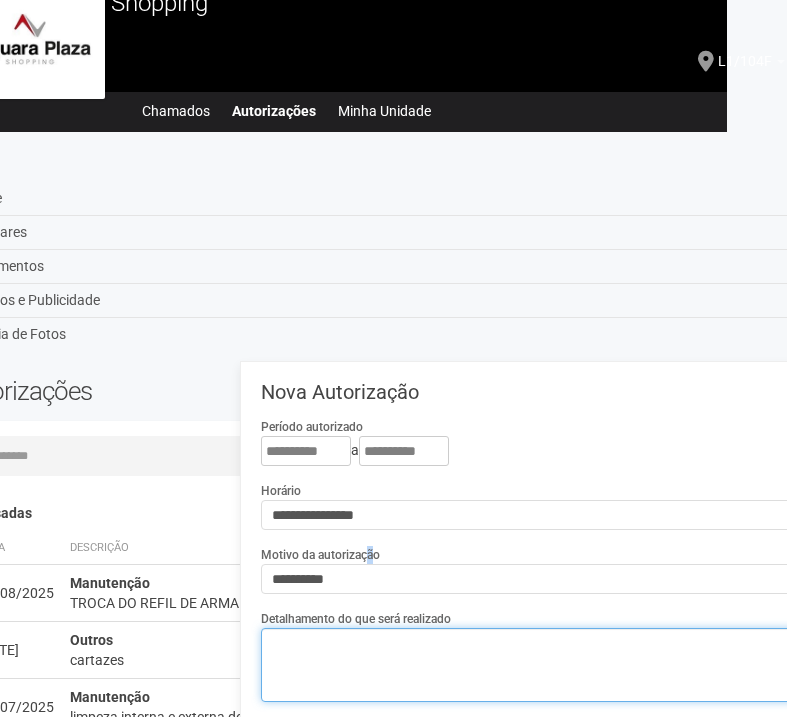 click at bounding box center (642, 665) 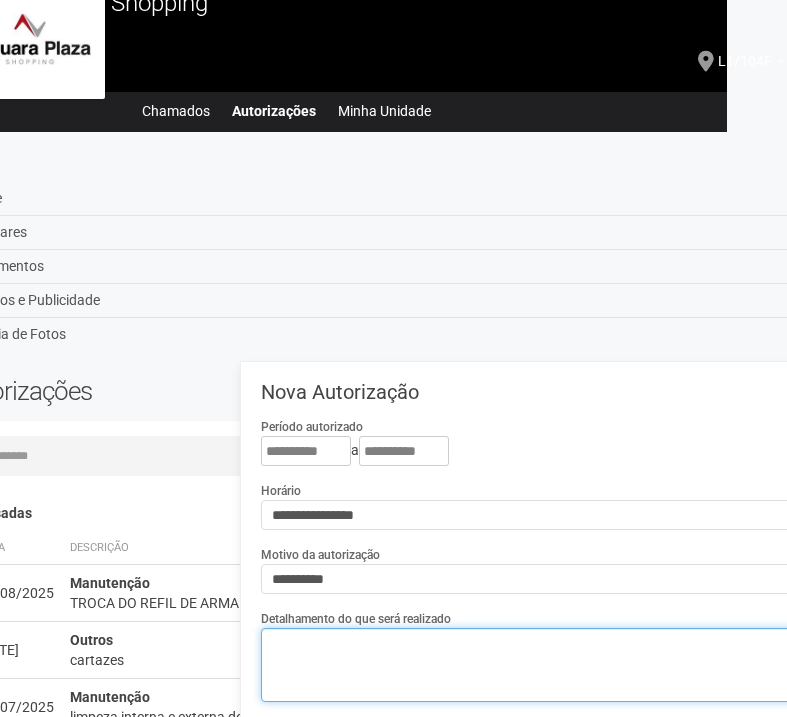 paste on "**********" 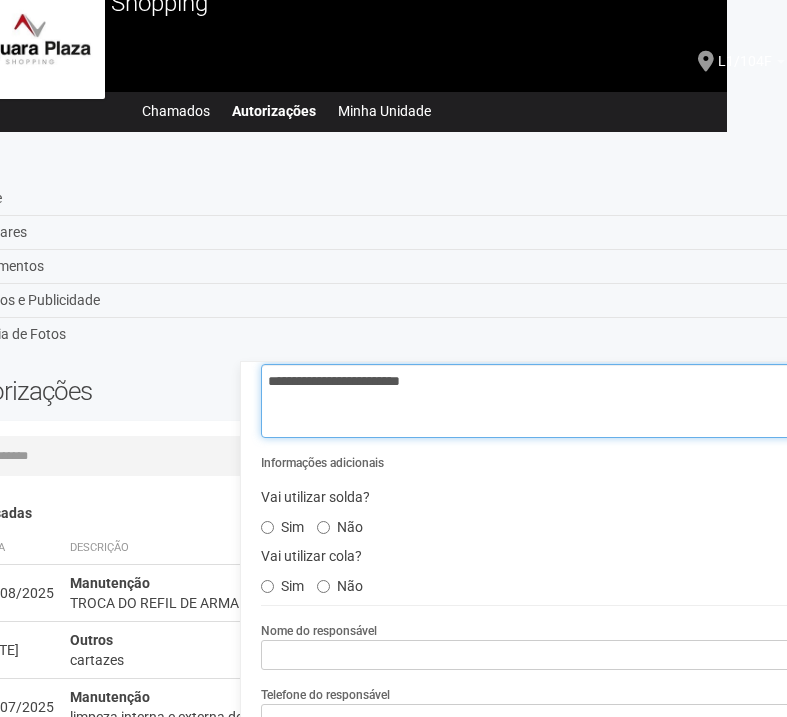 scroll, scrollTop: 333, scrollLeft: 0, axis: vertical 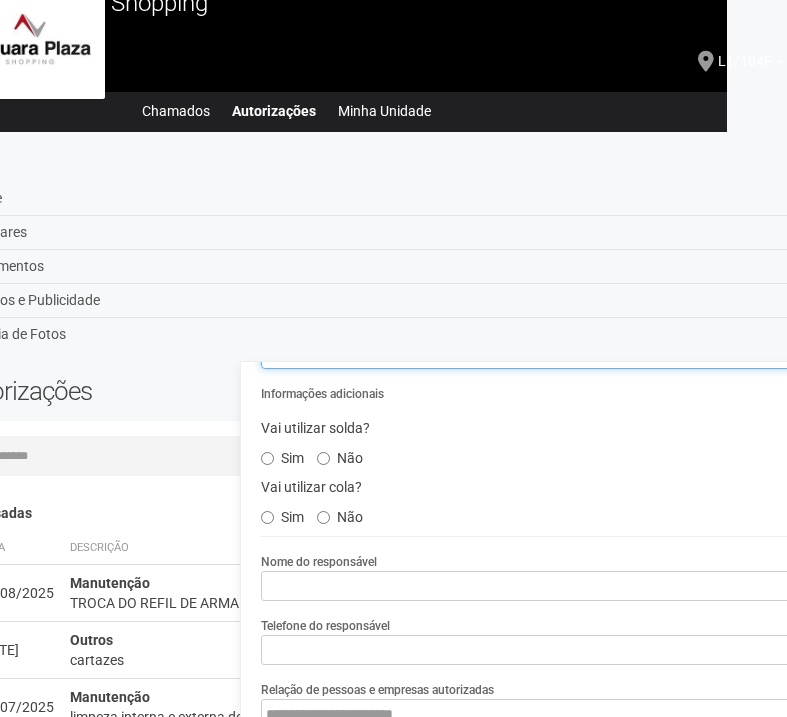 type on "**********" 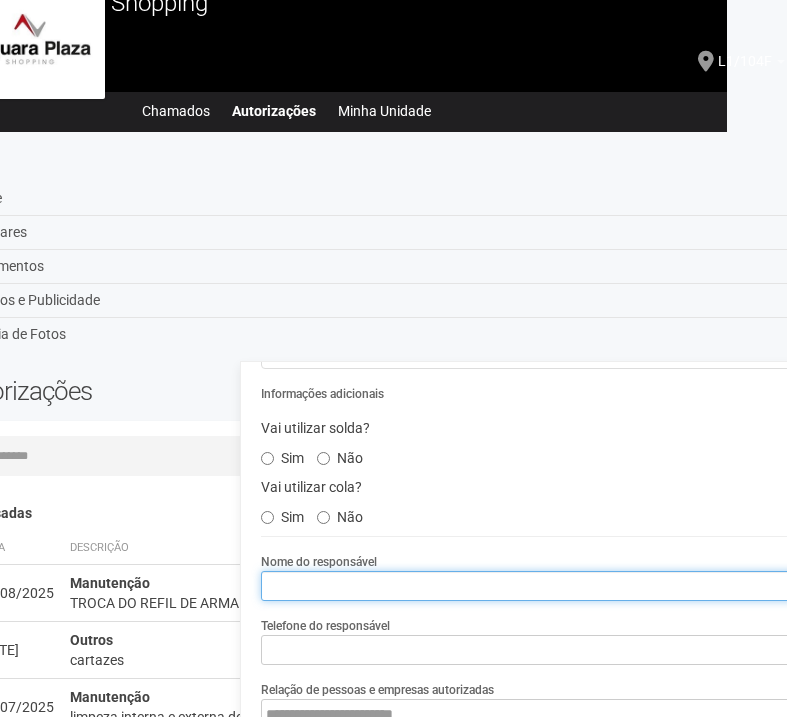 click at bounding box center (642, 586) 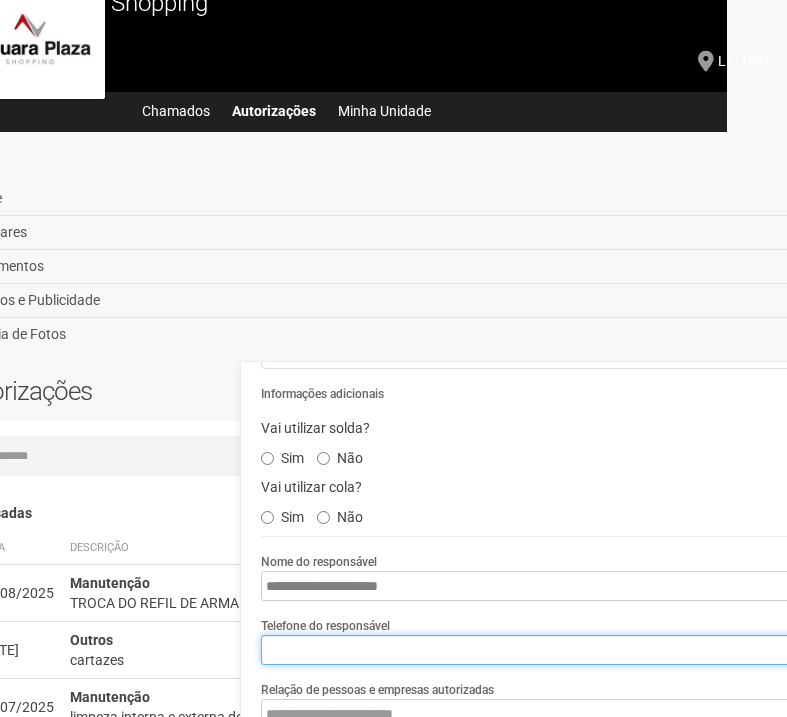 type on "**********" 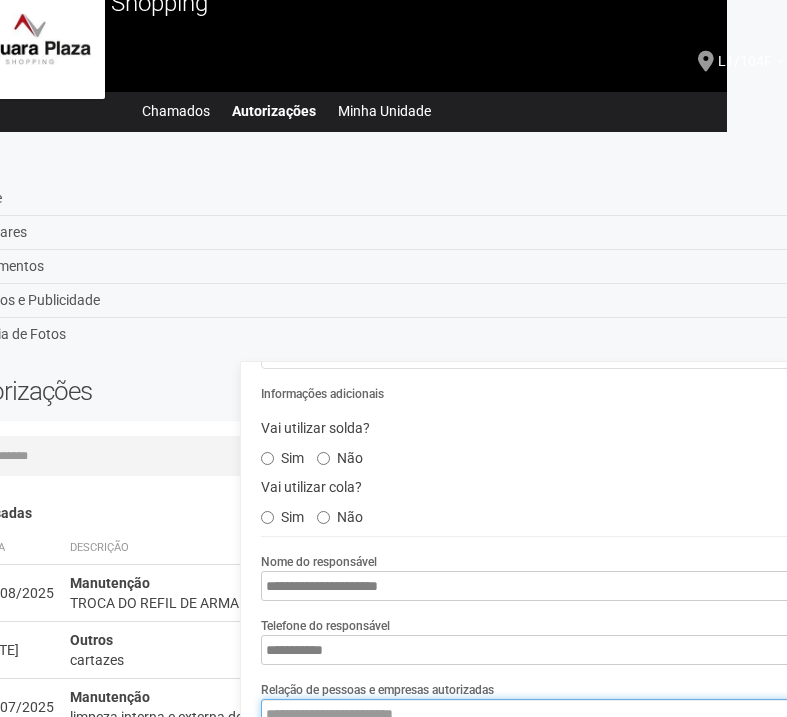 type on "**********" 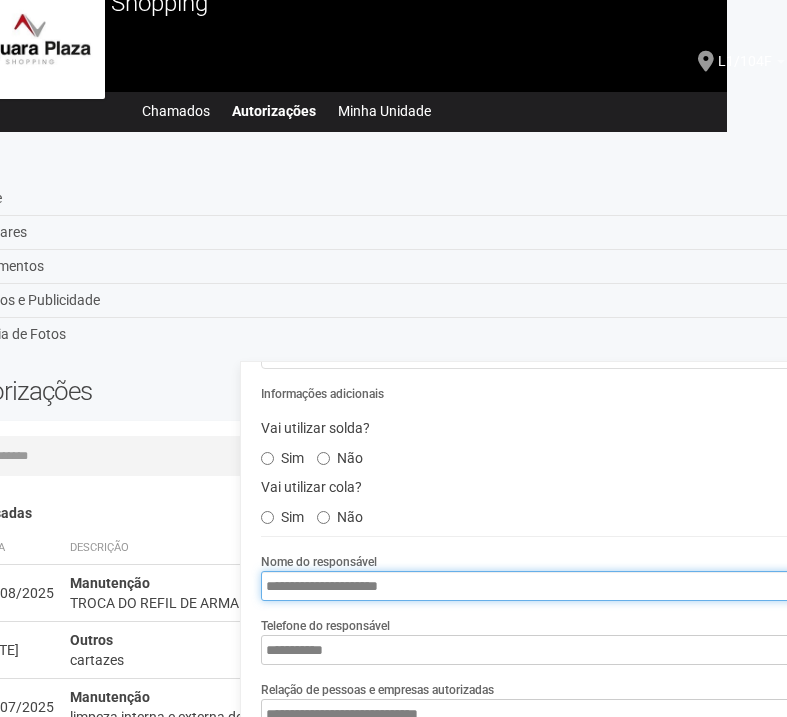 type on "*********" 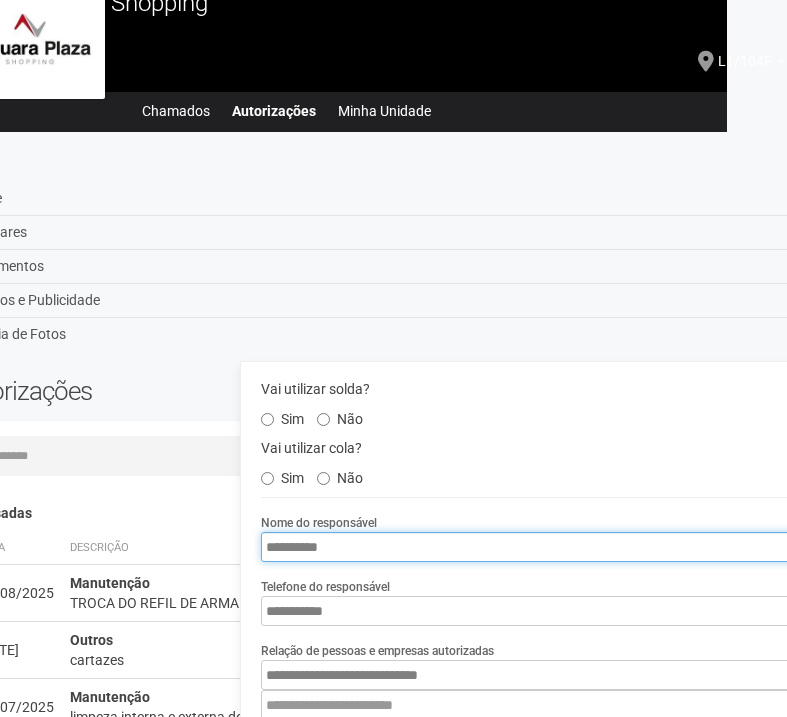 scroll, scrollTop: 393, scrollLeft: 0, axis: vertical 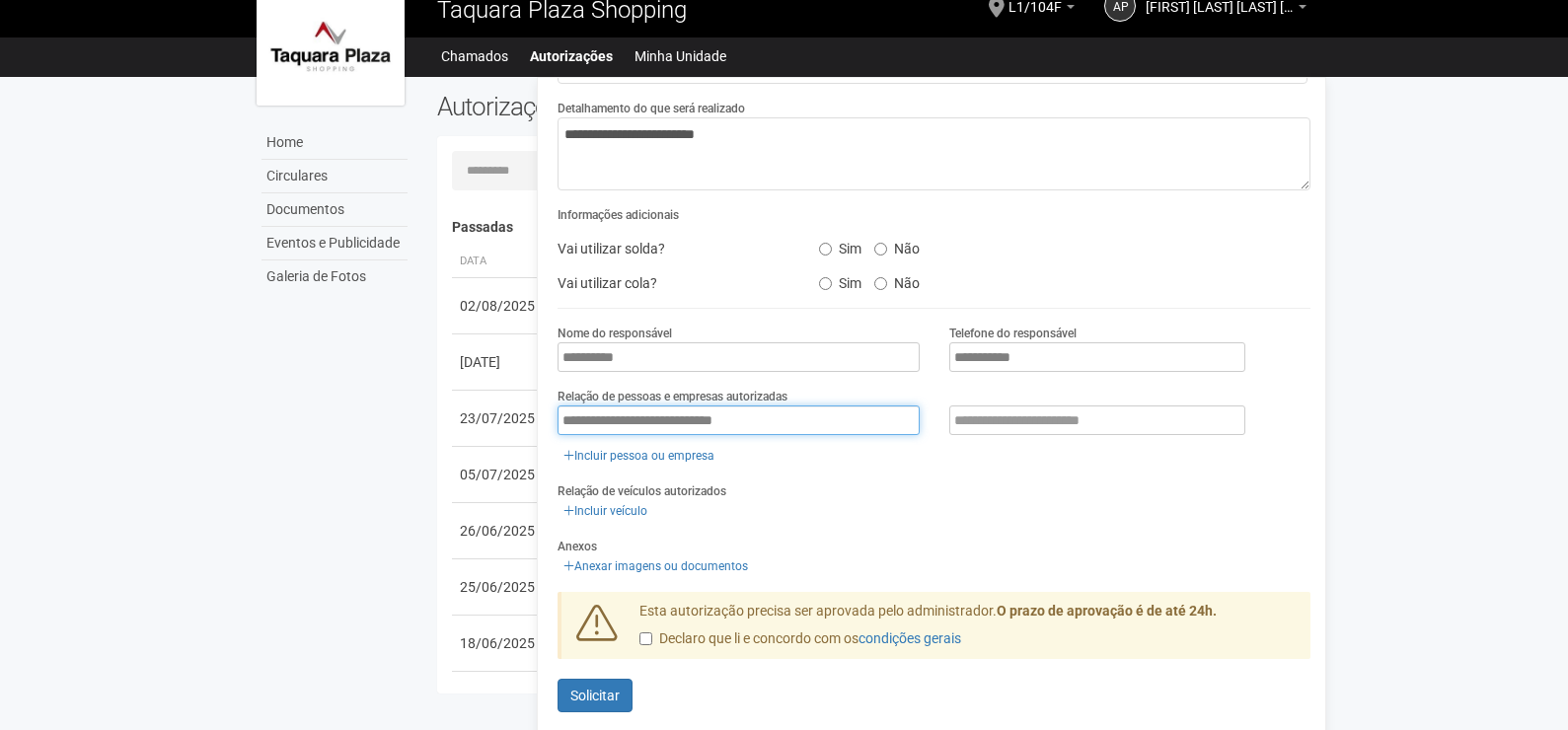 drag, startPoint x: 792, startPoint y: 415, endPoint x: 6, endPoint y: 429, distance: 786.1247 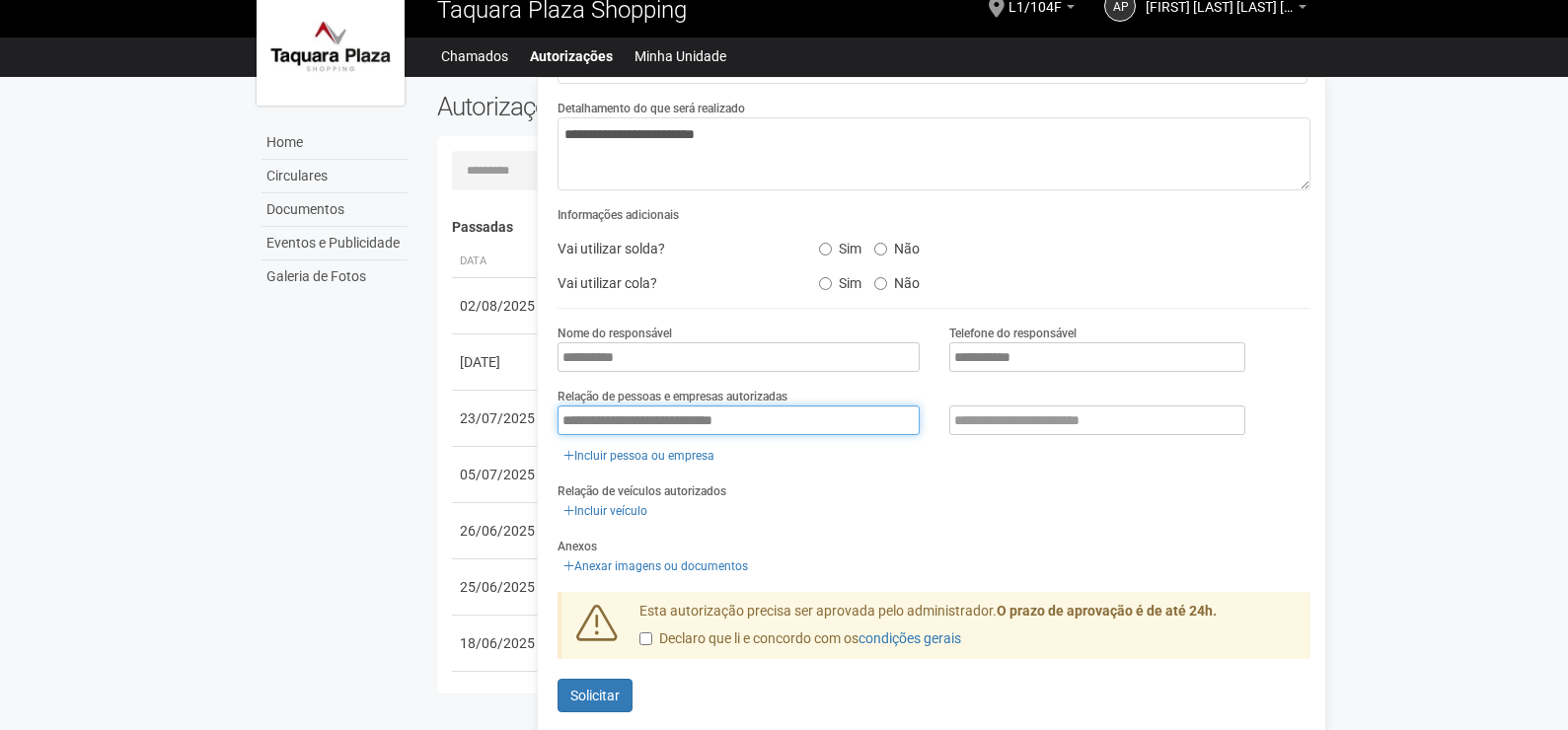 type on "**********" 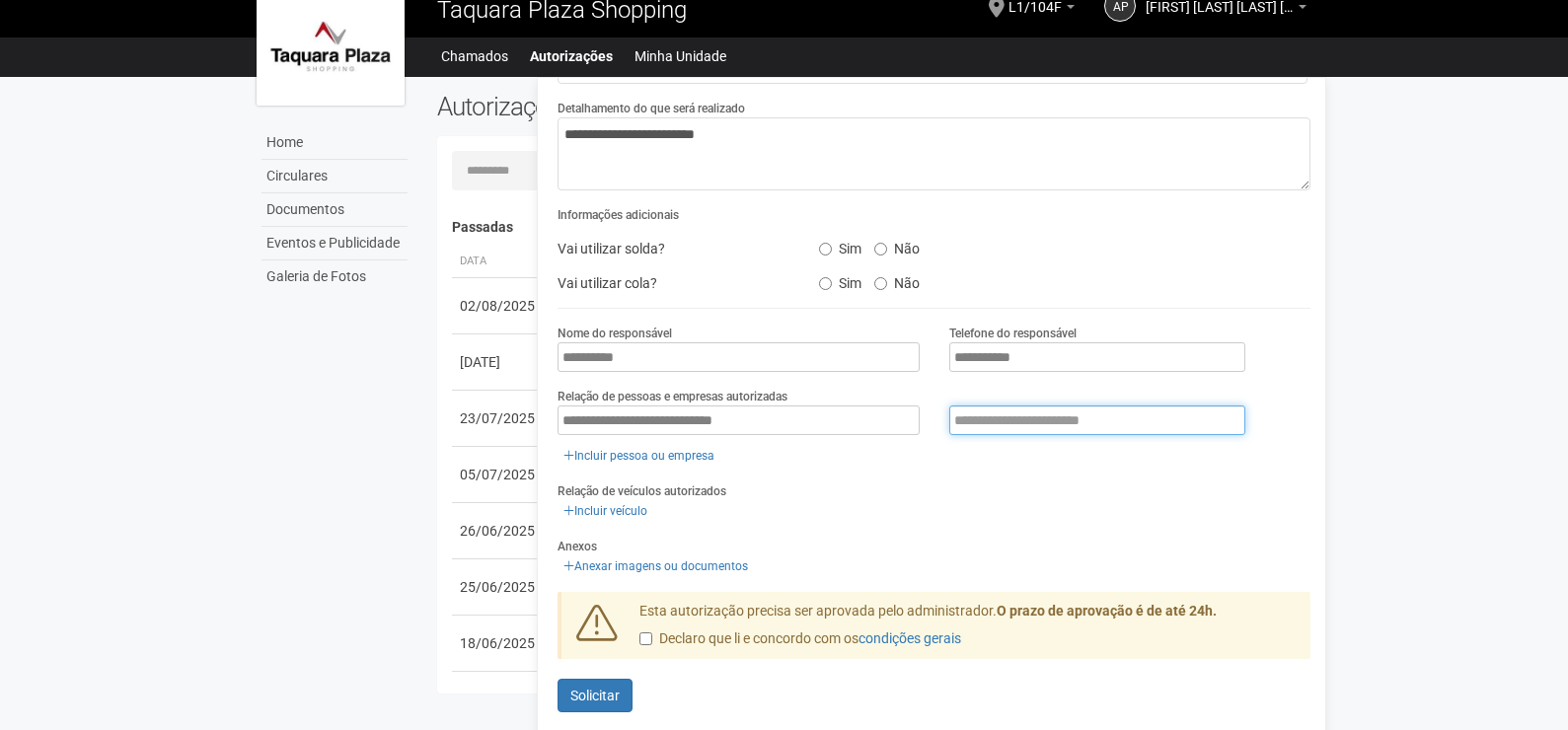 click at bounding box center (1097, 420) 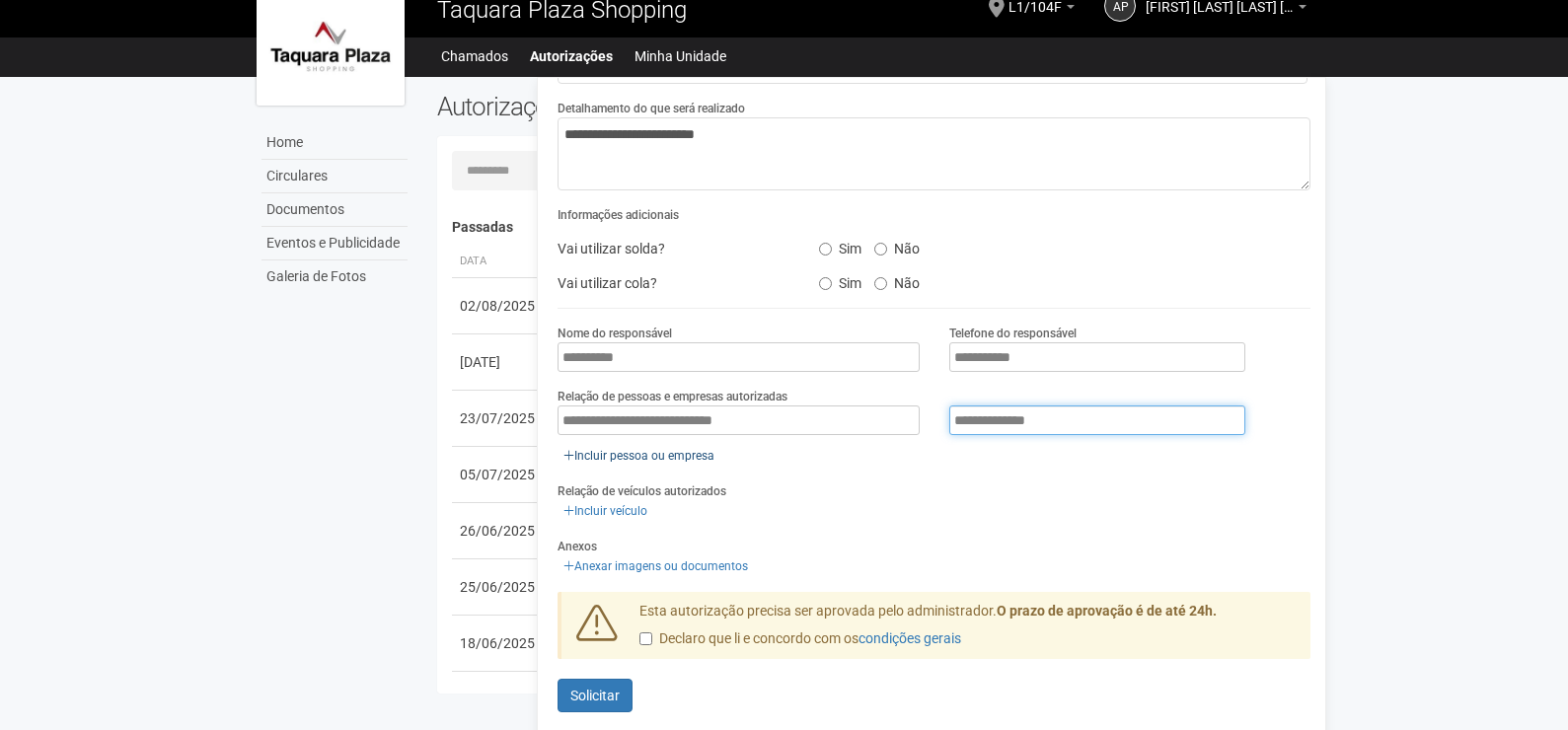 type on "**********" 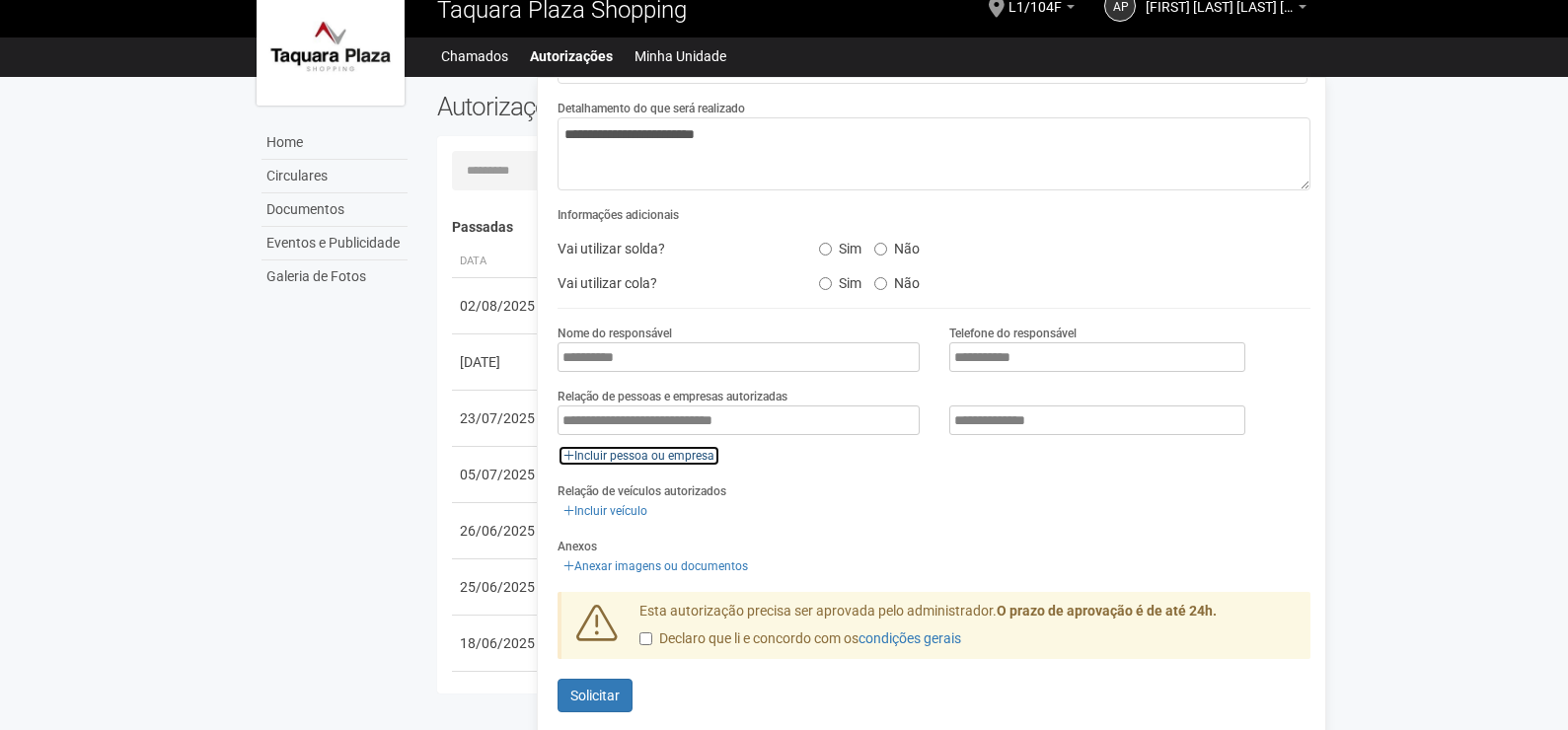 click on "Incluir pessoa ou empresa" at bounding box center [638, 456] 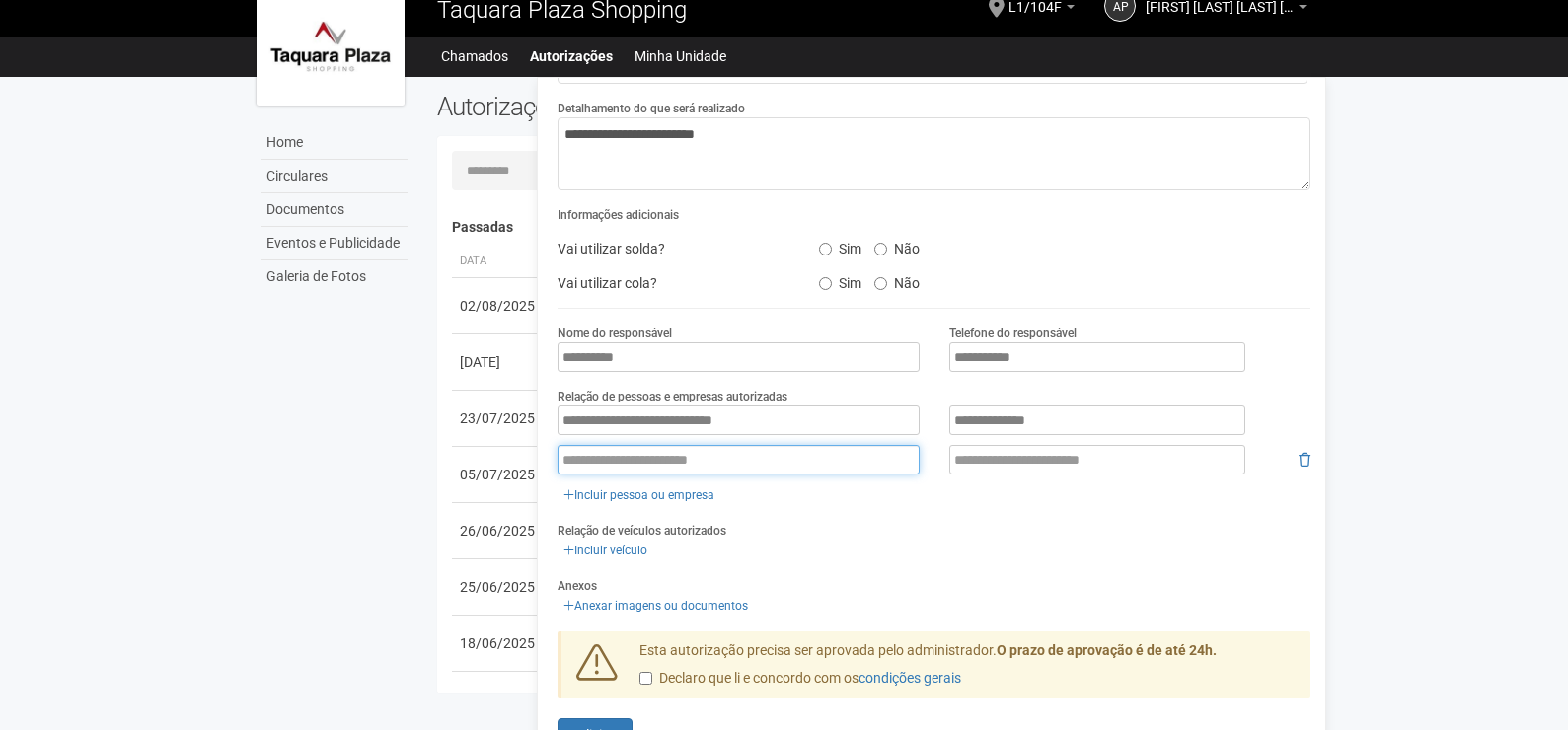 click at bounding box center (738, 460) 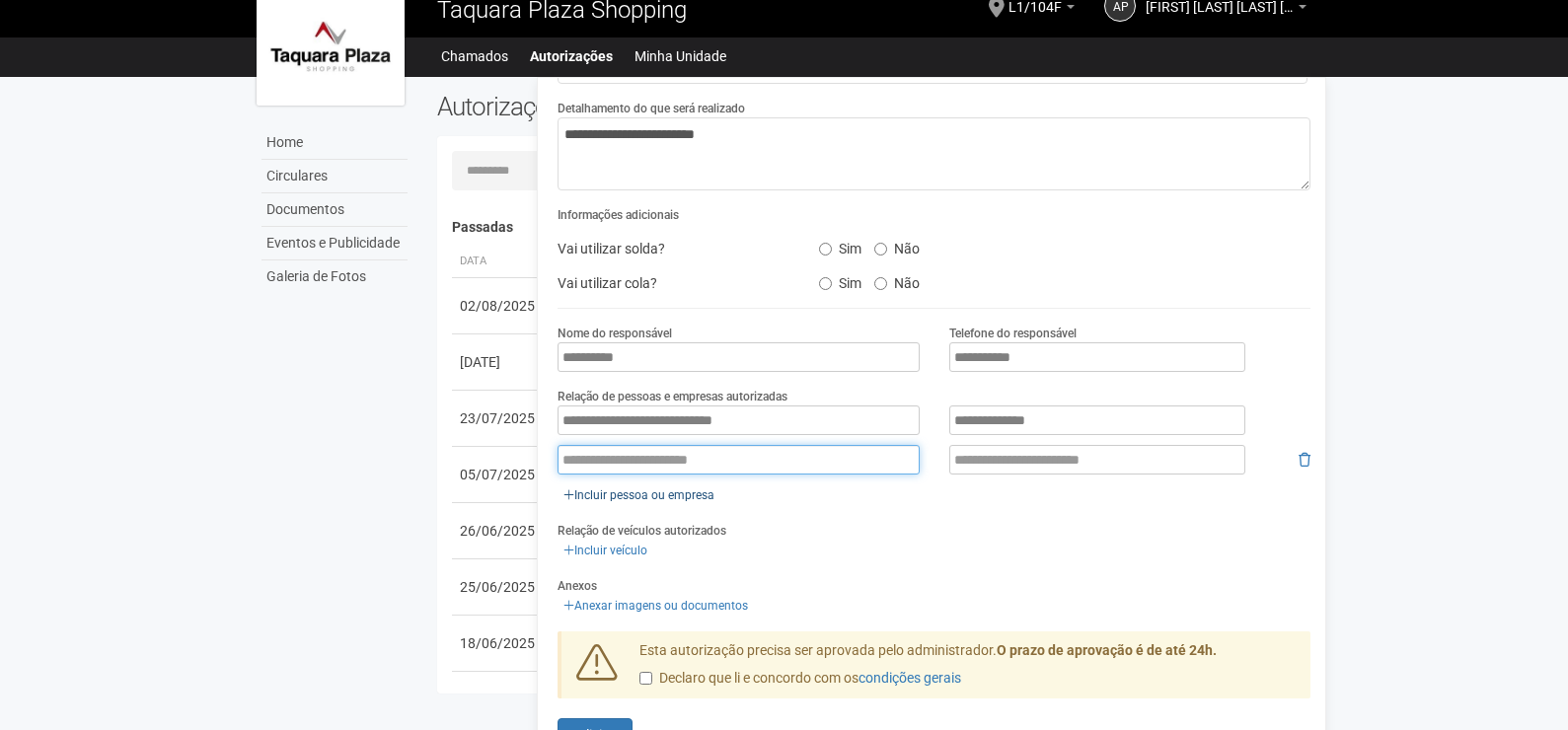 paste on "**********" 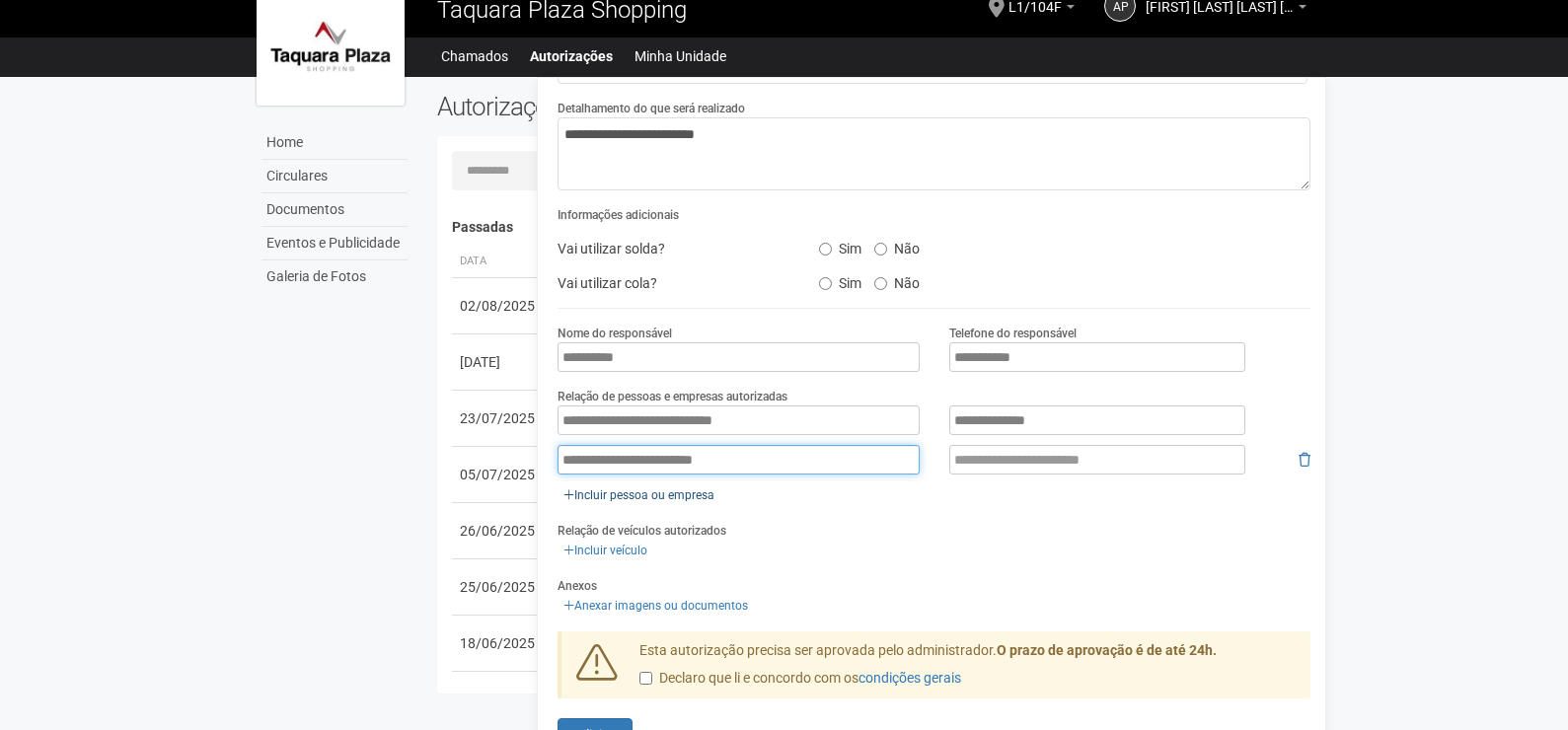 type on "**********" 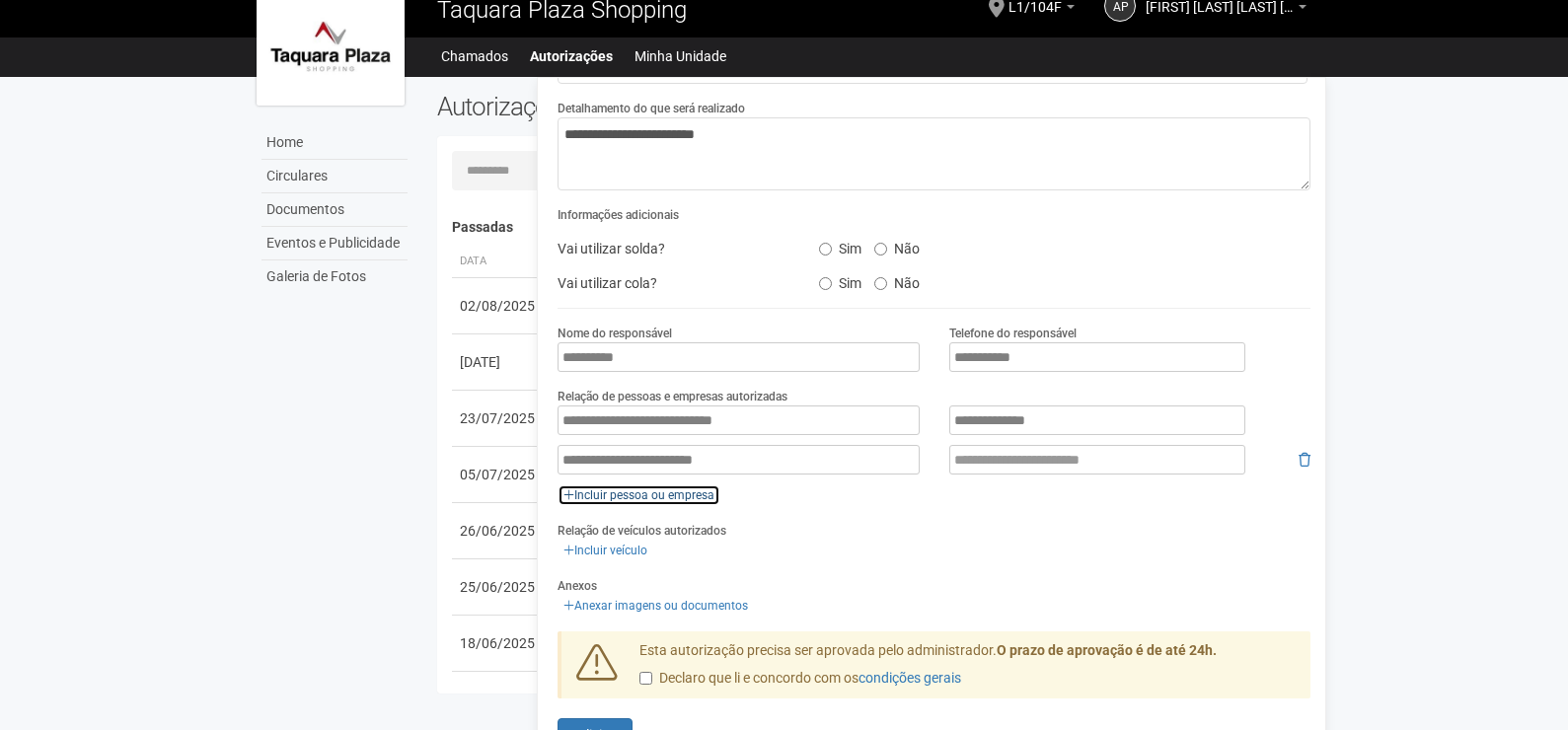 click on "Incluir pessoa ou empresa" at bounding box center [638, 495] 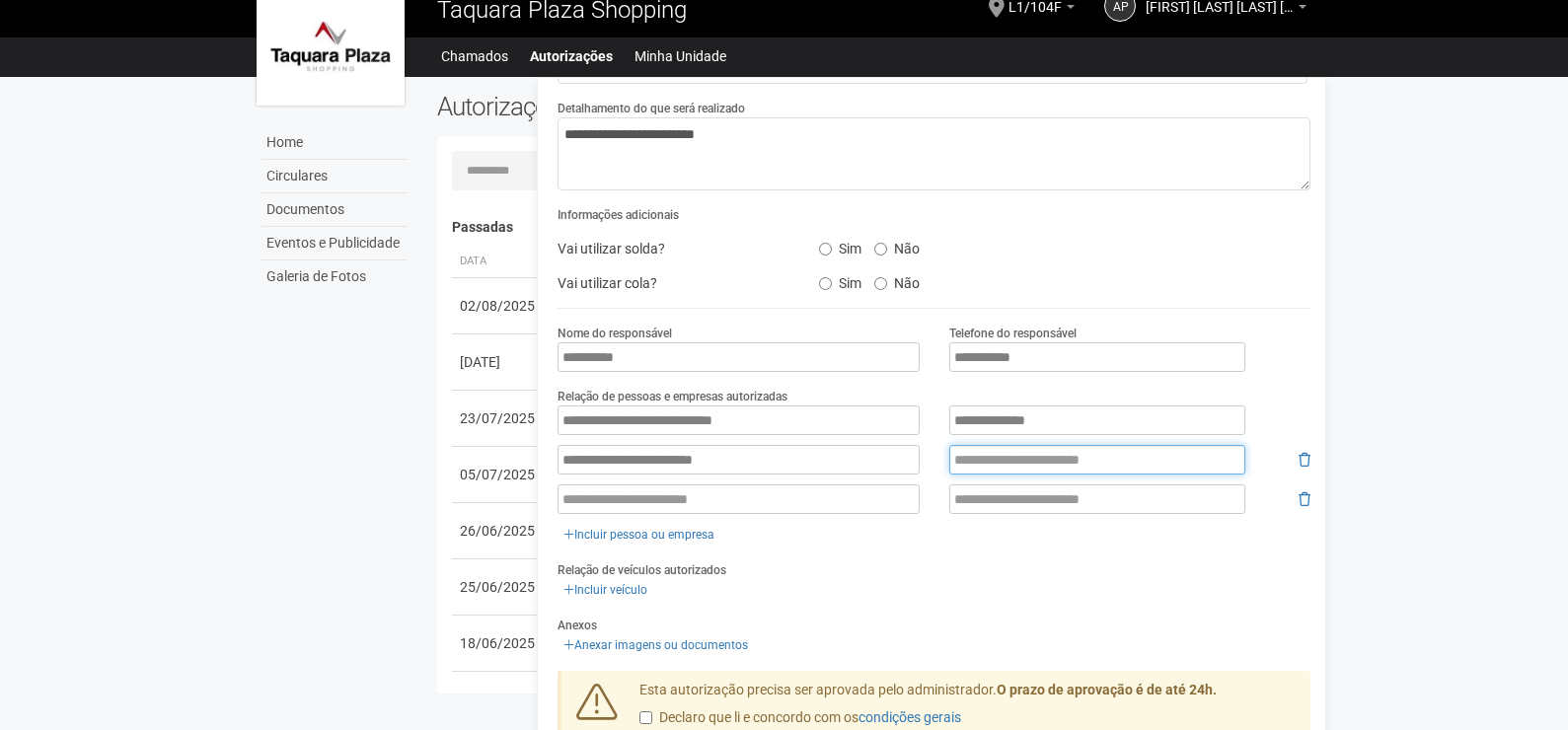 click at bounding box center [1097, 460] 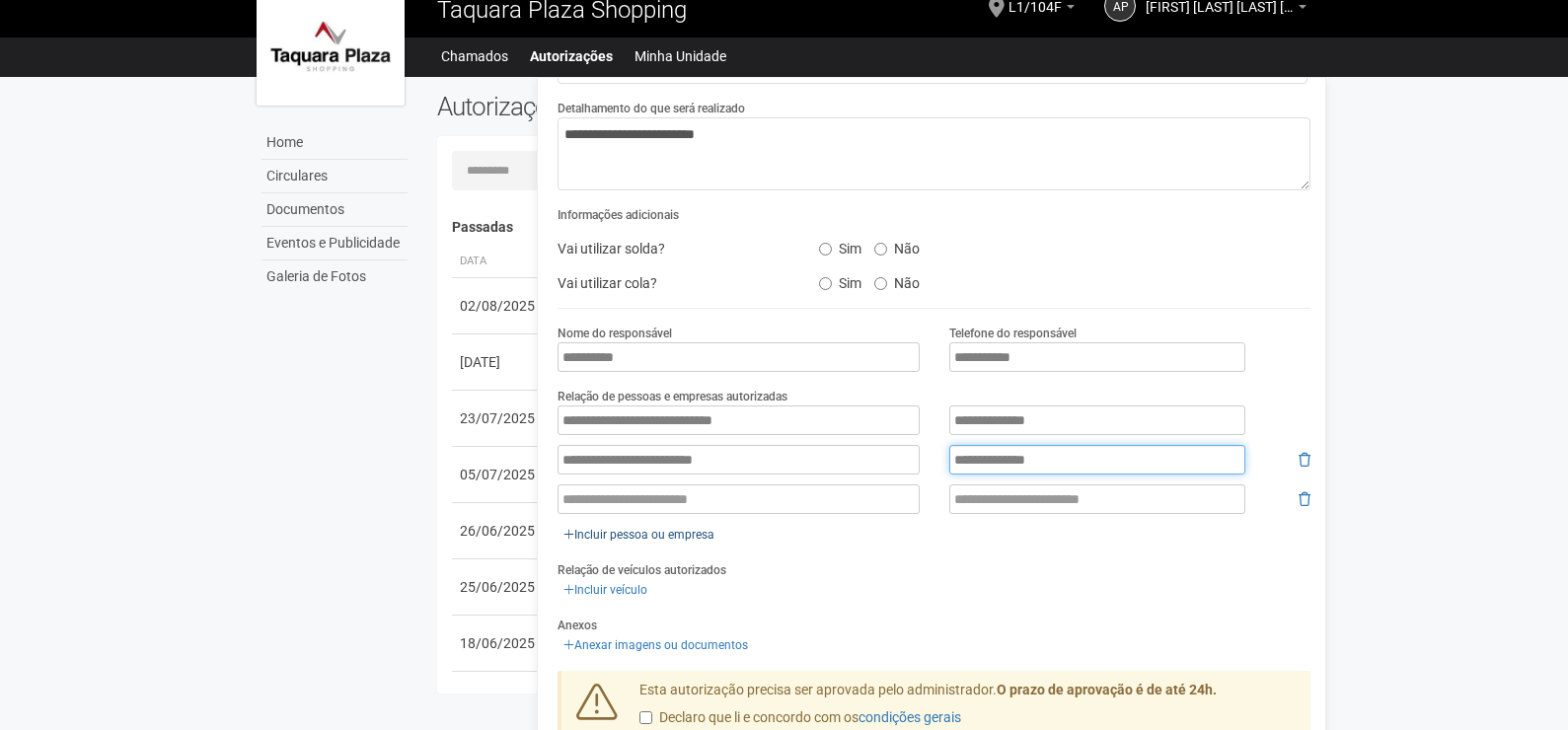 type on "**********" 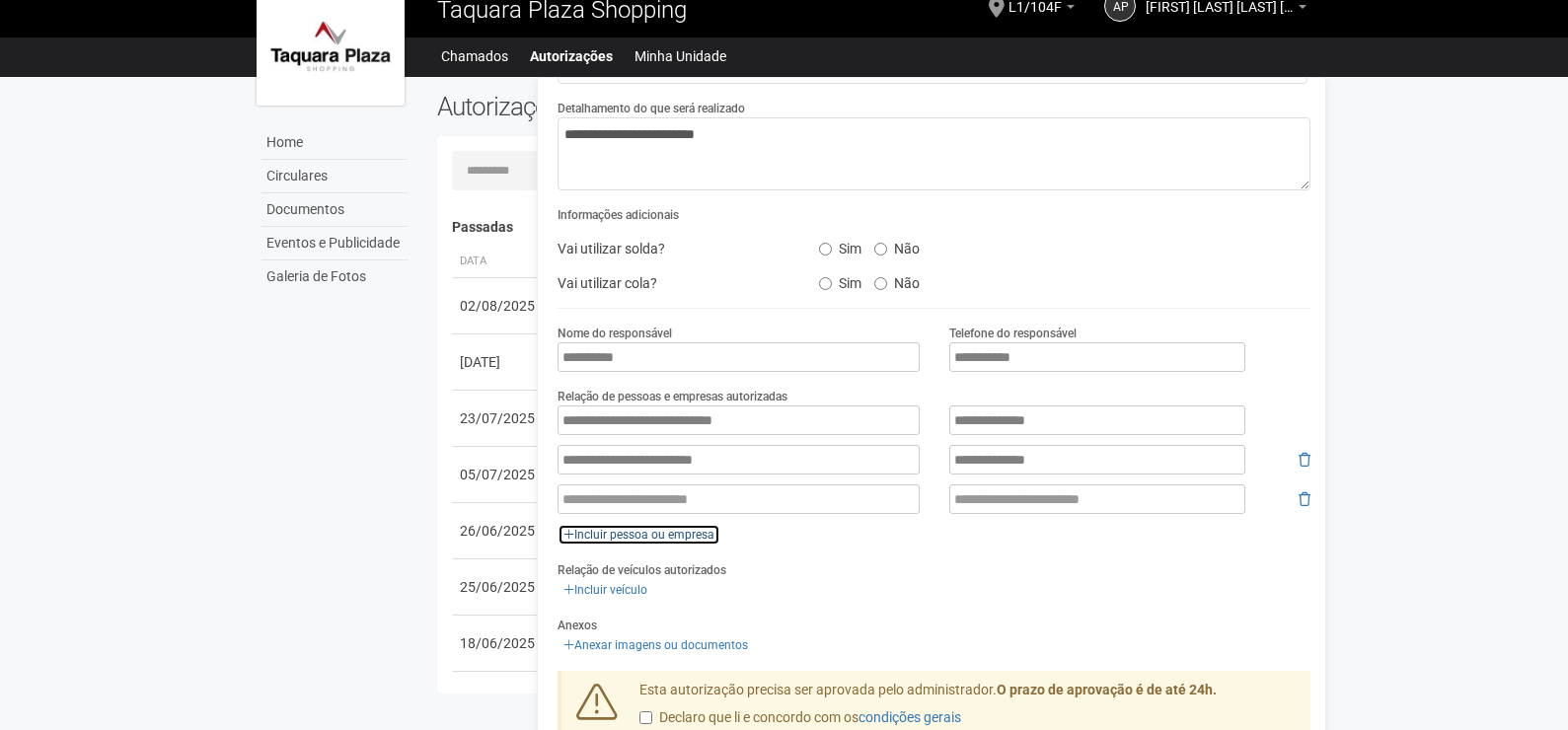 click on "Incluir pessoa ou empresa" at bounding box center (638, 535) 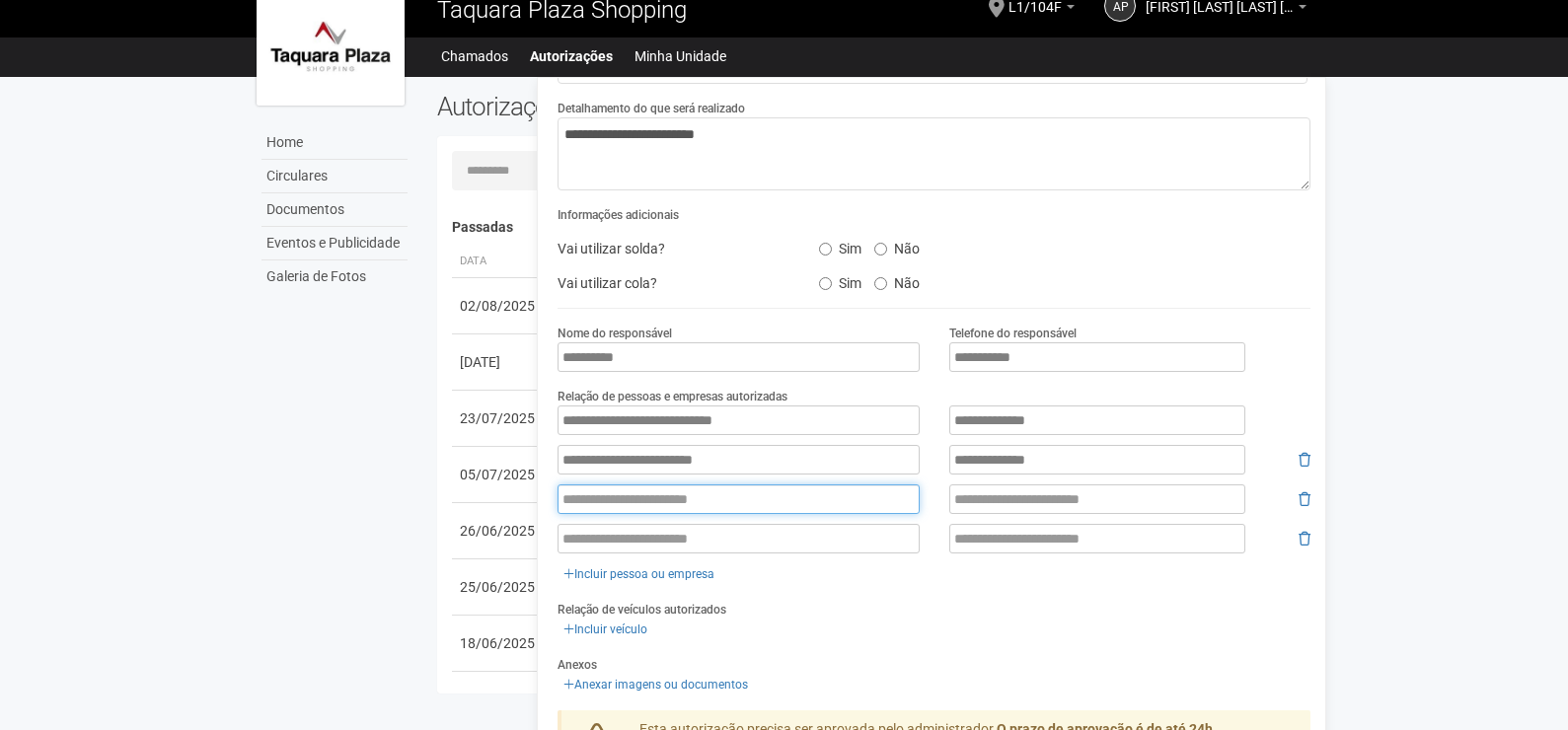 click at bounding box center [738, 499] 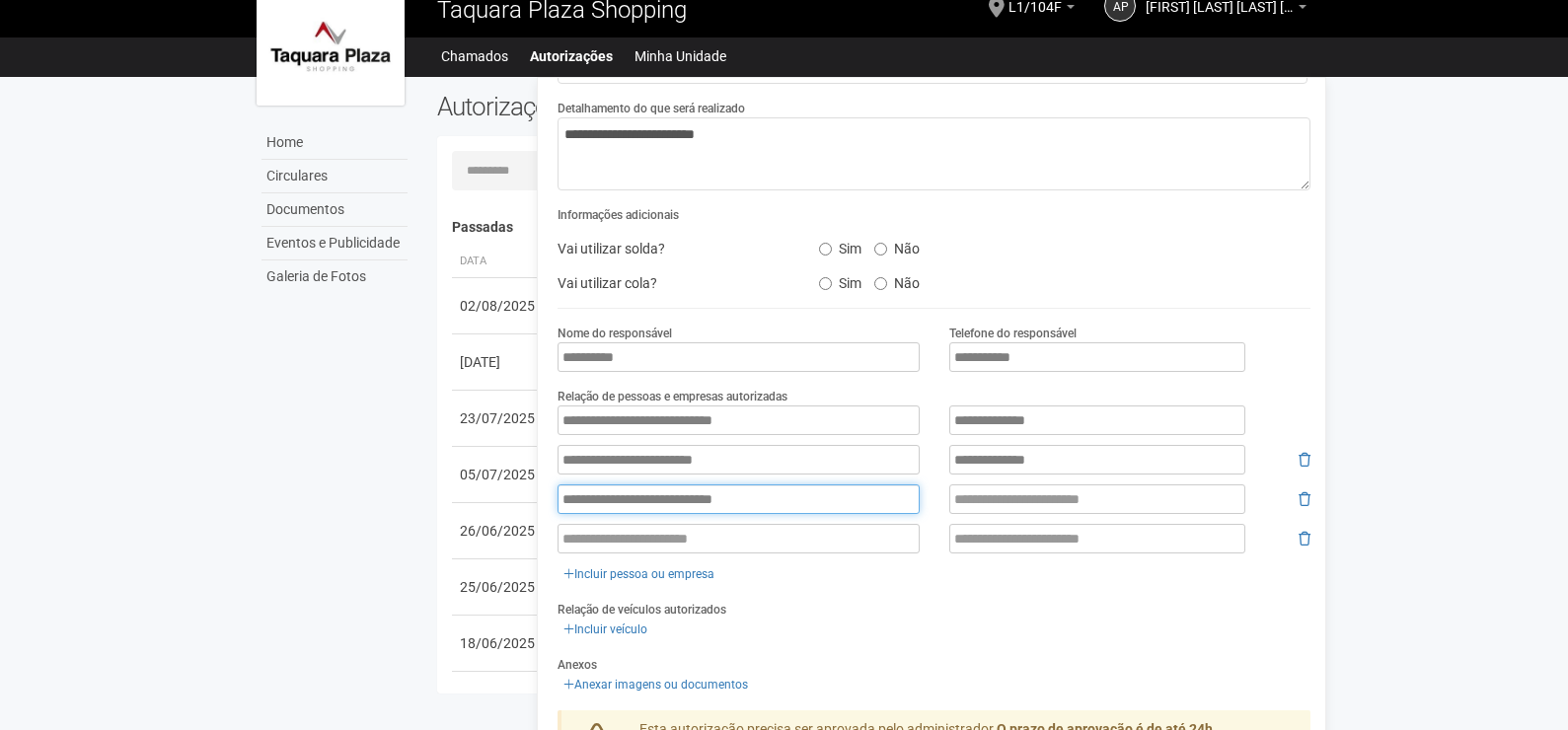 type on "**********" 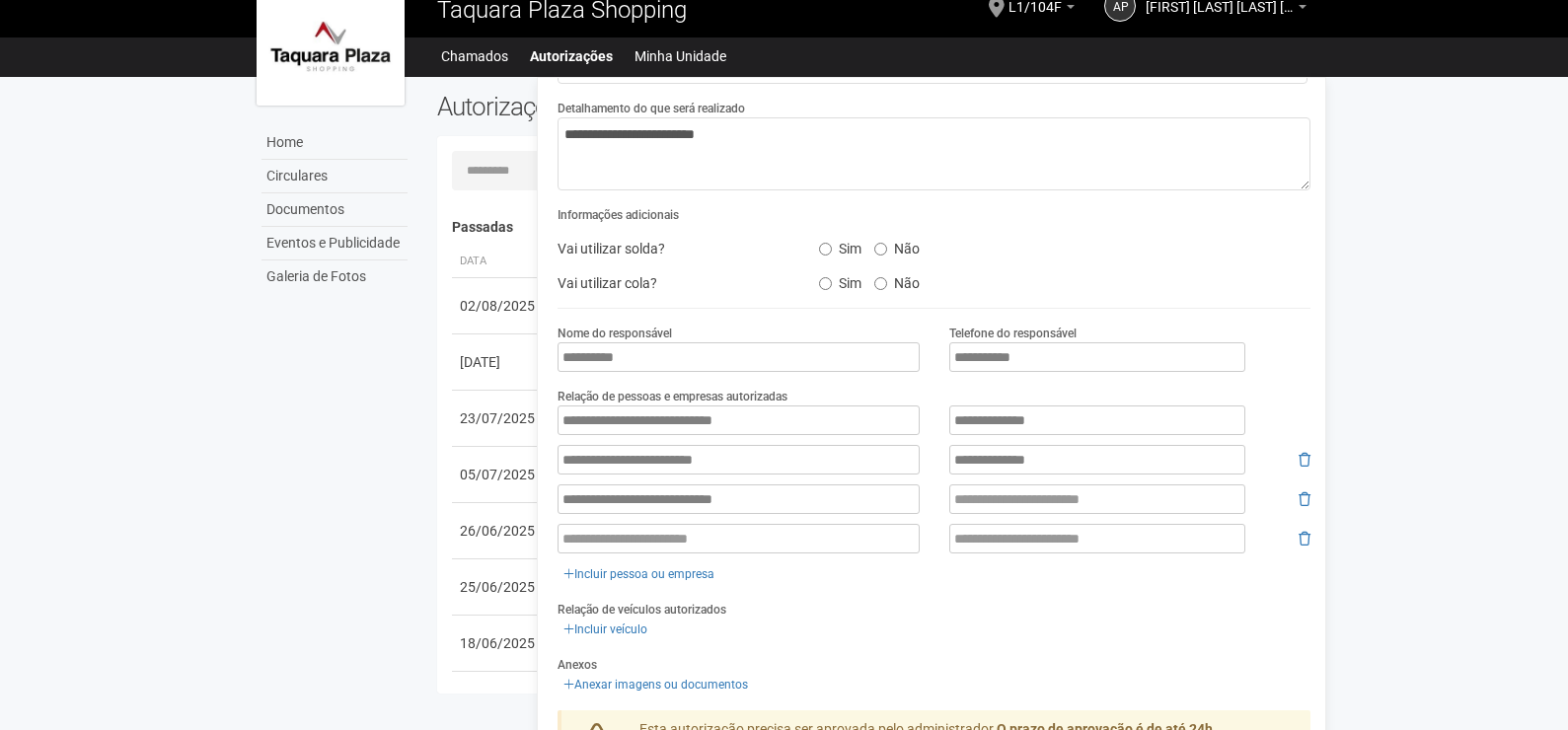 click on "**********" at bounding box center (933, 495) 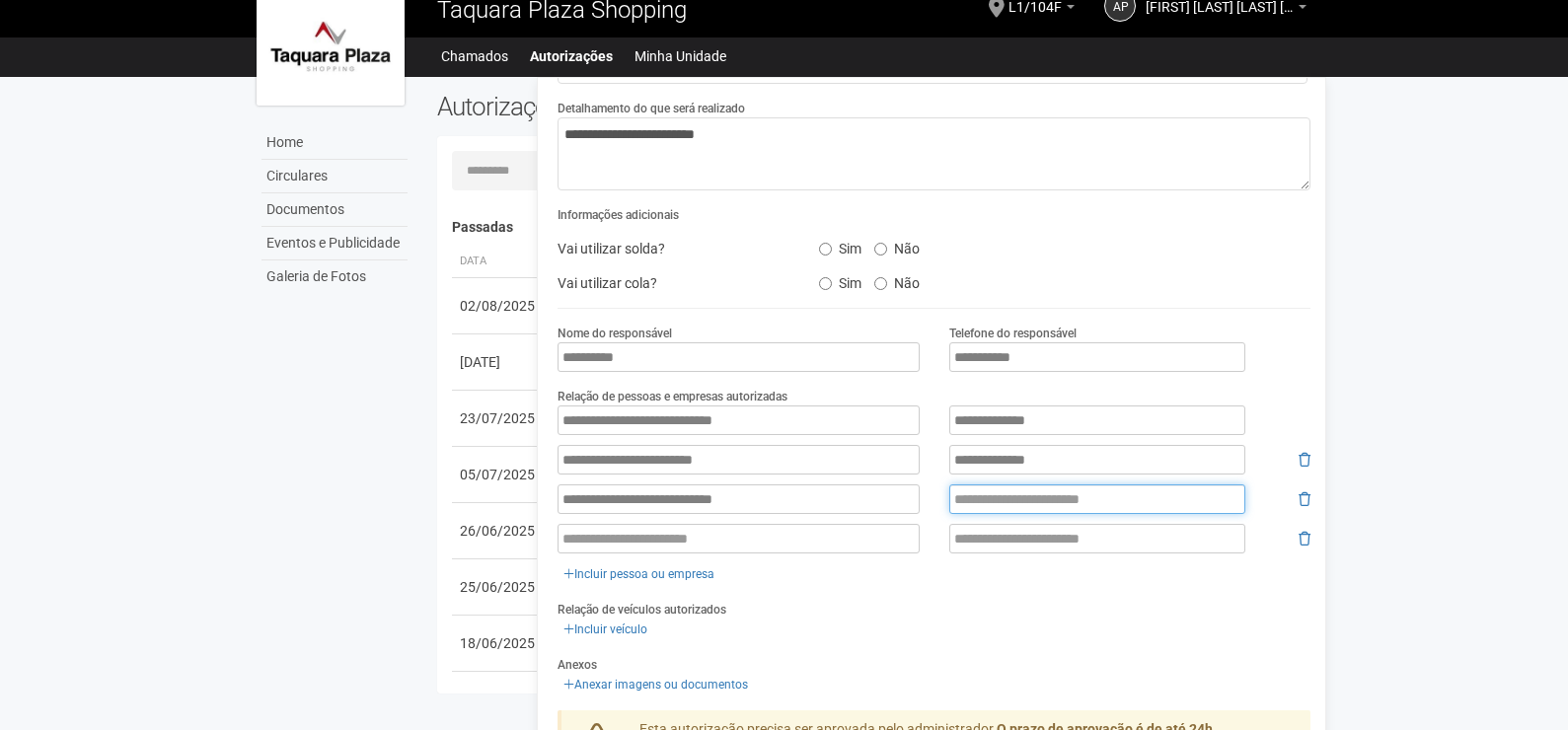 click at bounding box center (1097, 499) 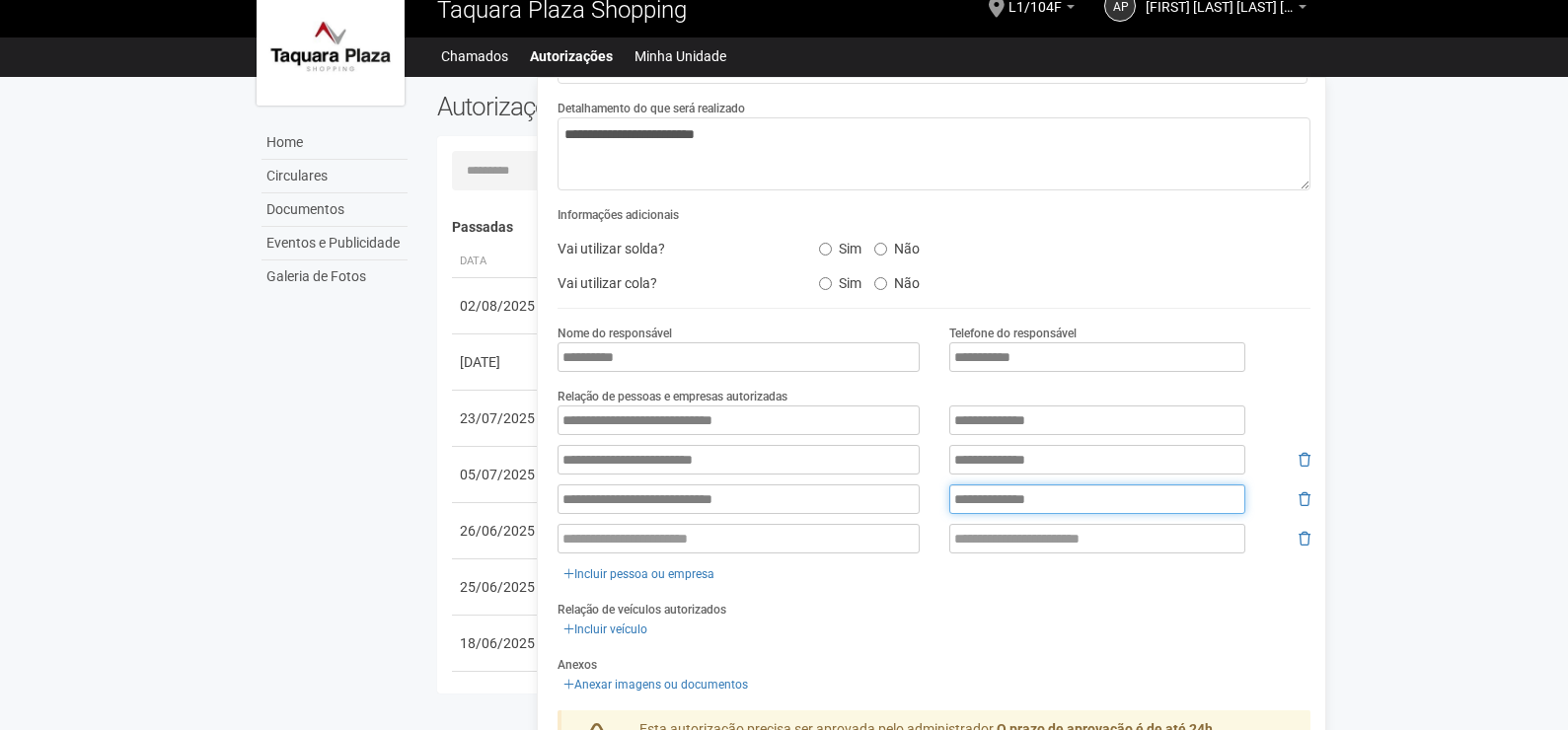 type on "**********" 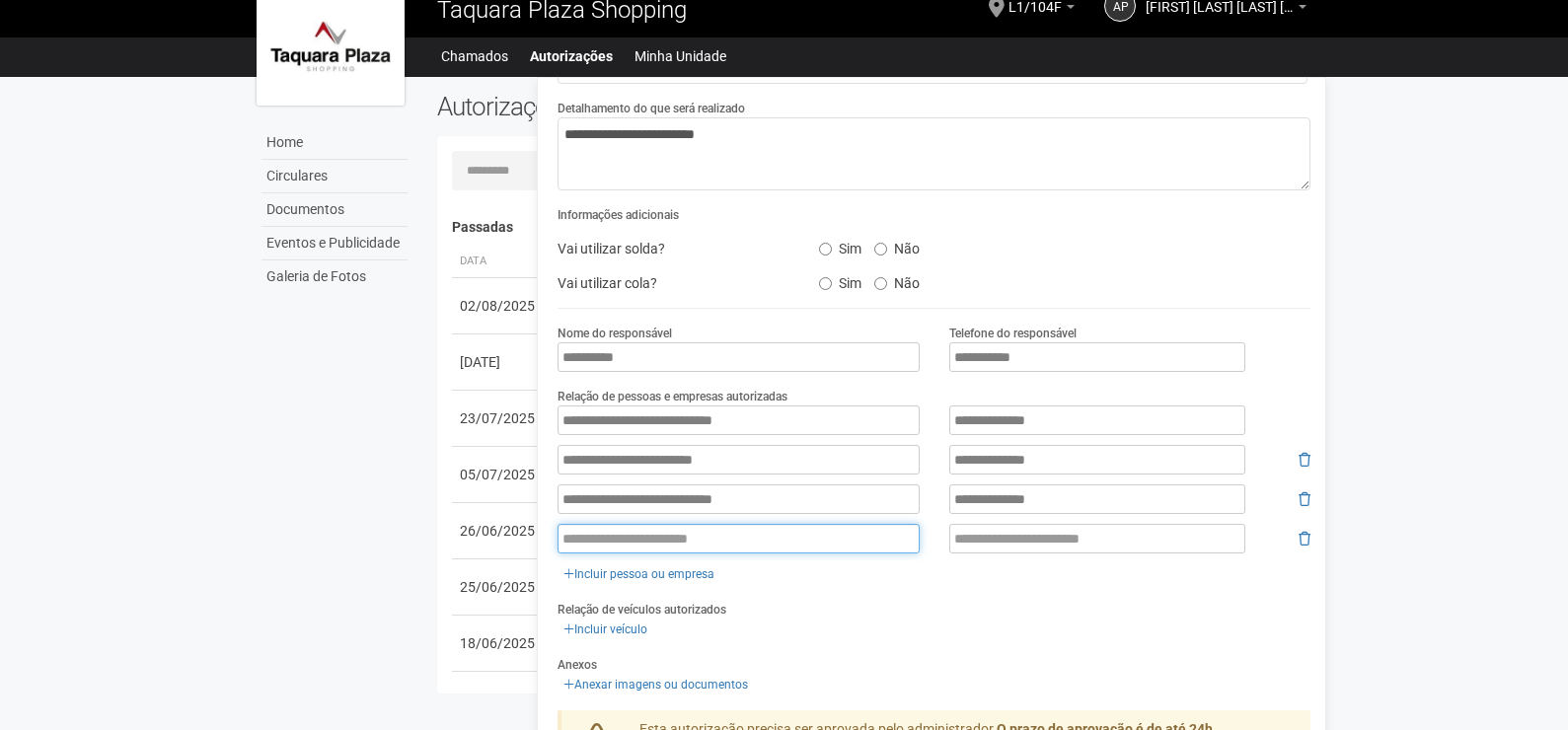 click at bounding box center (738, 539) 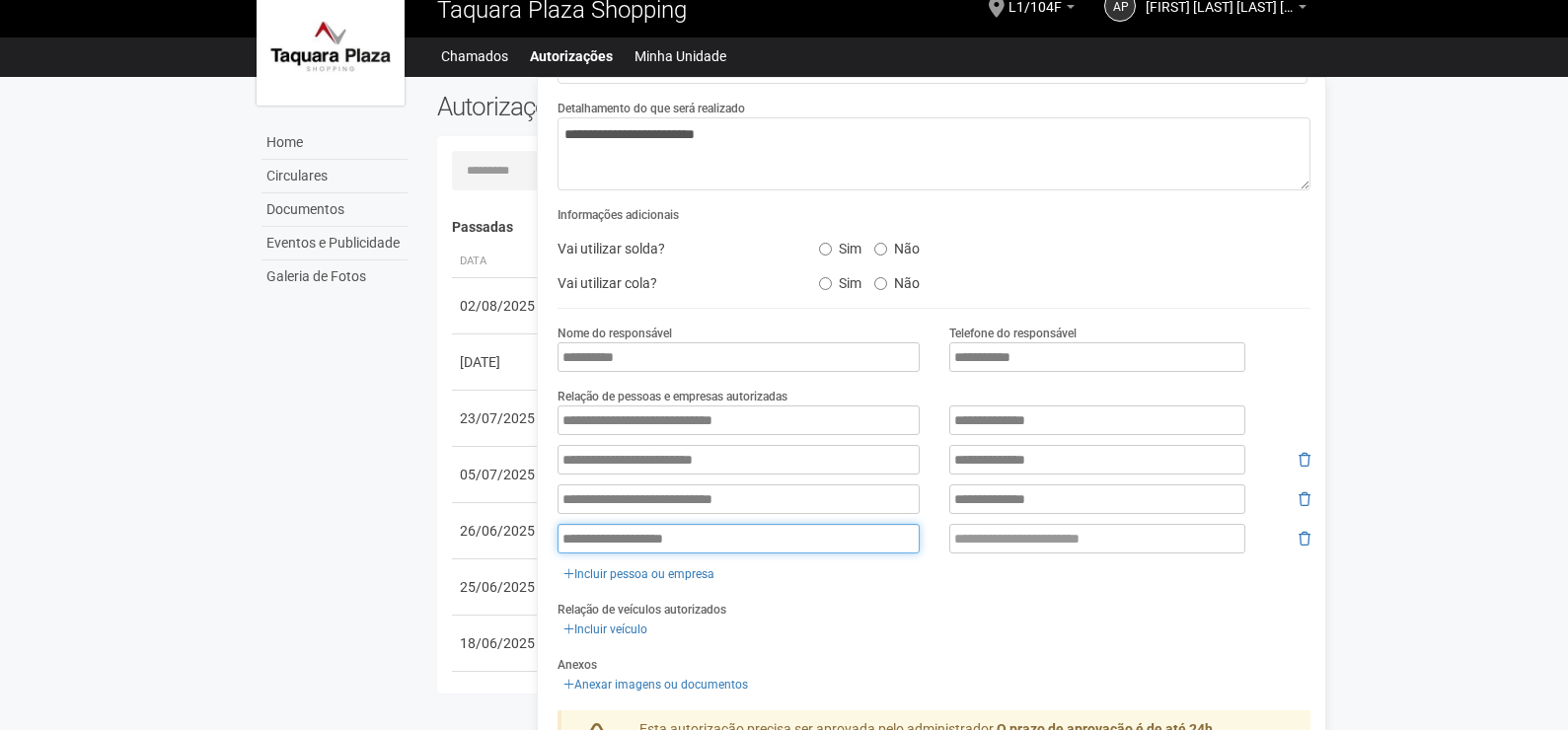 type on "**********" 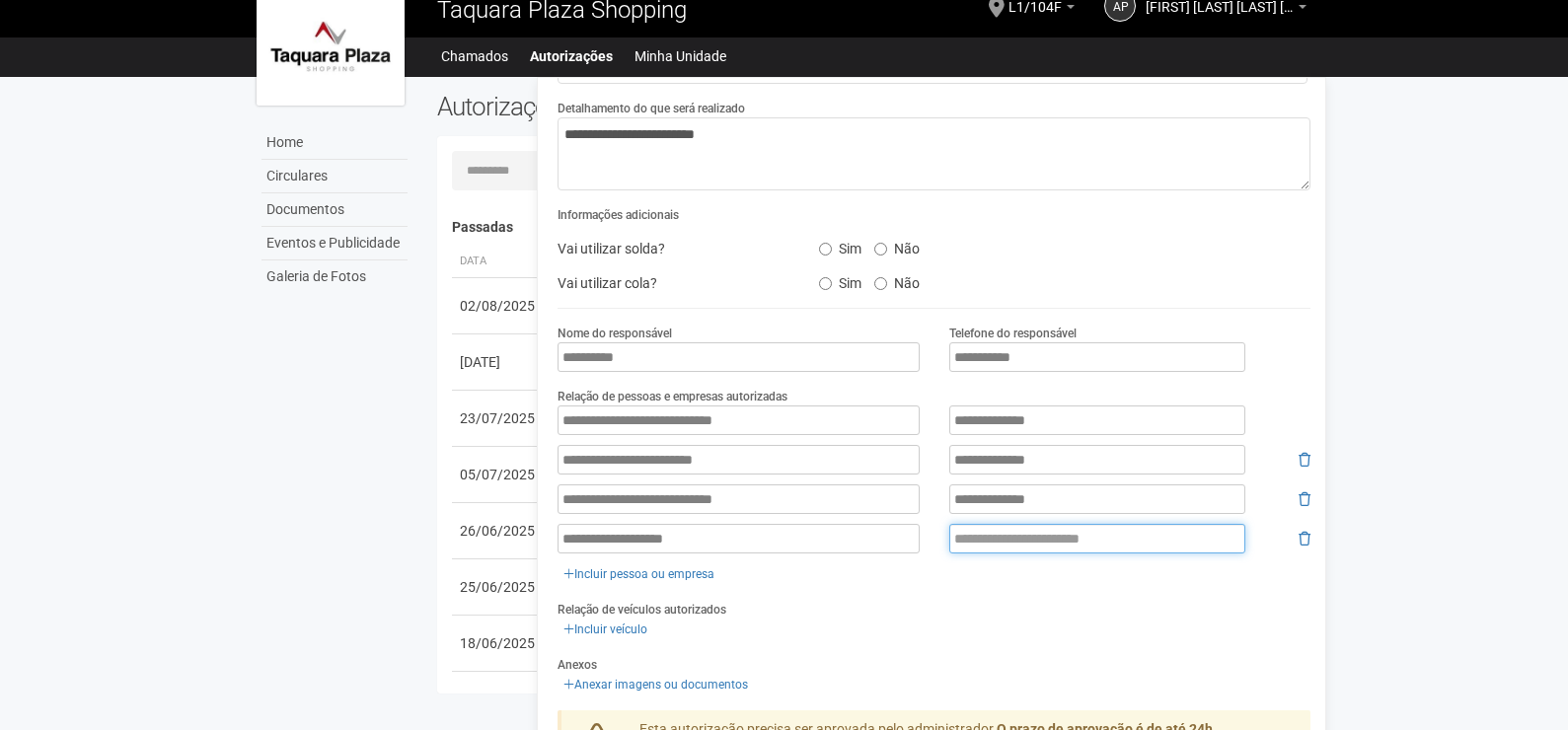 click at bounding box center (1097, 539) 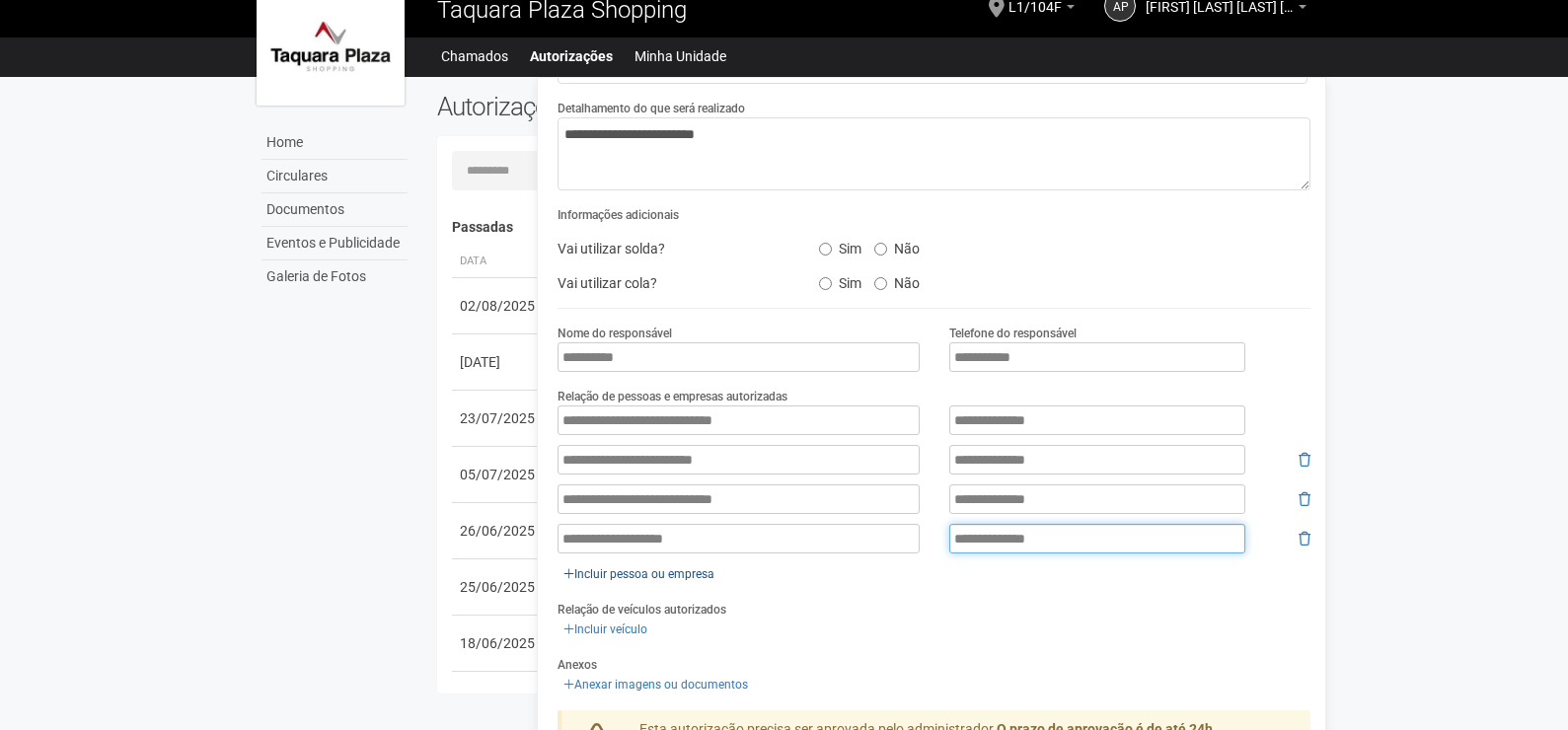type on "**********" 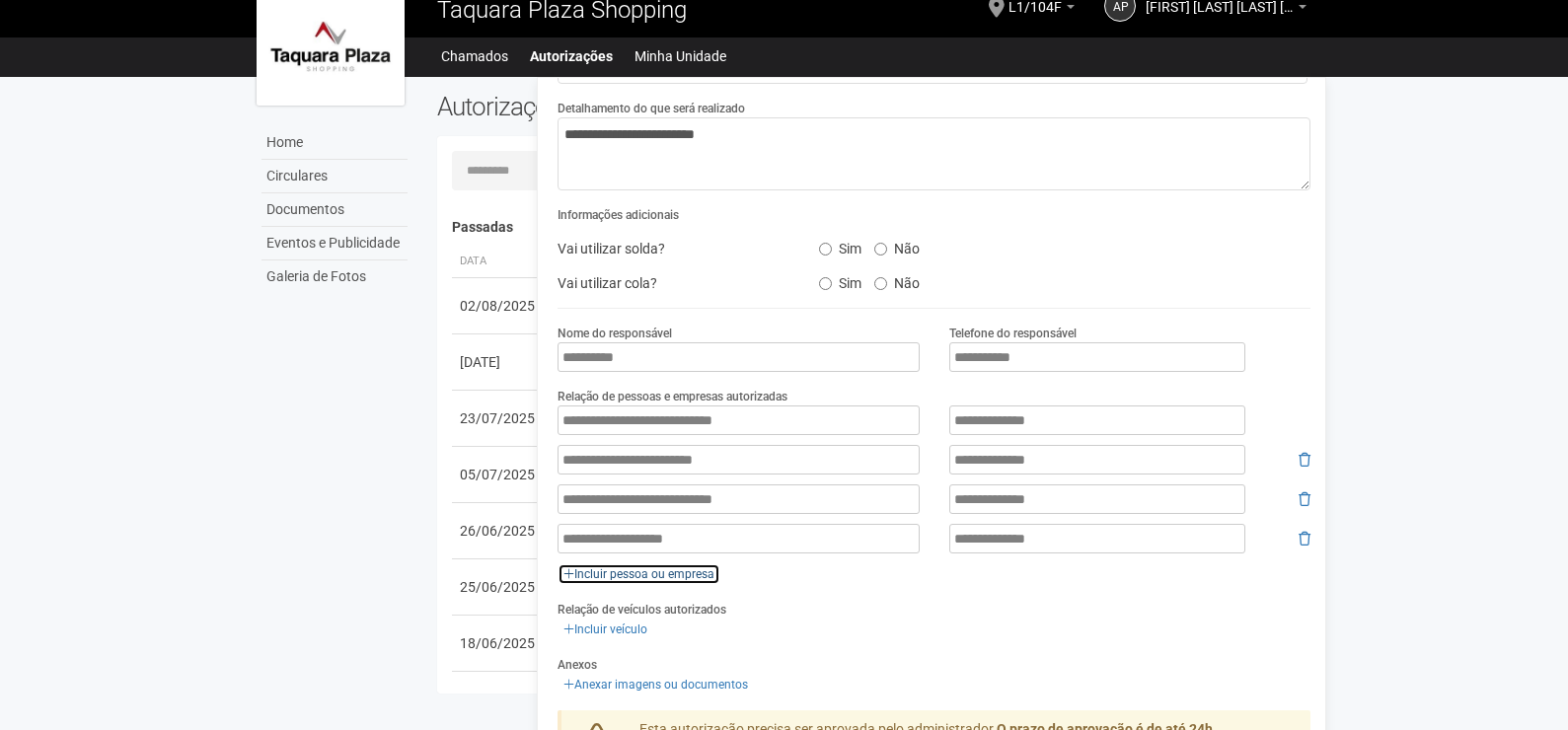 click on "Incluir pessoa ou empresa" at bounding box center (638, 574) 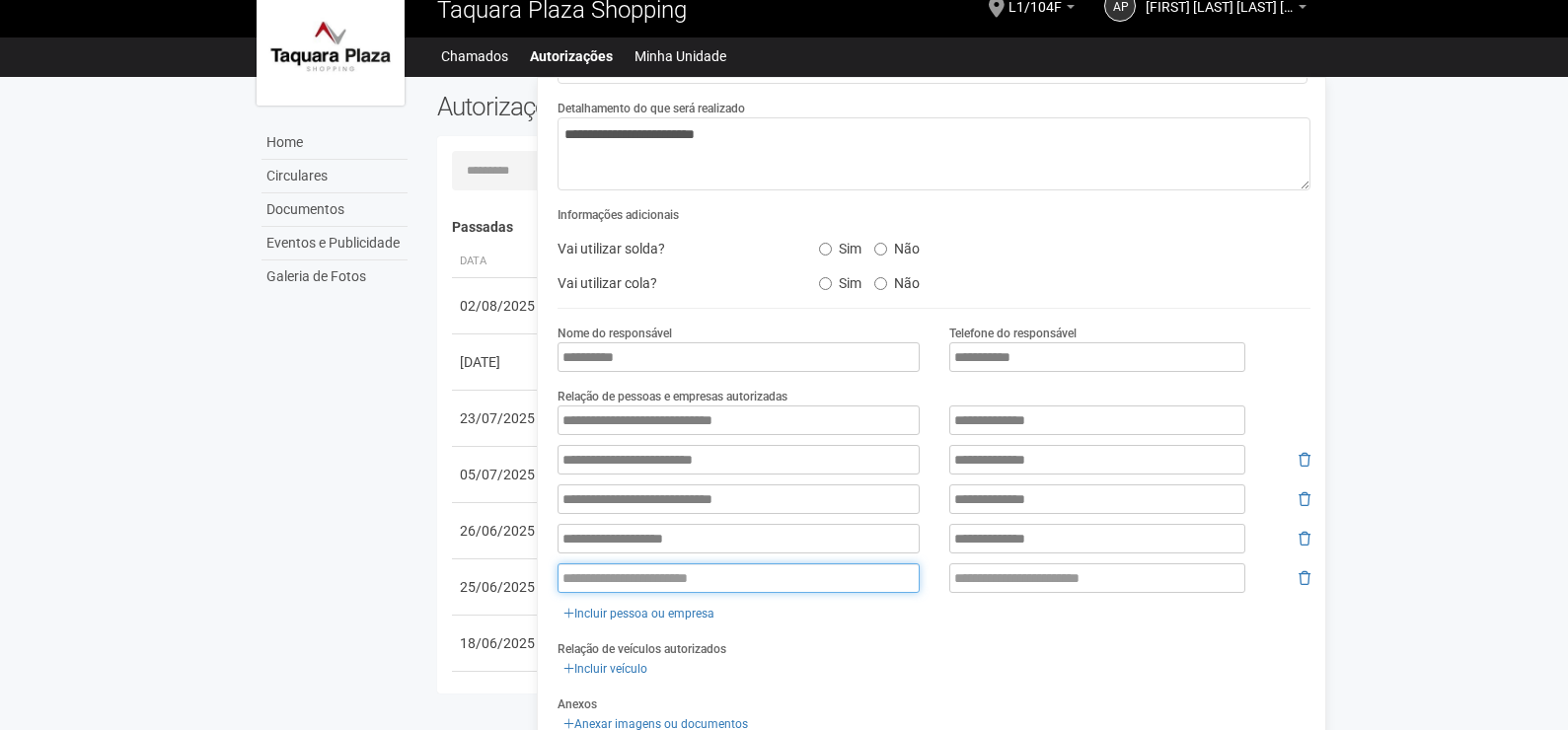 click at bounding box center (738, 578) 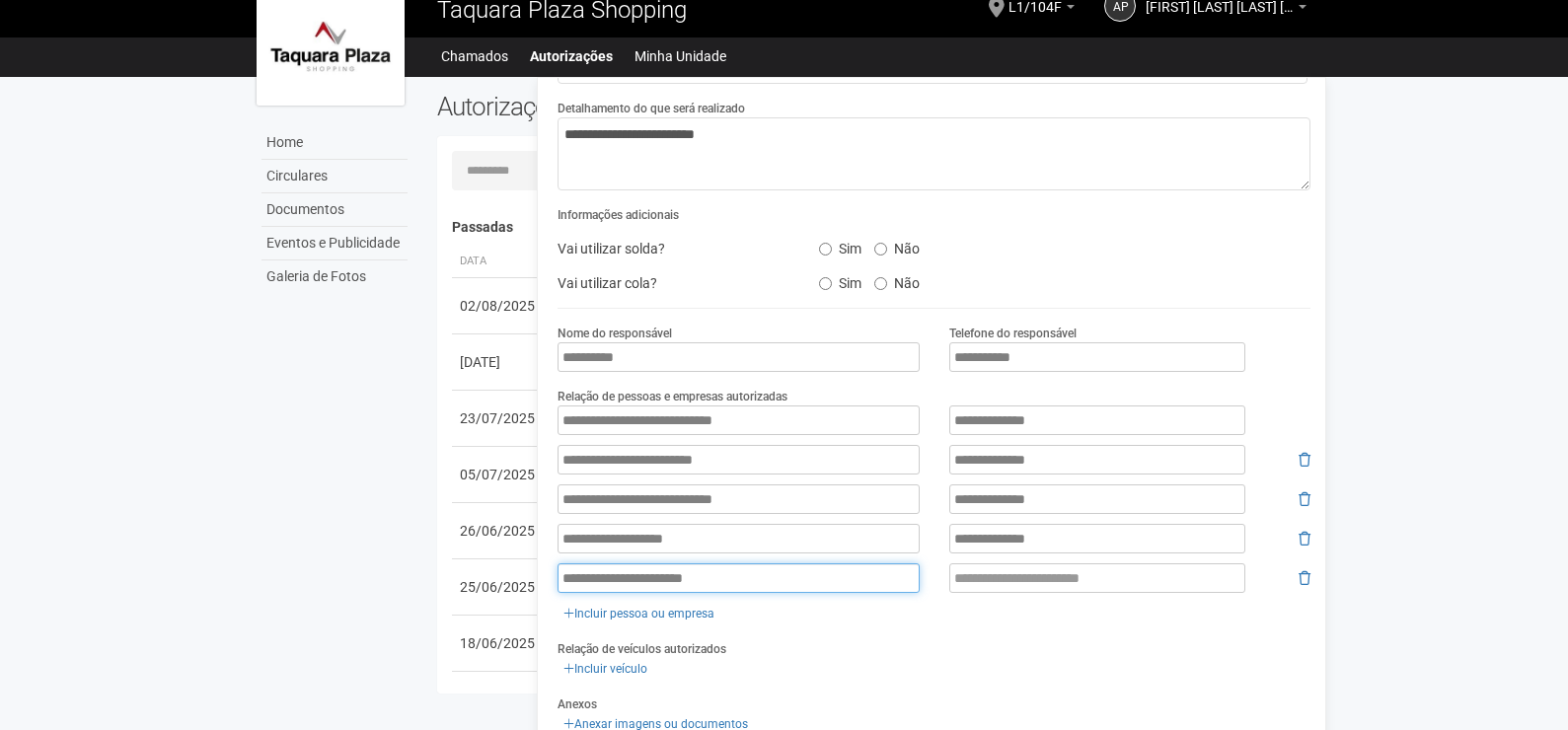 type on "**********" 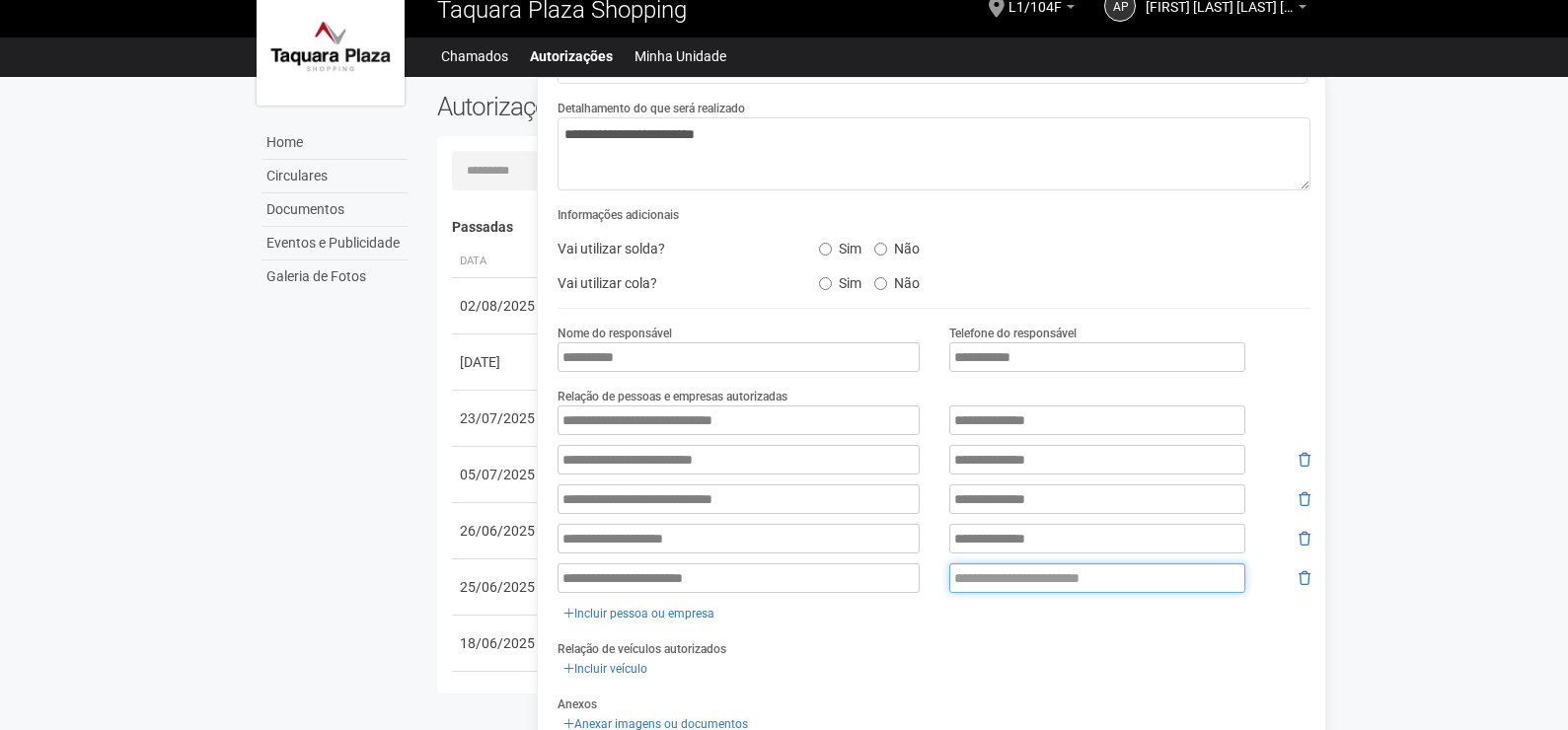 click at bounding box center (1097, 578) 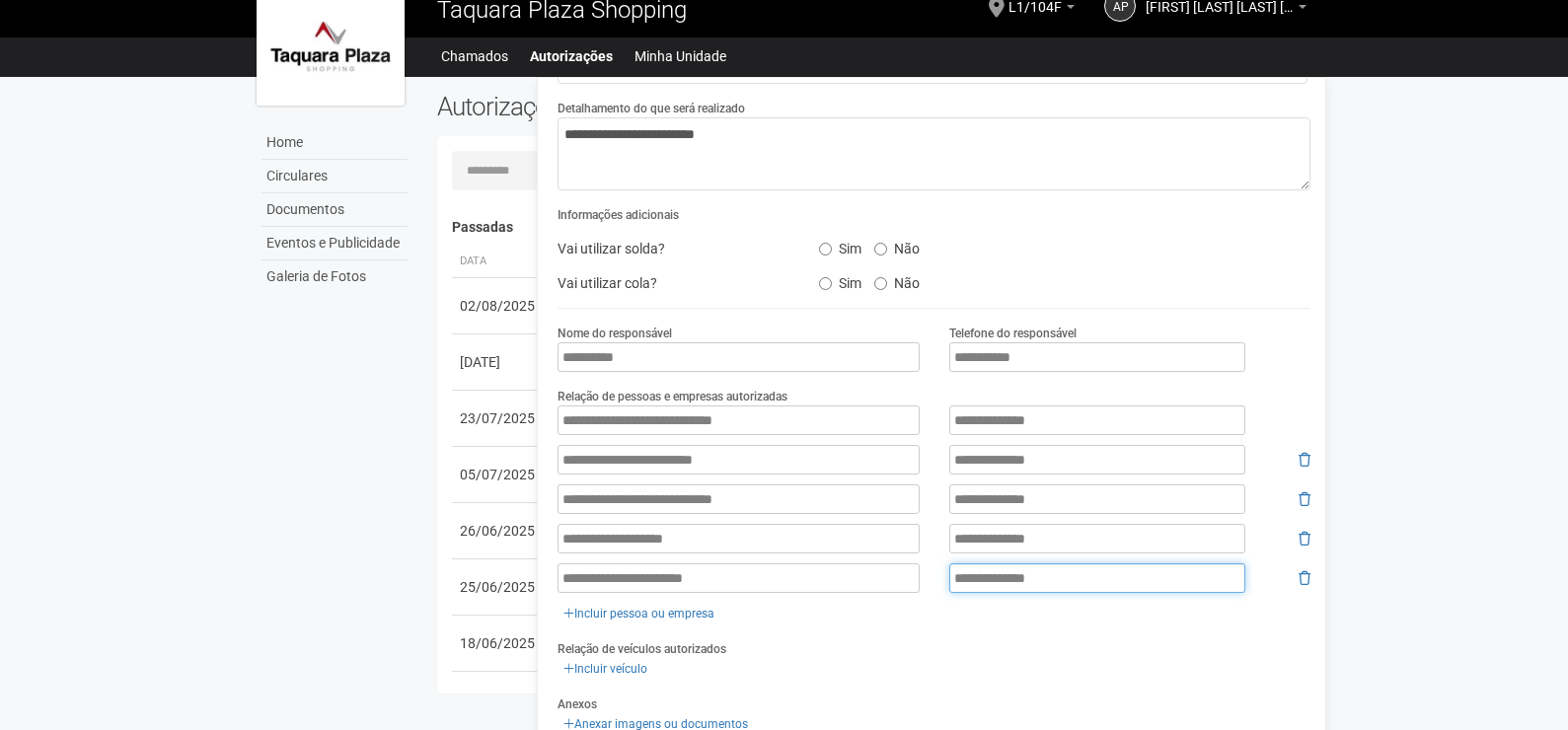 type on "**********" 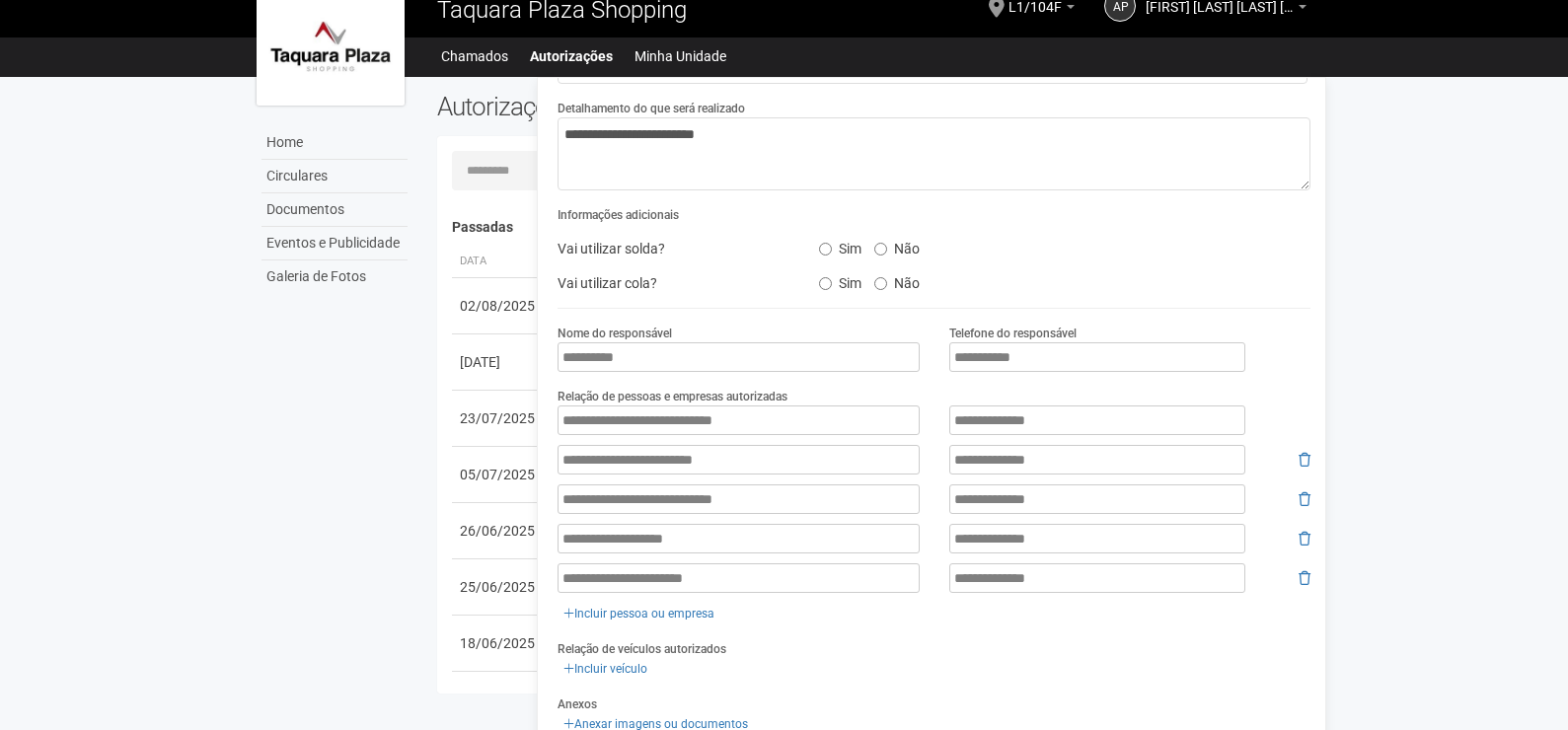 click on "**********" at bounding box center (933, 515) 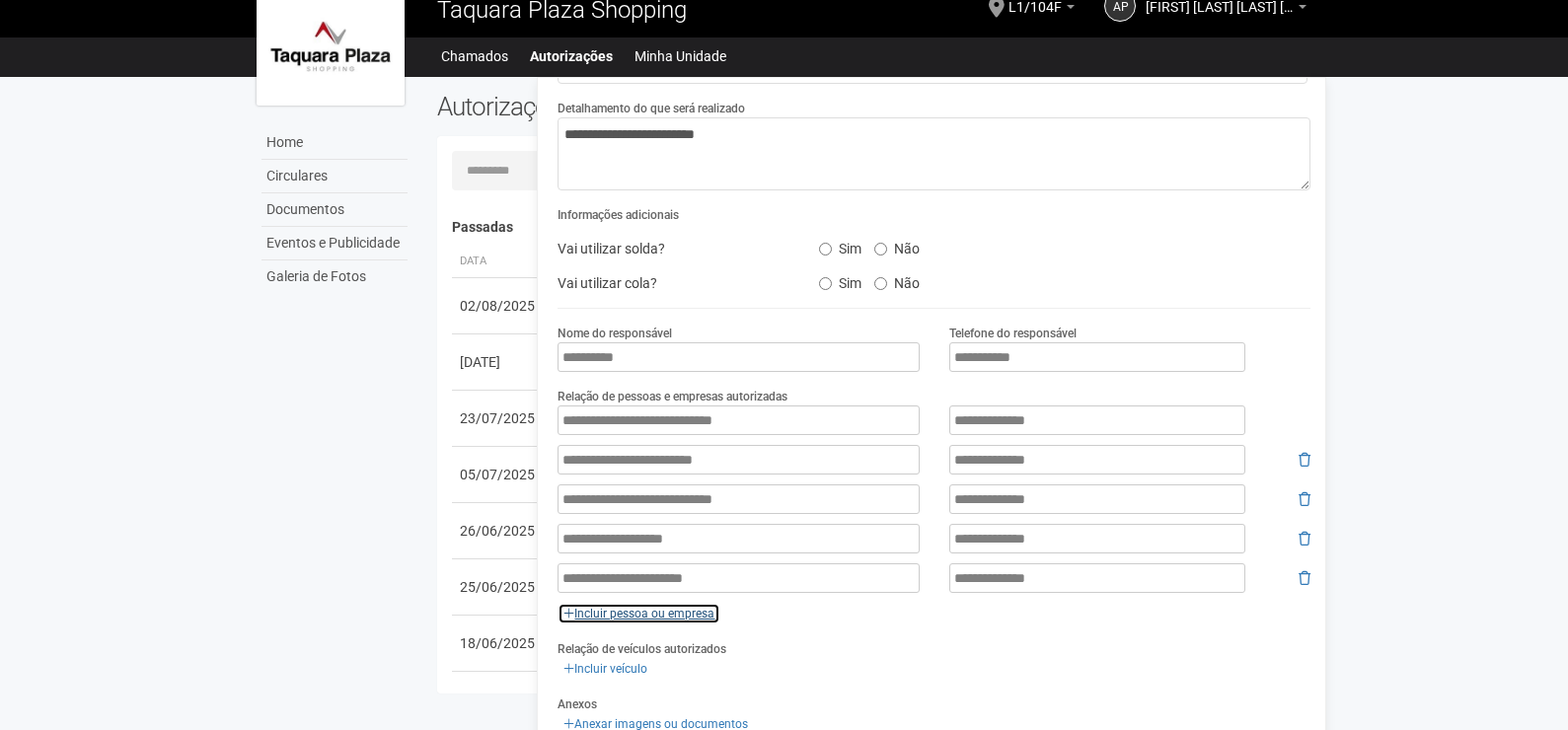 drag, startPoint x: 712, startPoint y: 608, endPoint x: 786, endPoint y: 628, distance: 76.65507 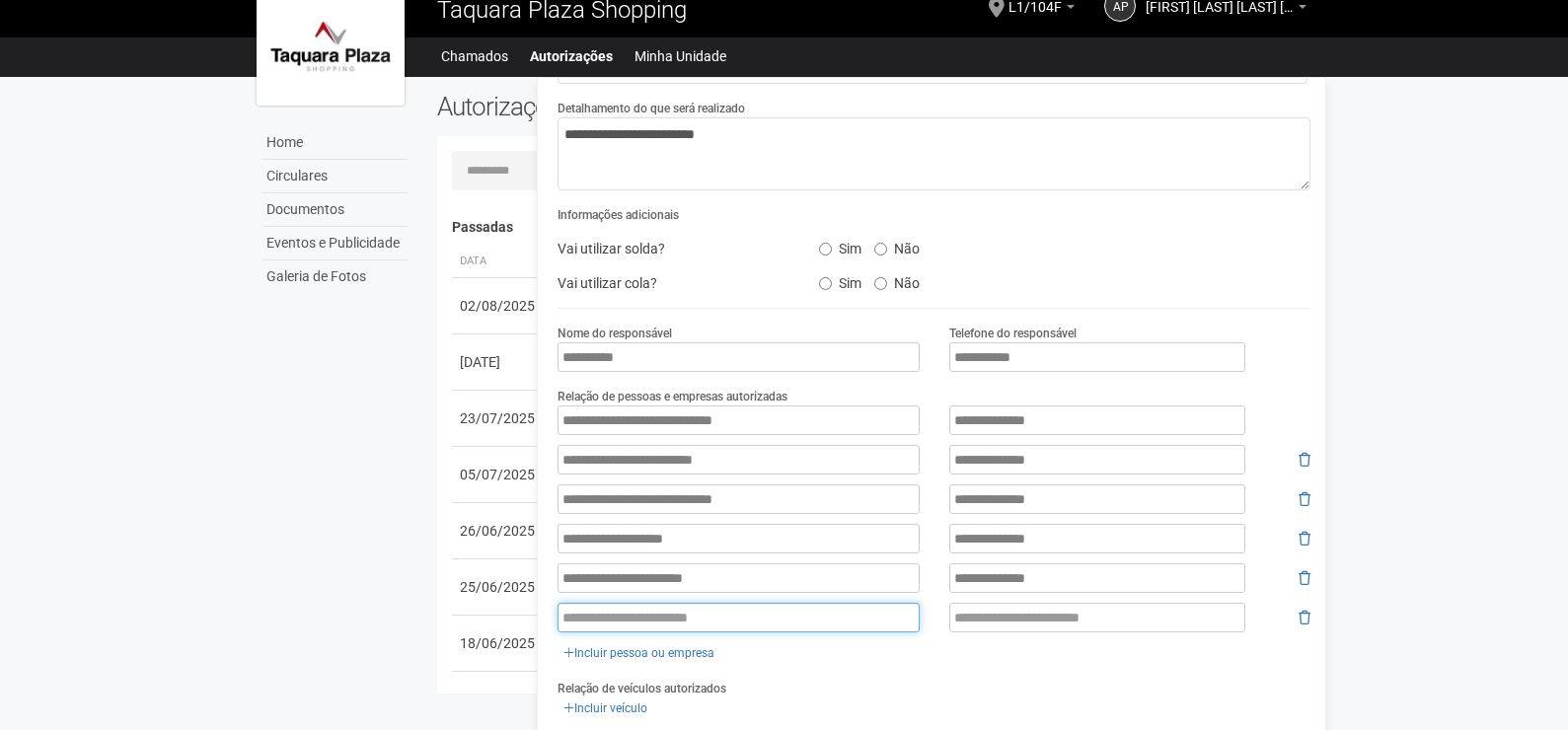 click at bounding box center [738, 618] 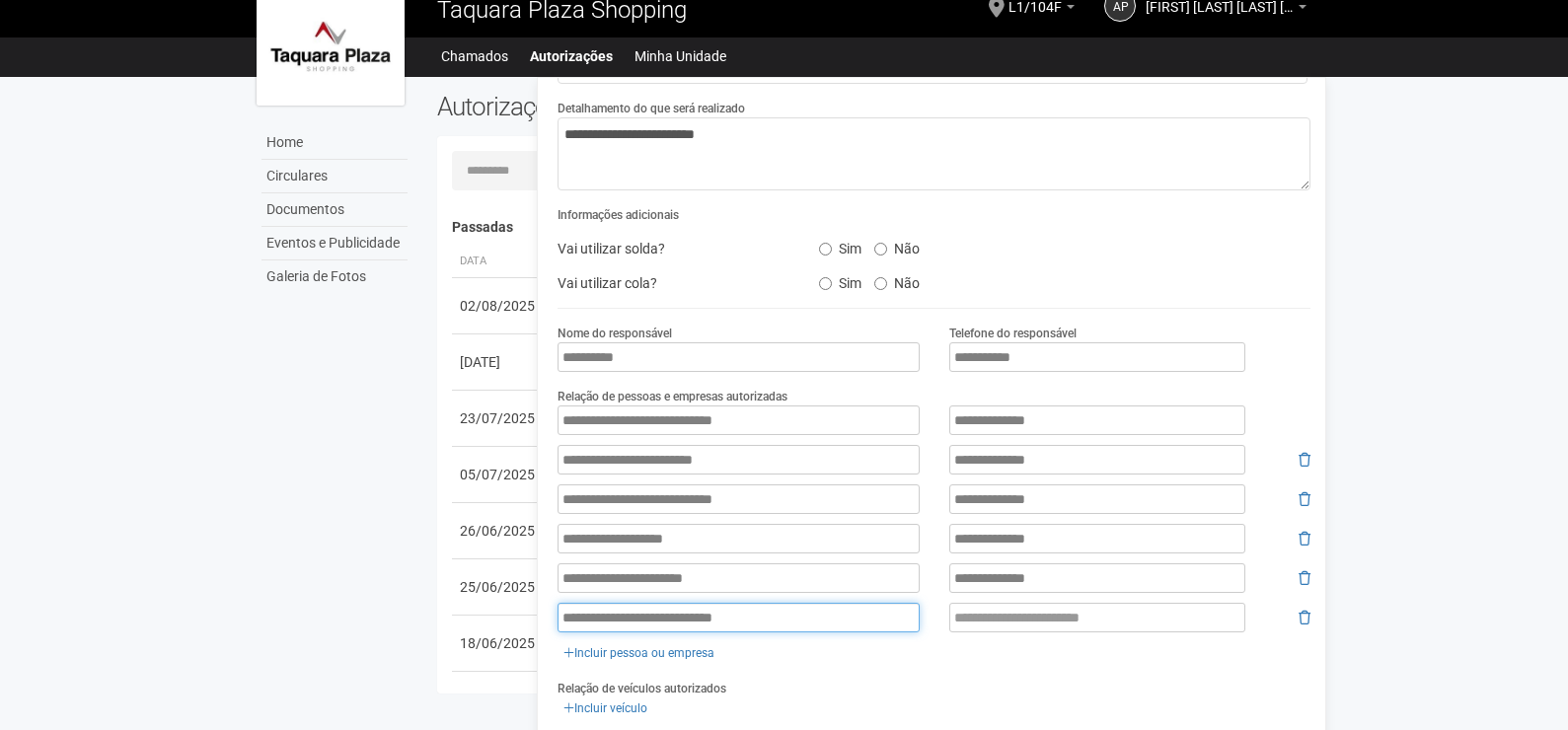 type on "**********" 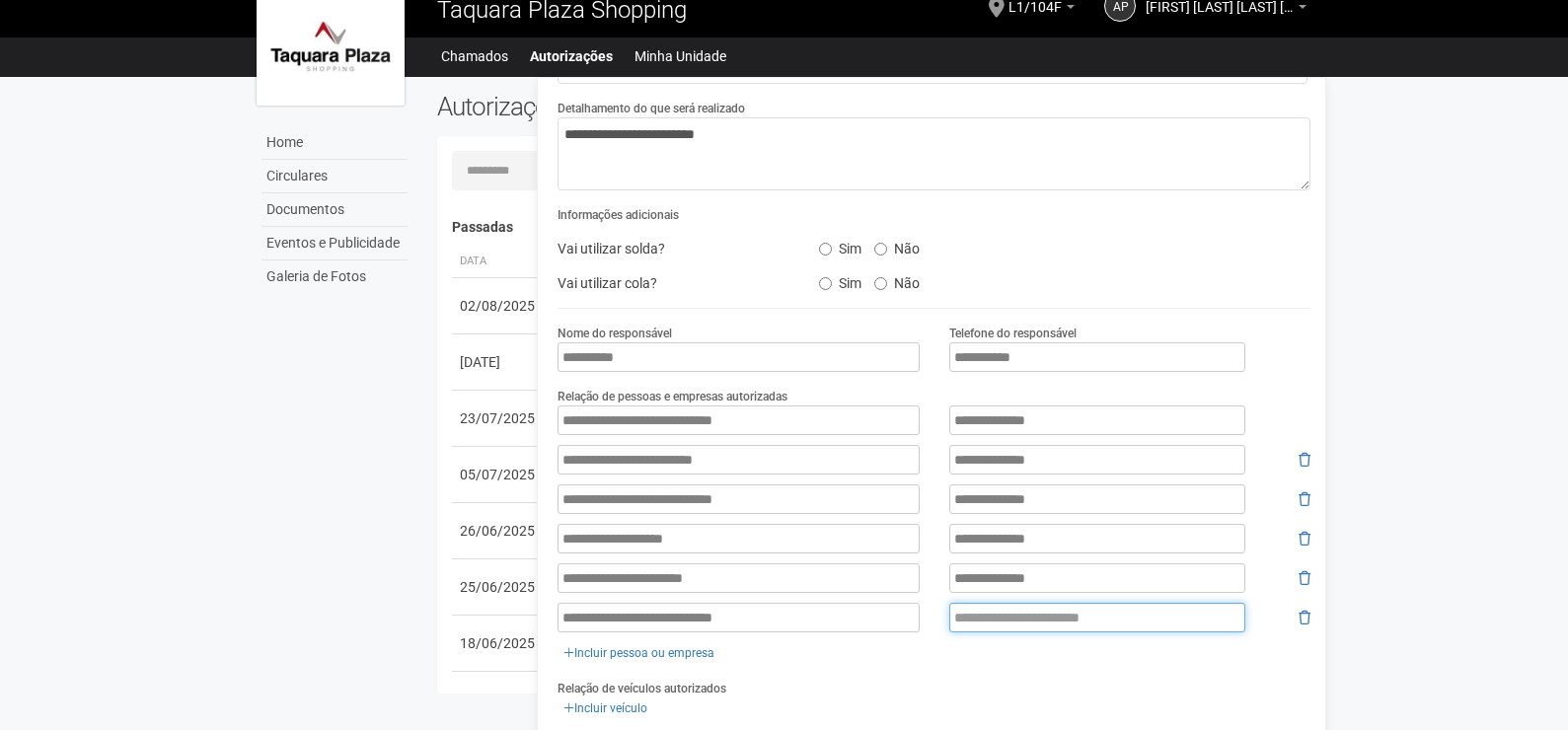 click at bounding box center [1097, 618] 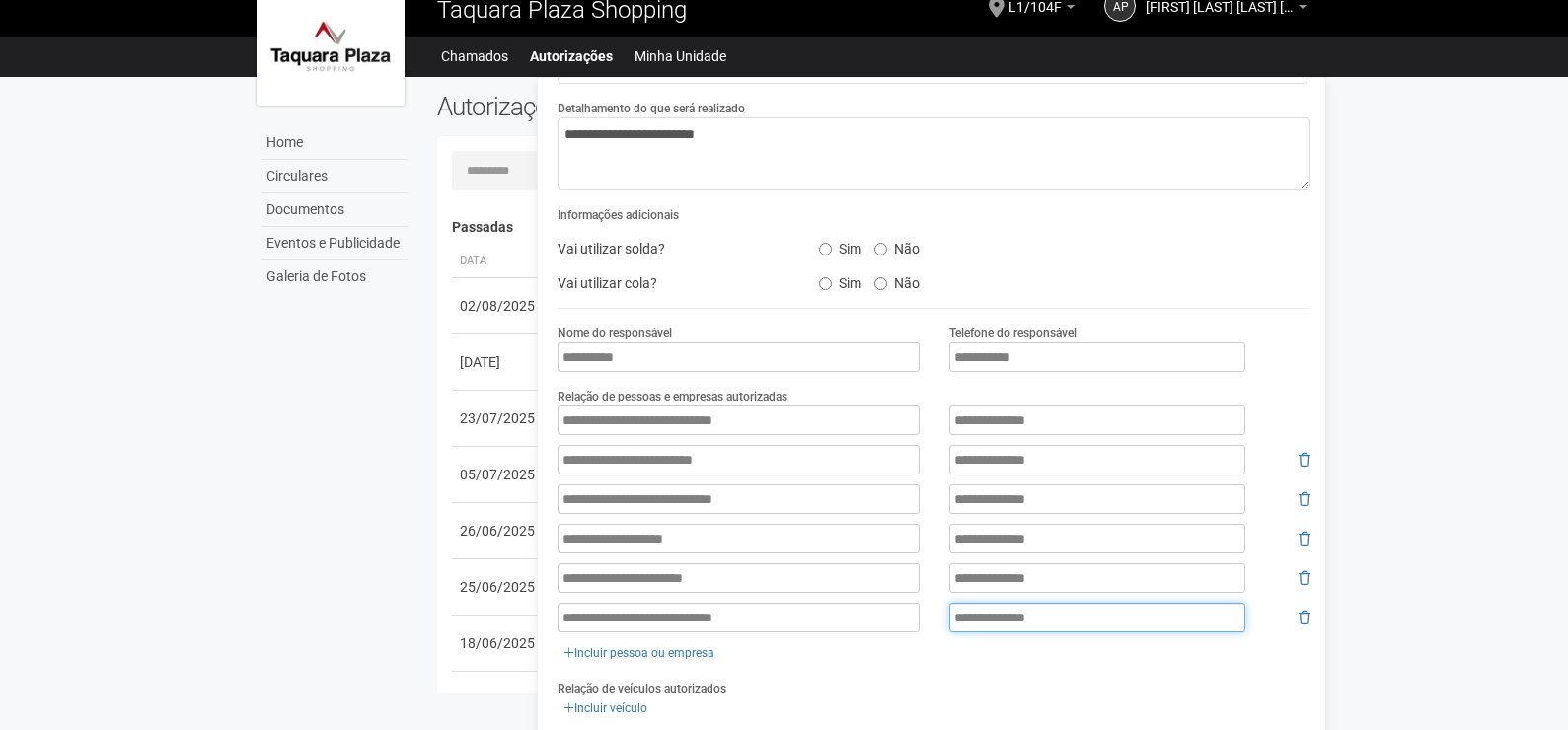 type on "**********" 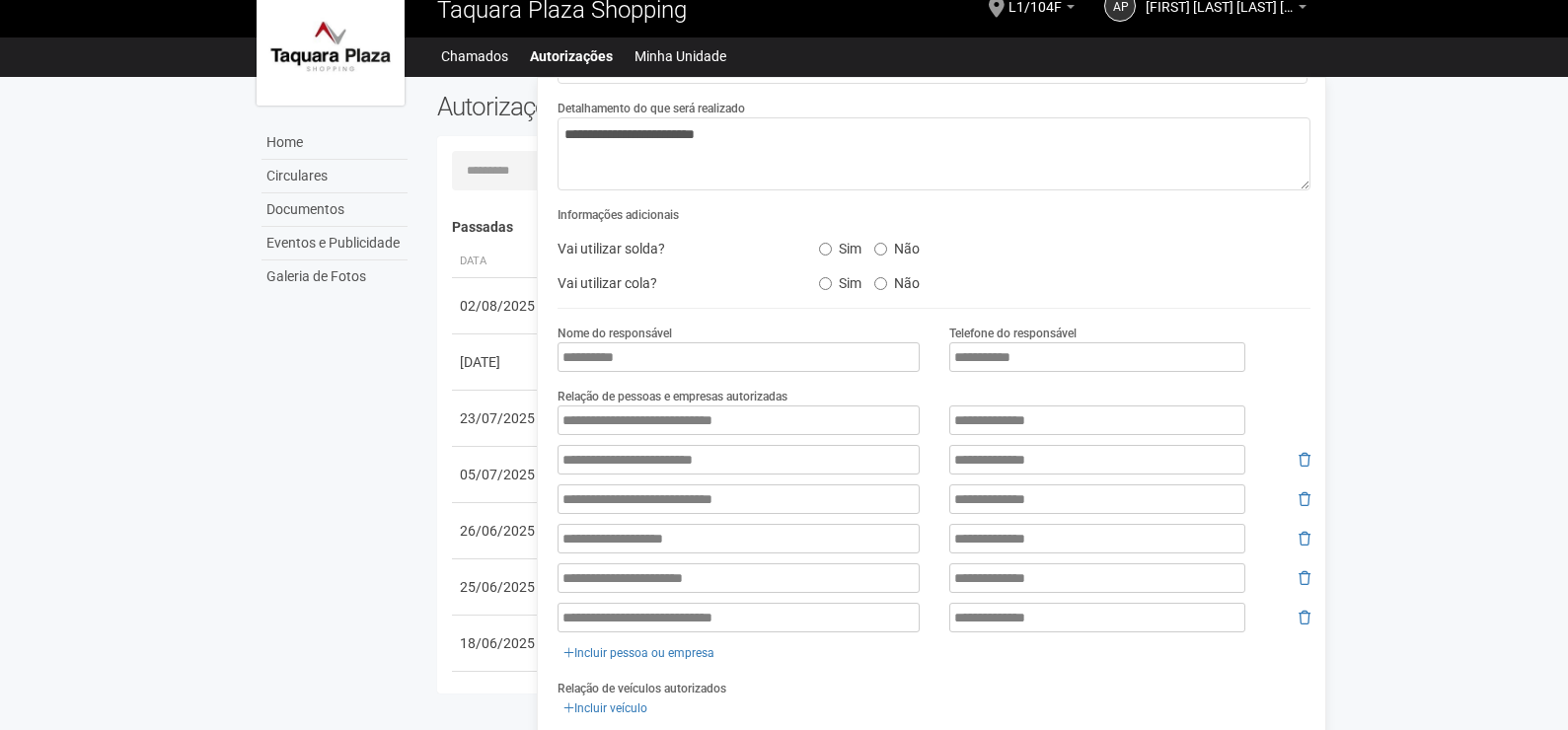 click on "**********" at bounding box center (933, 535) 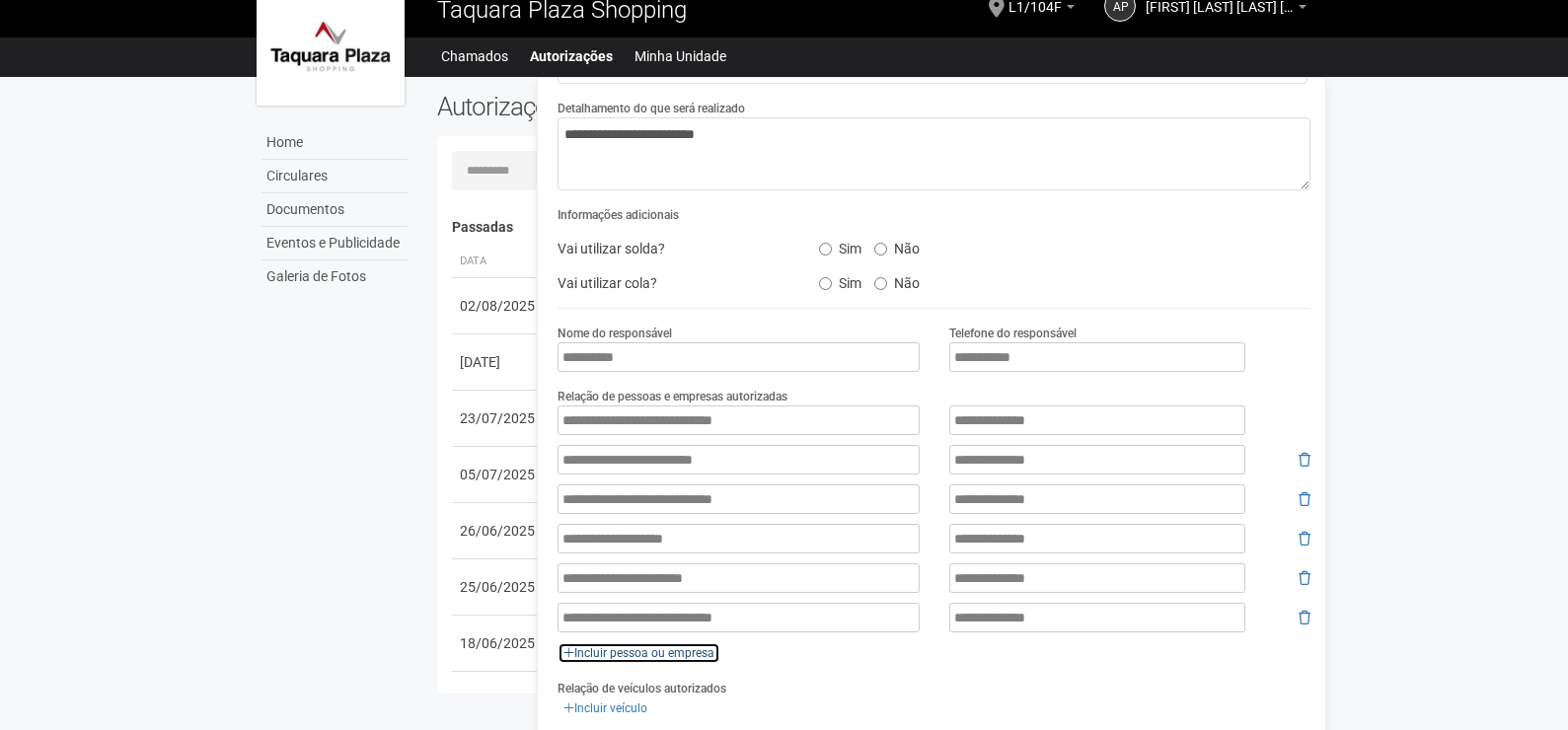 click on "Incluir pessoa ou empresa" at bounding box center [638, 653] 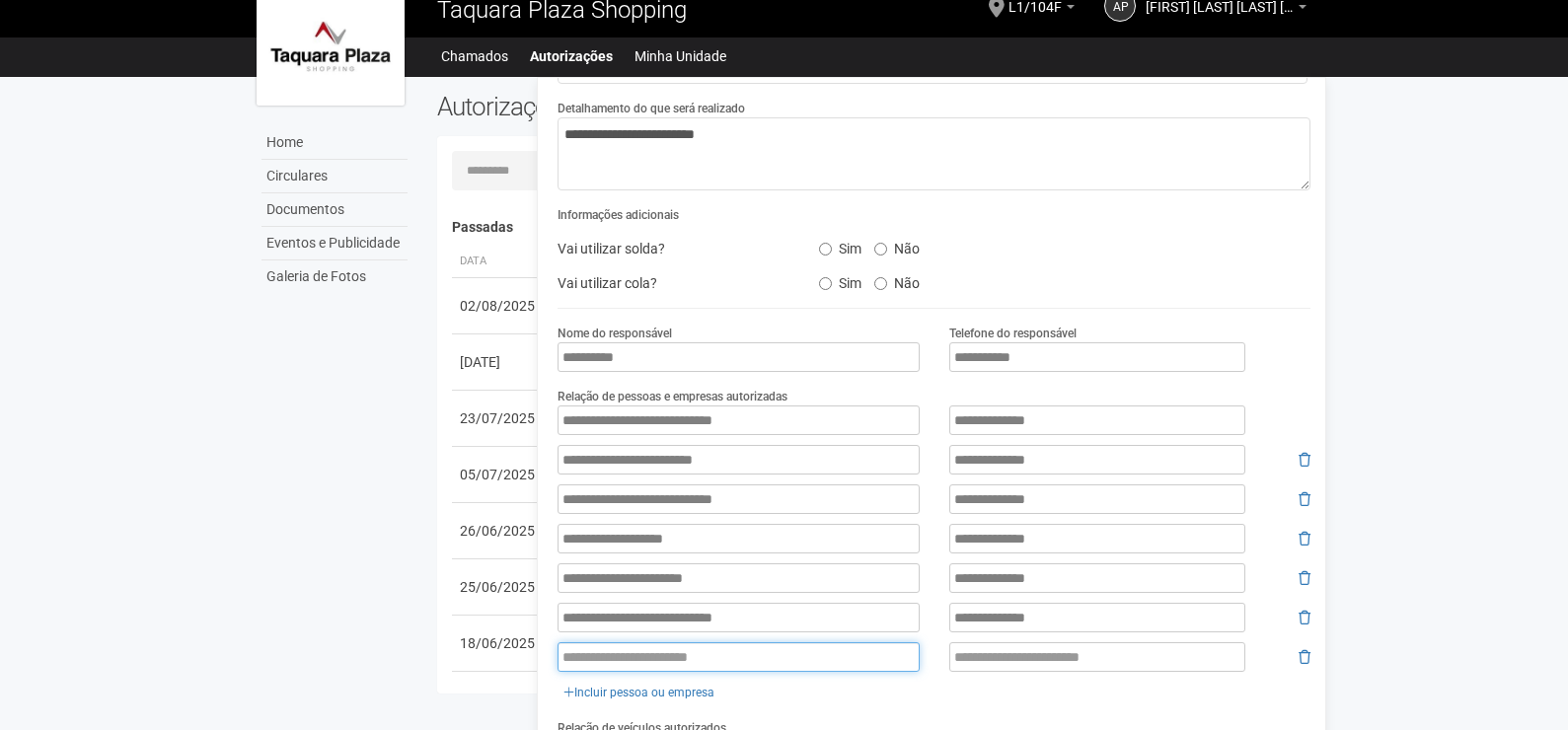 click at bounding box center (738, 657) 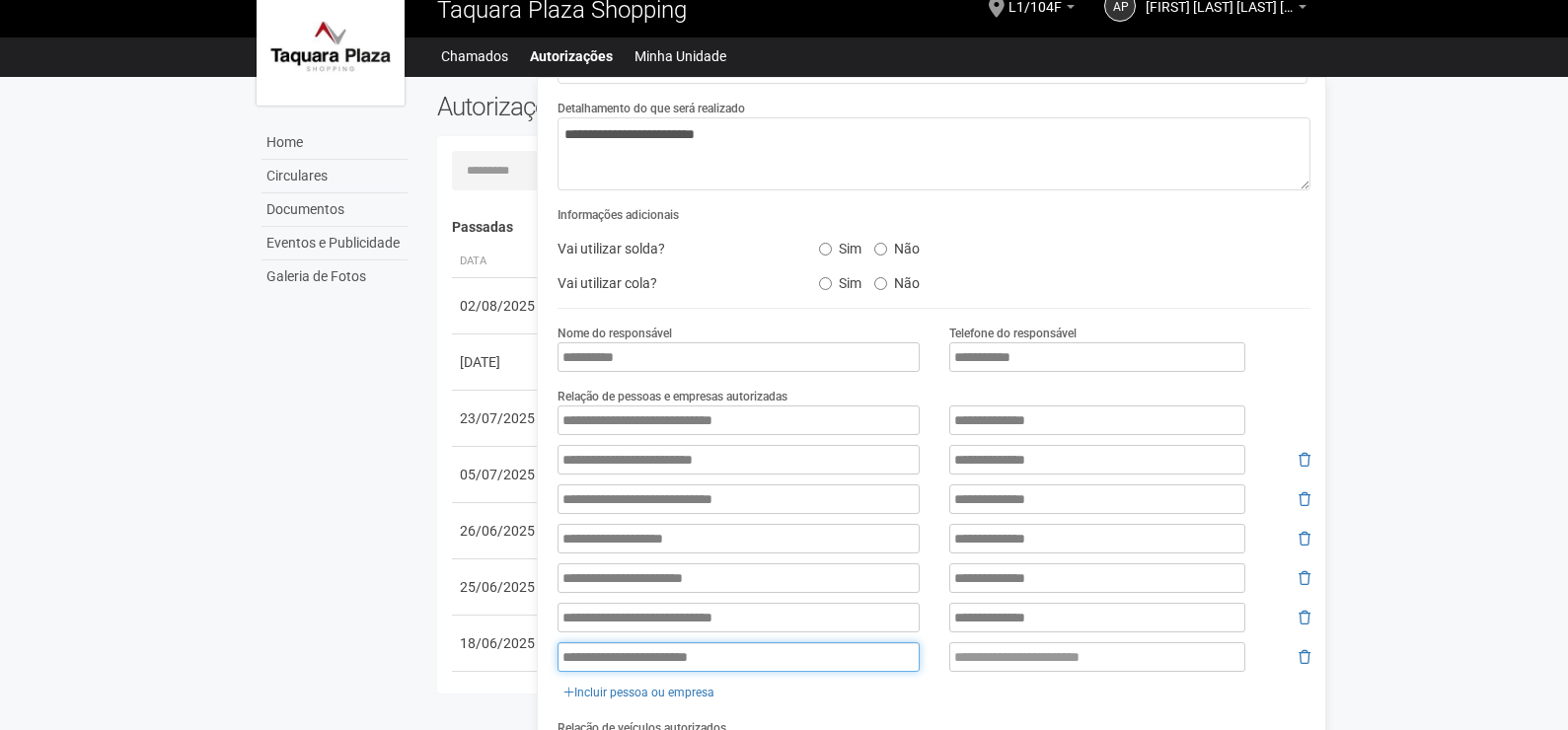type on "**********" 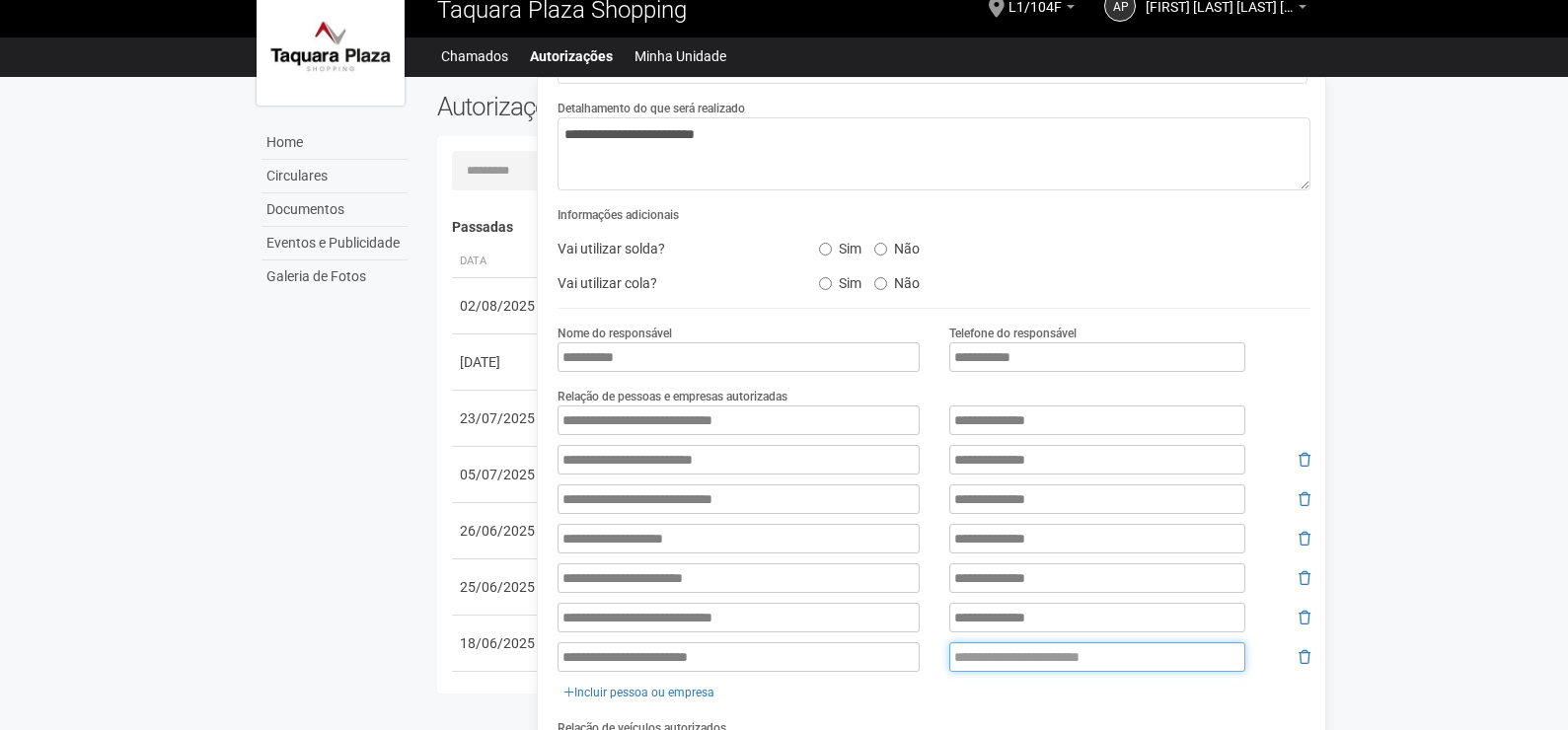 click at bounding box center (1097, 657) 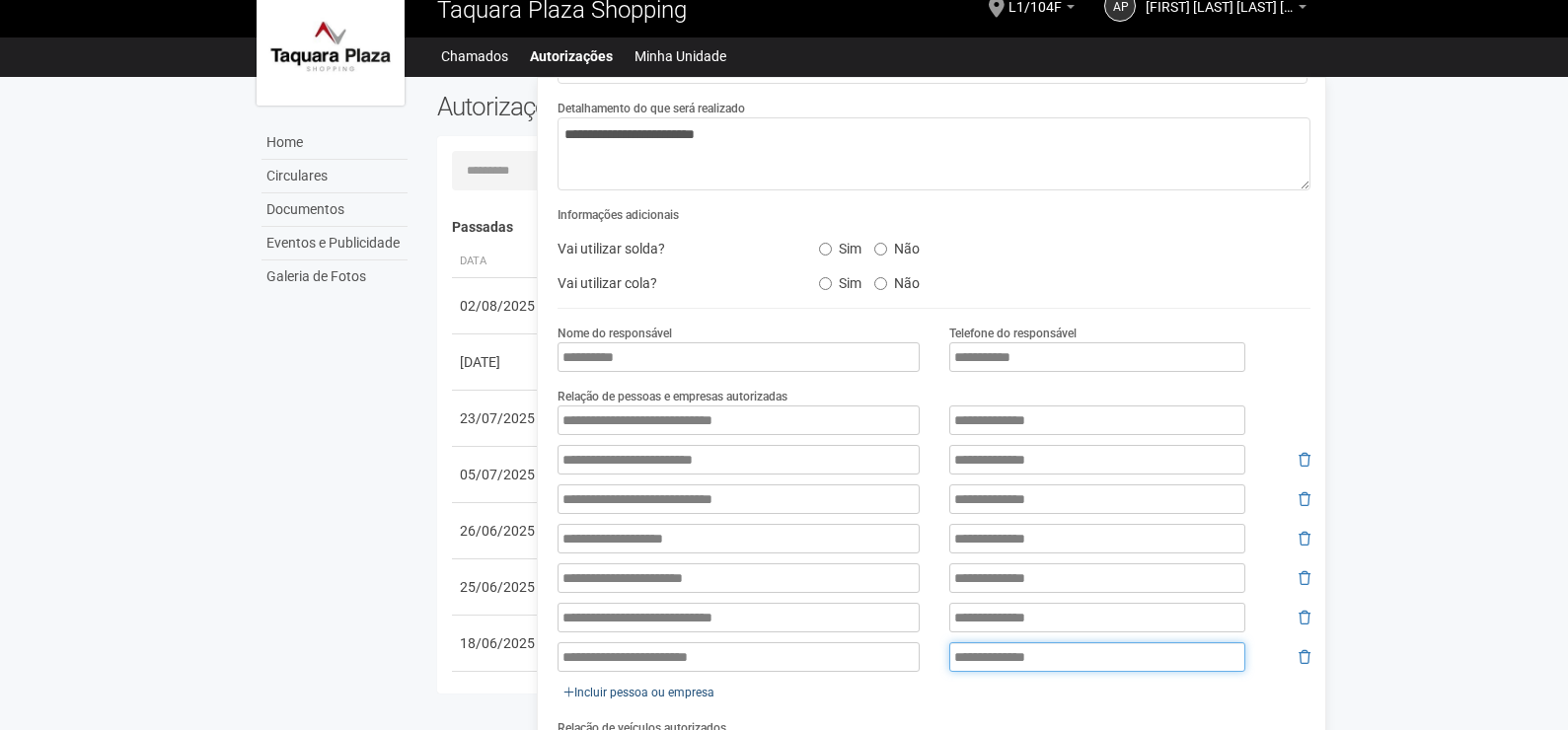 type on "**********" 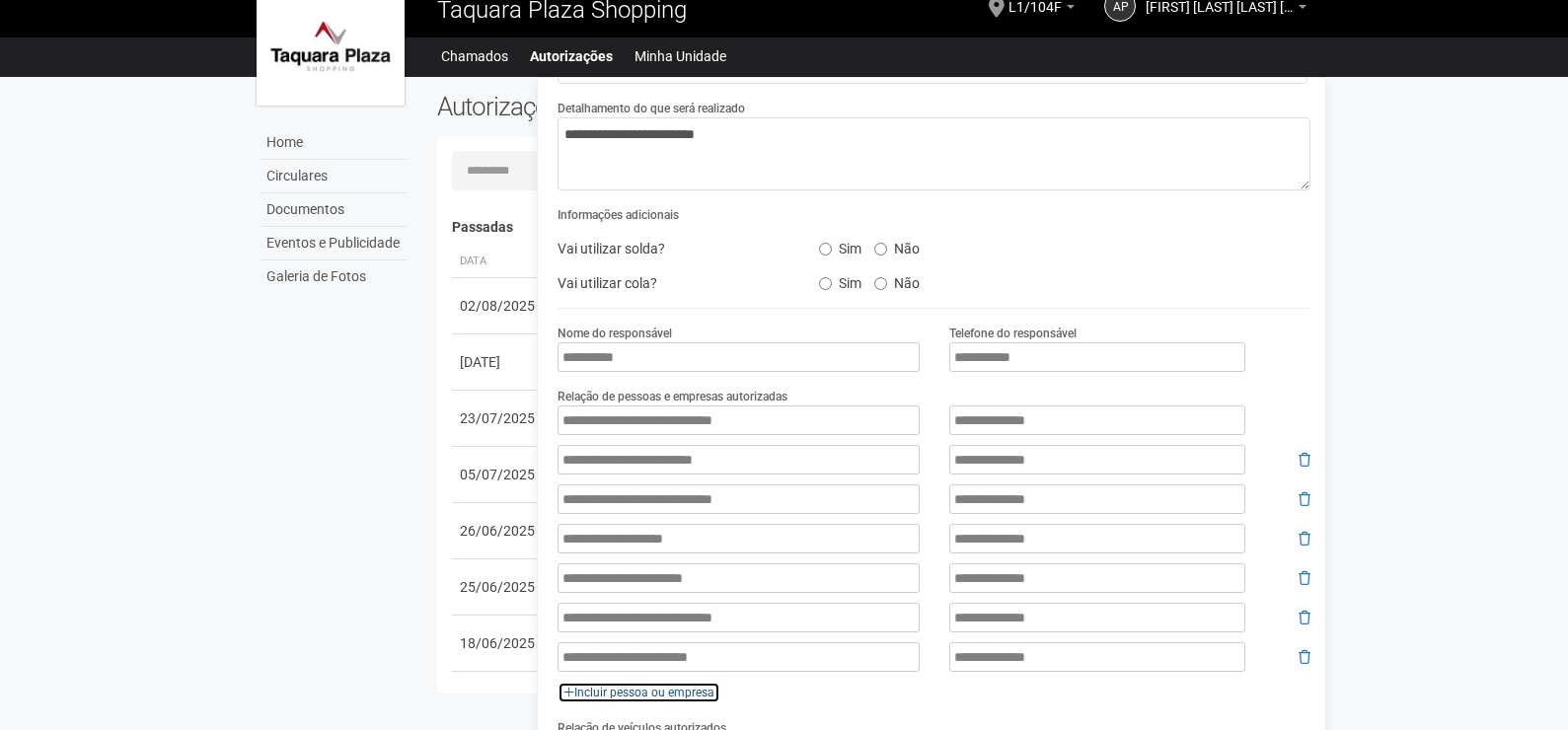 click on "Incluir pessoa ou empresa" at bounding box center [638, 693] 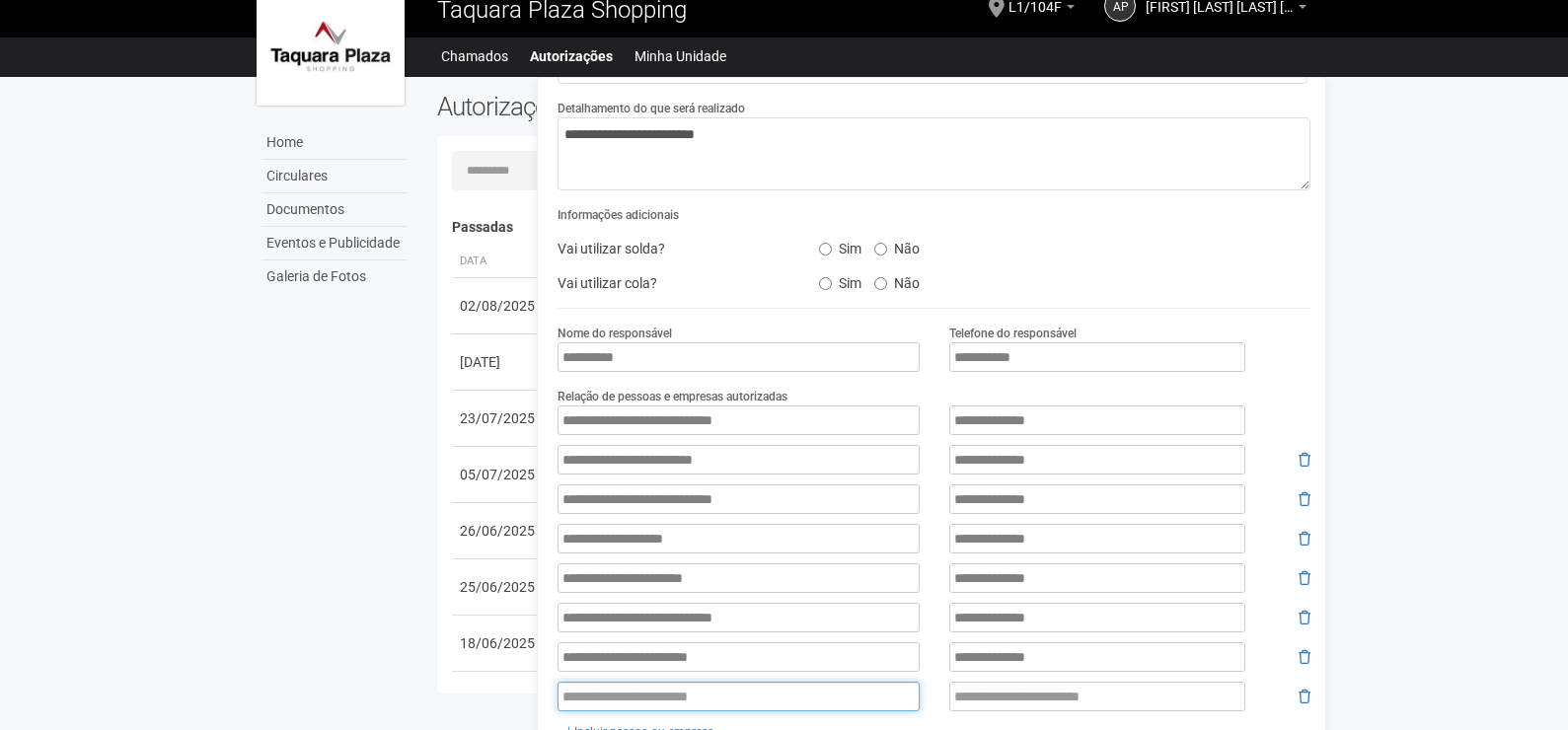 click at bounding box center [738, 696] 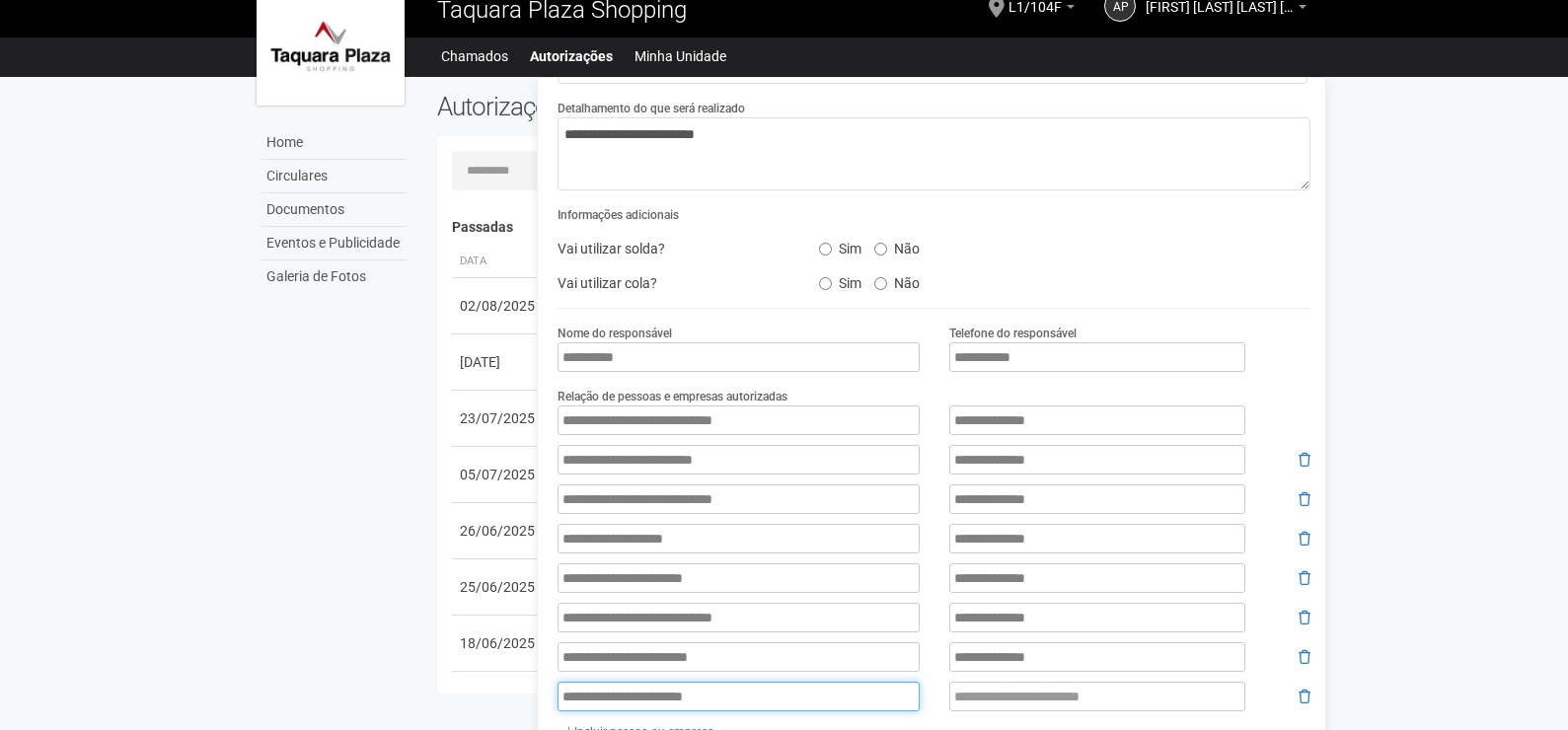 type on "**********" 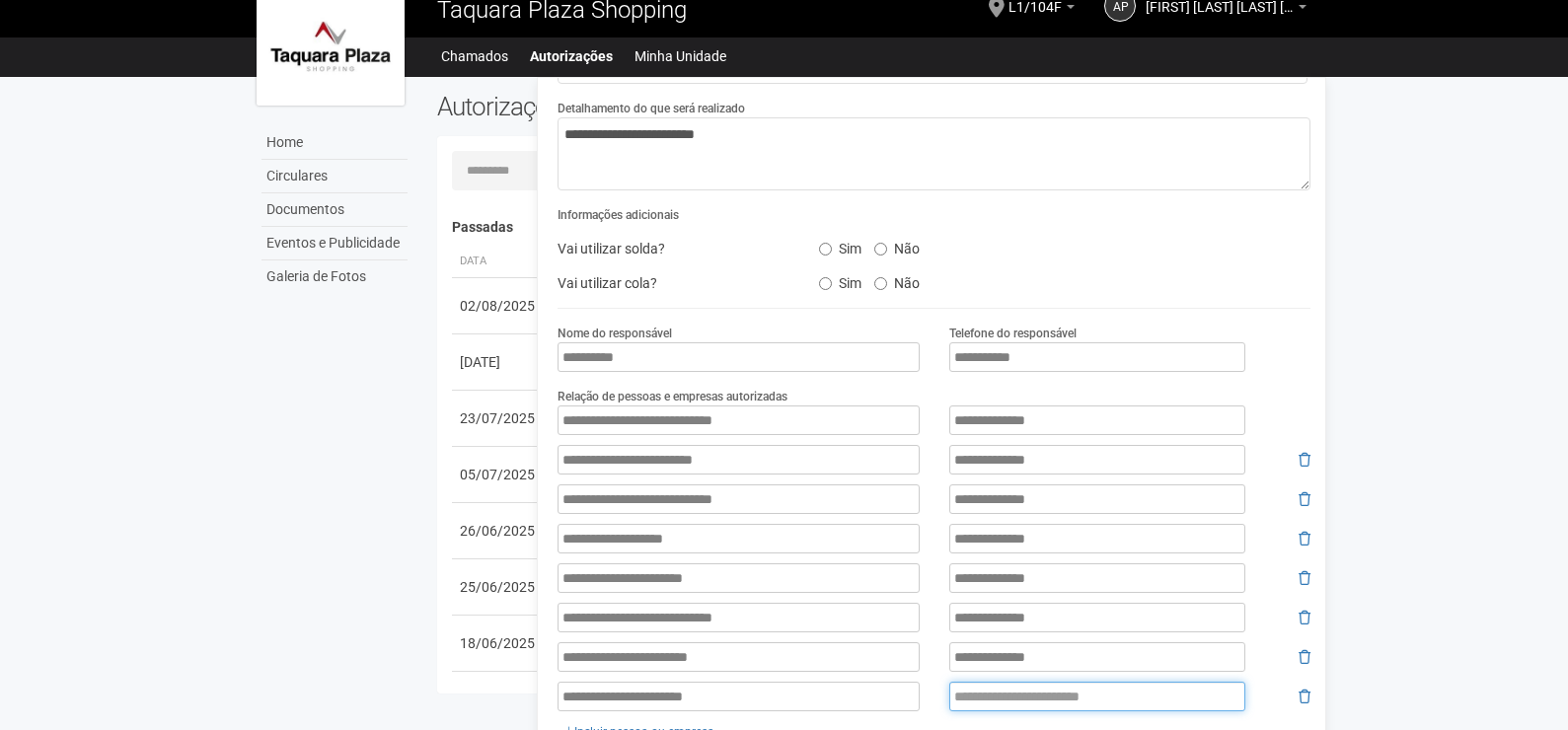 click at bounding box center (1097, 696) 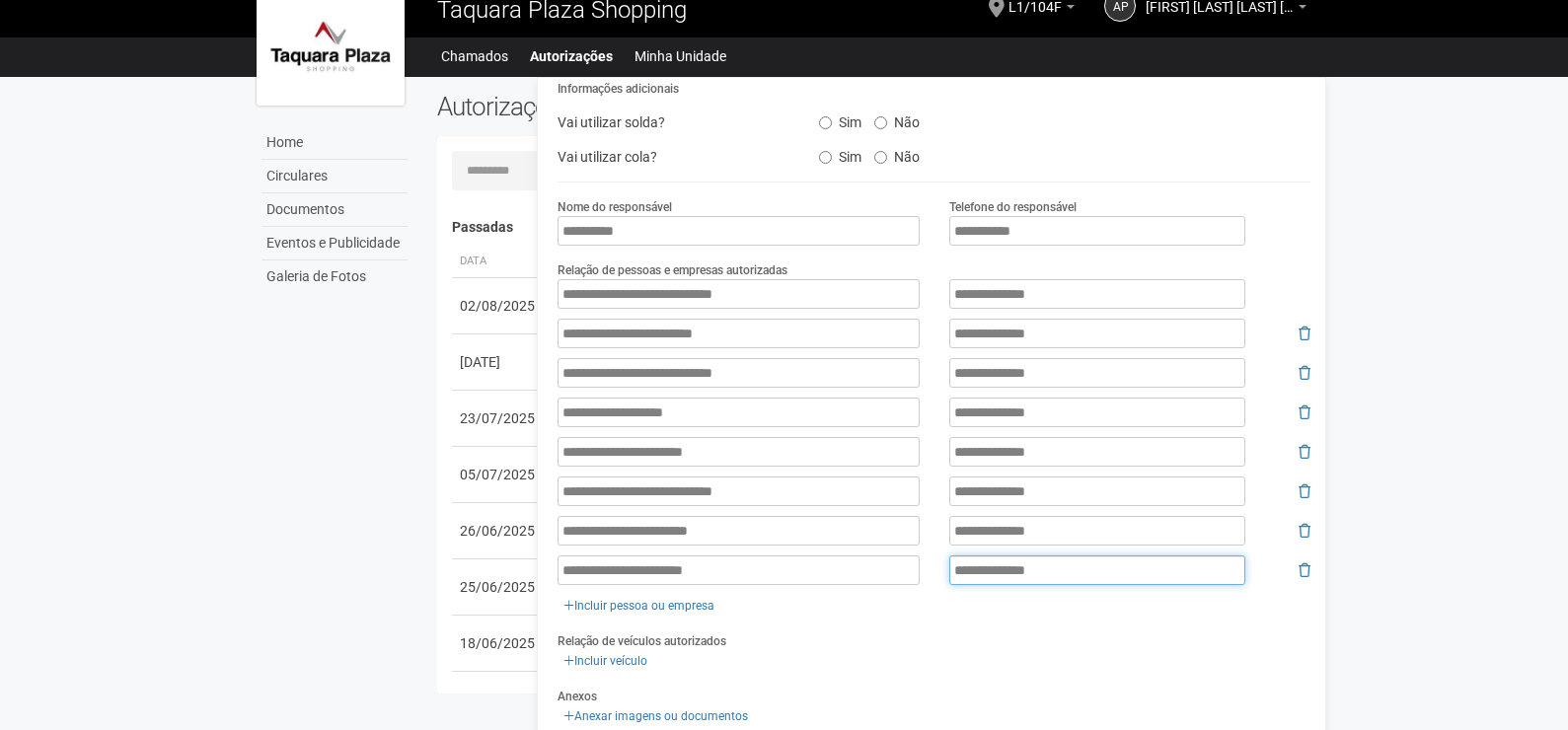 scroll, scrollTop: 325, scrollLeft: 0, axis: vertical 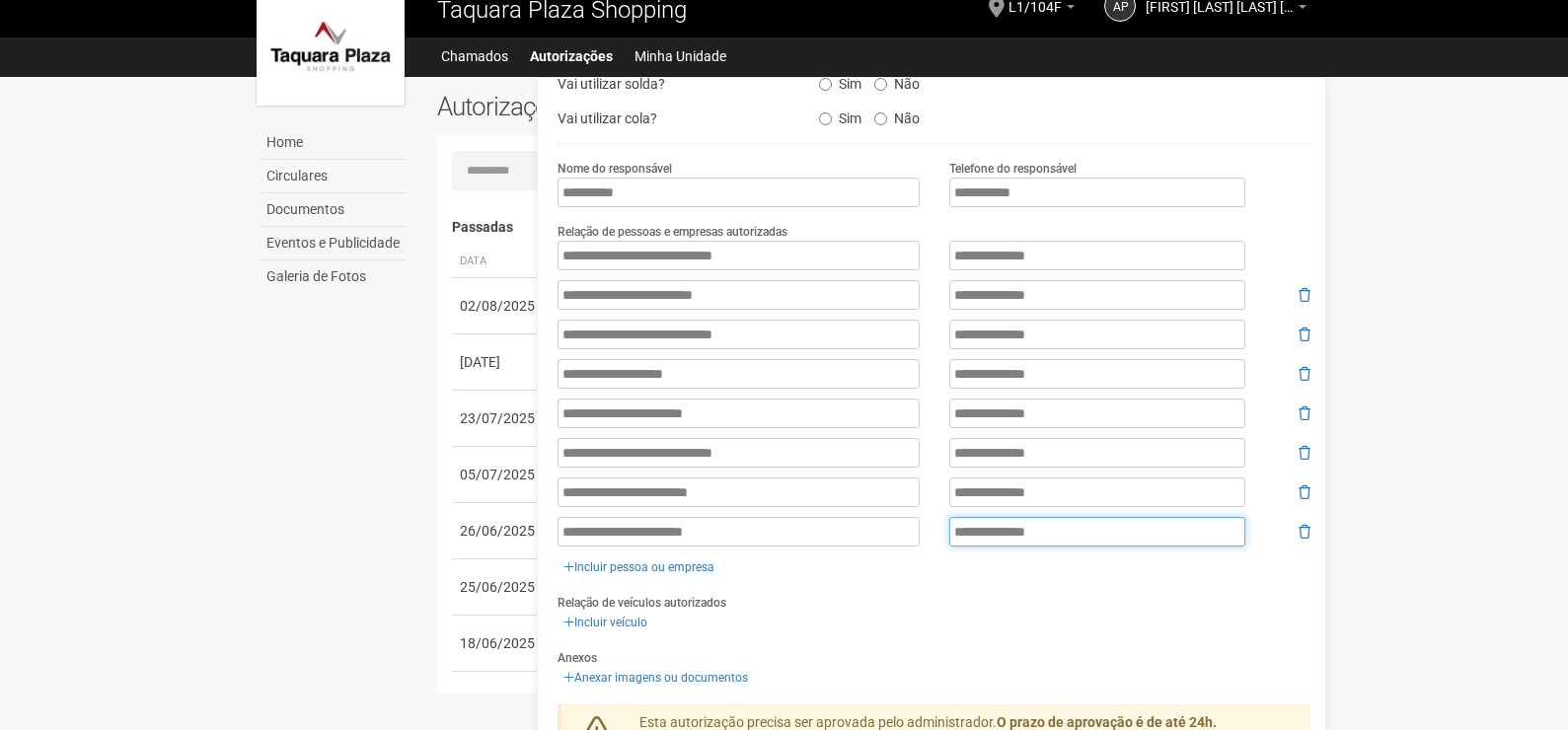 type on "**********" 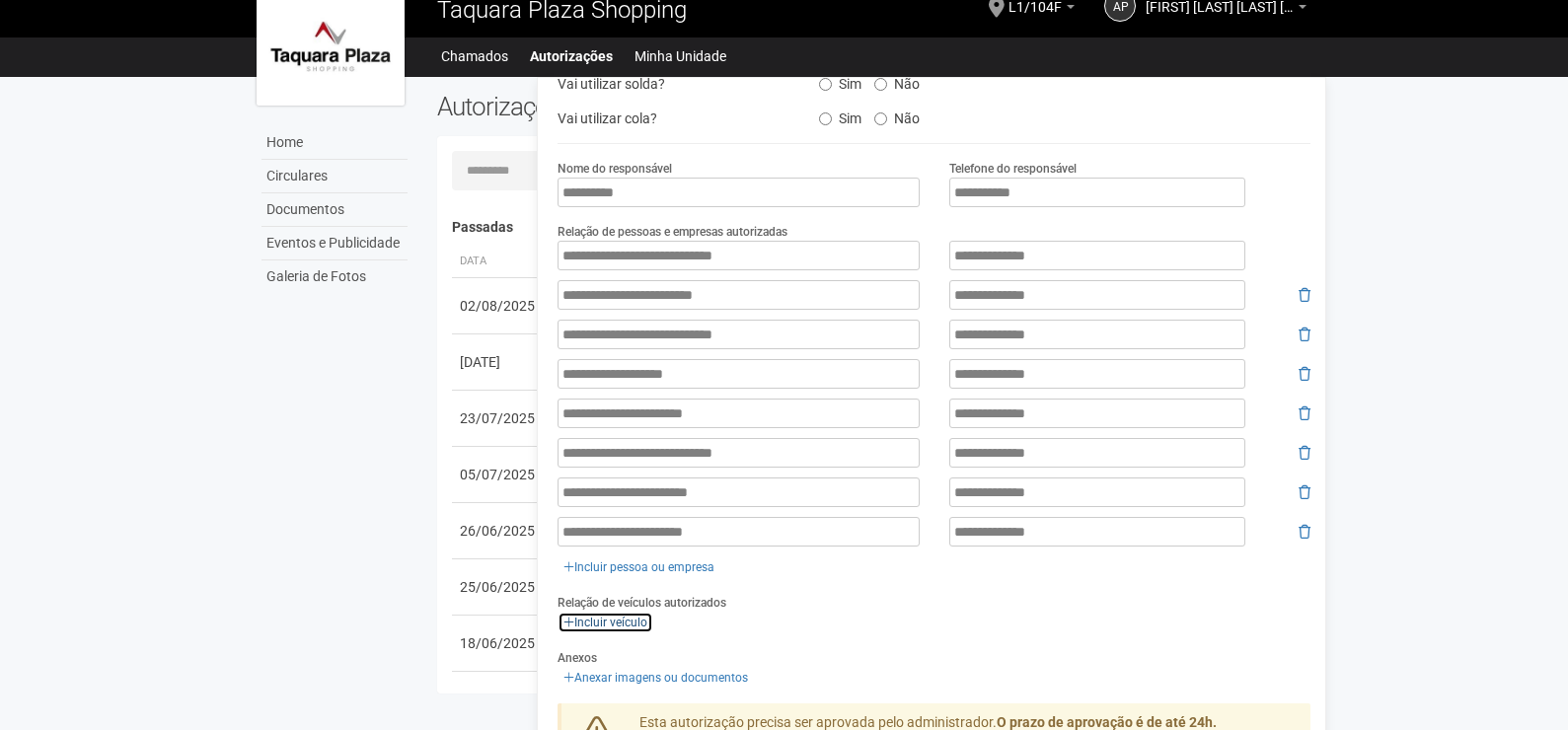 click on "Incluir veículo" at bounding box center [605, 622] 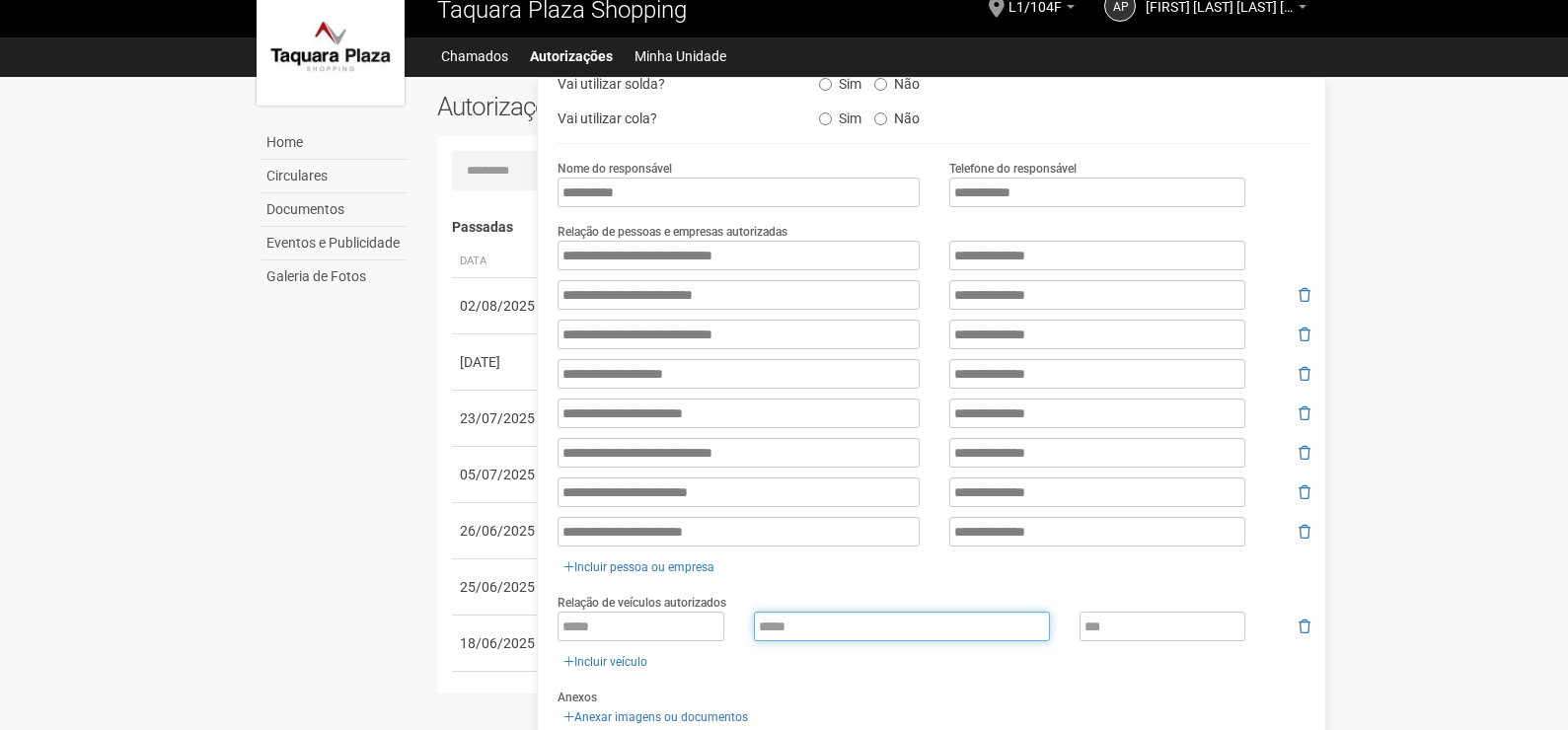 click at bounding box center (902, 626) 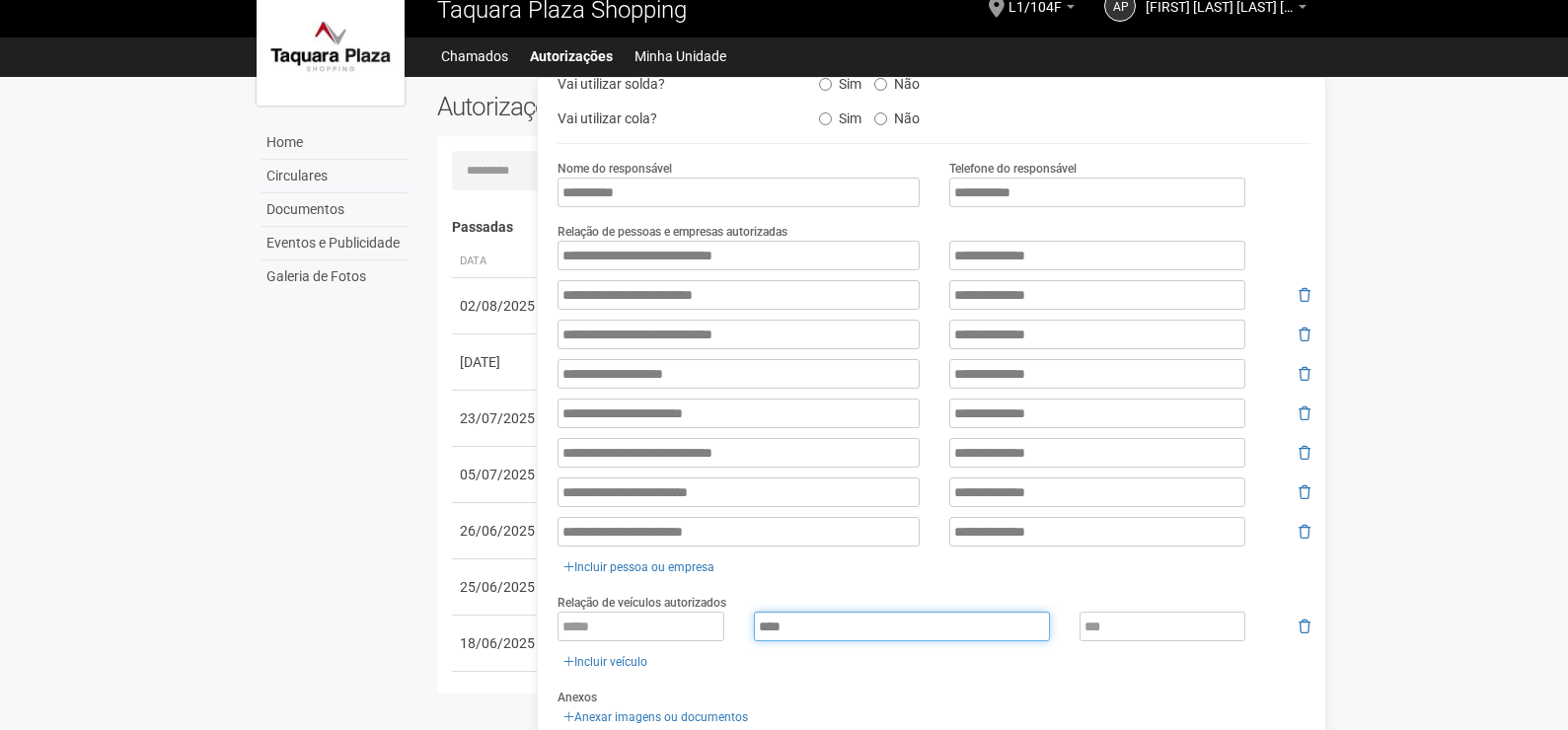 type on "****" 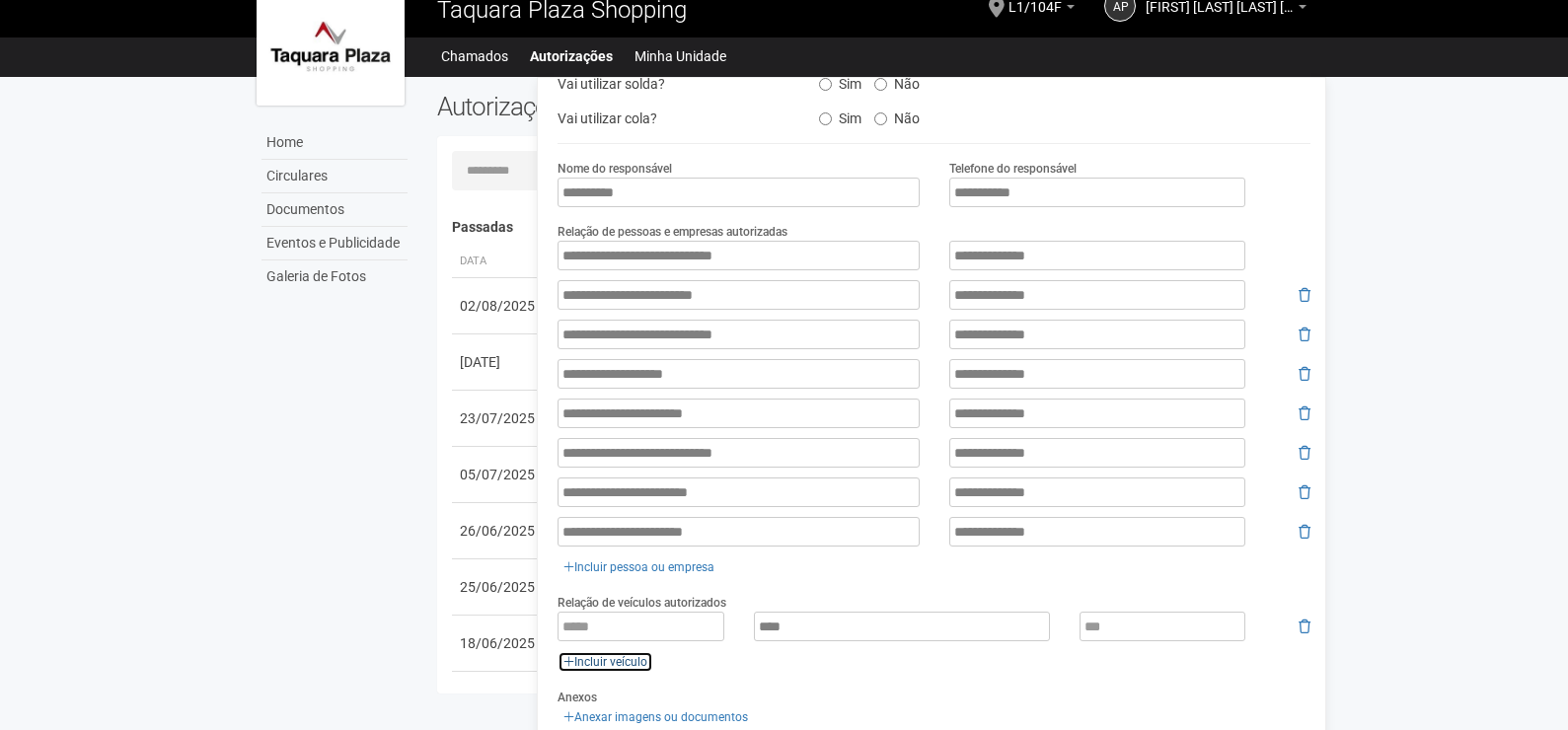 click on "Incluir veículo" at bounding box center (605, 662) 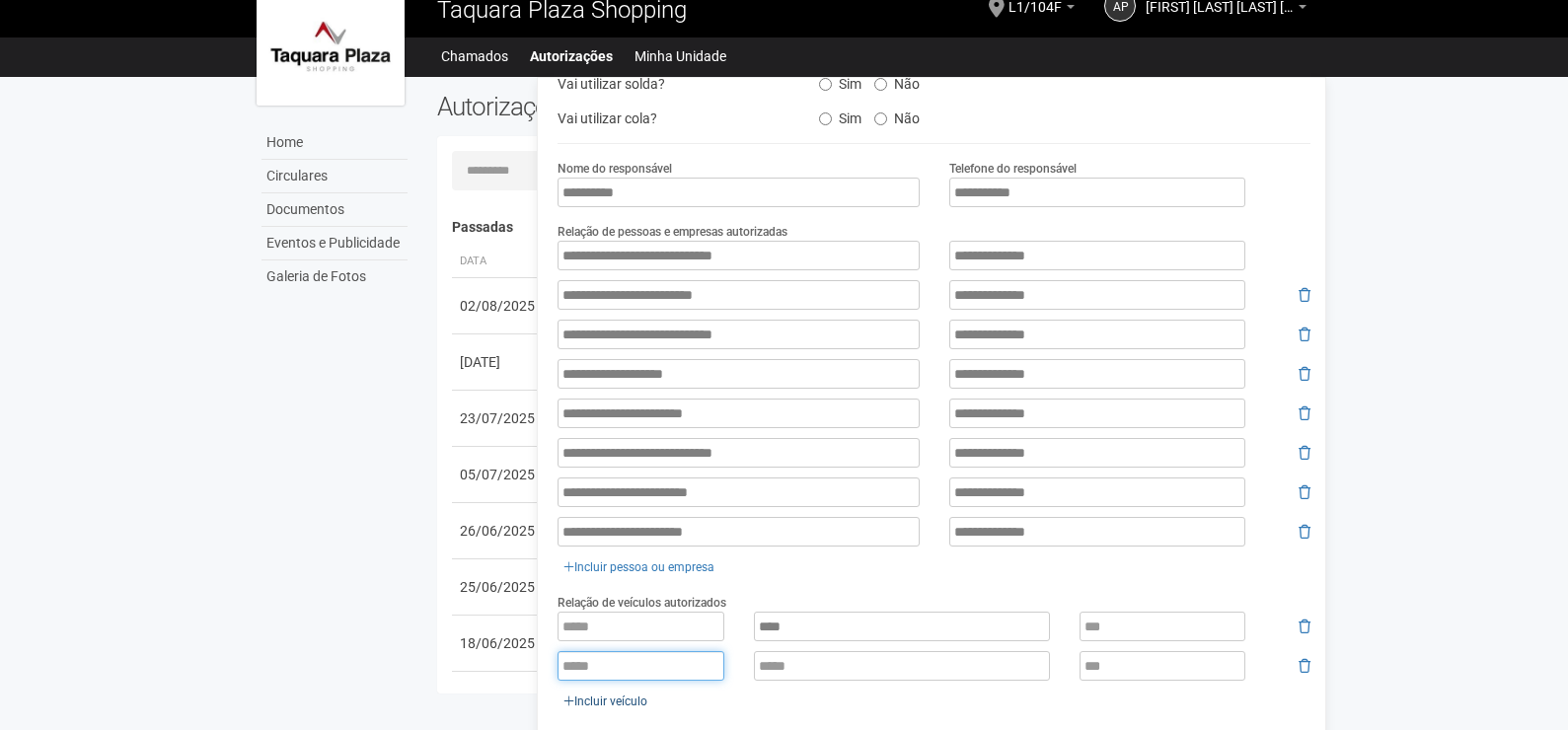 click at bounding box center [640, 666] 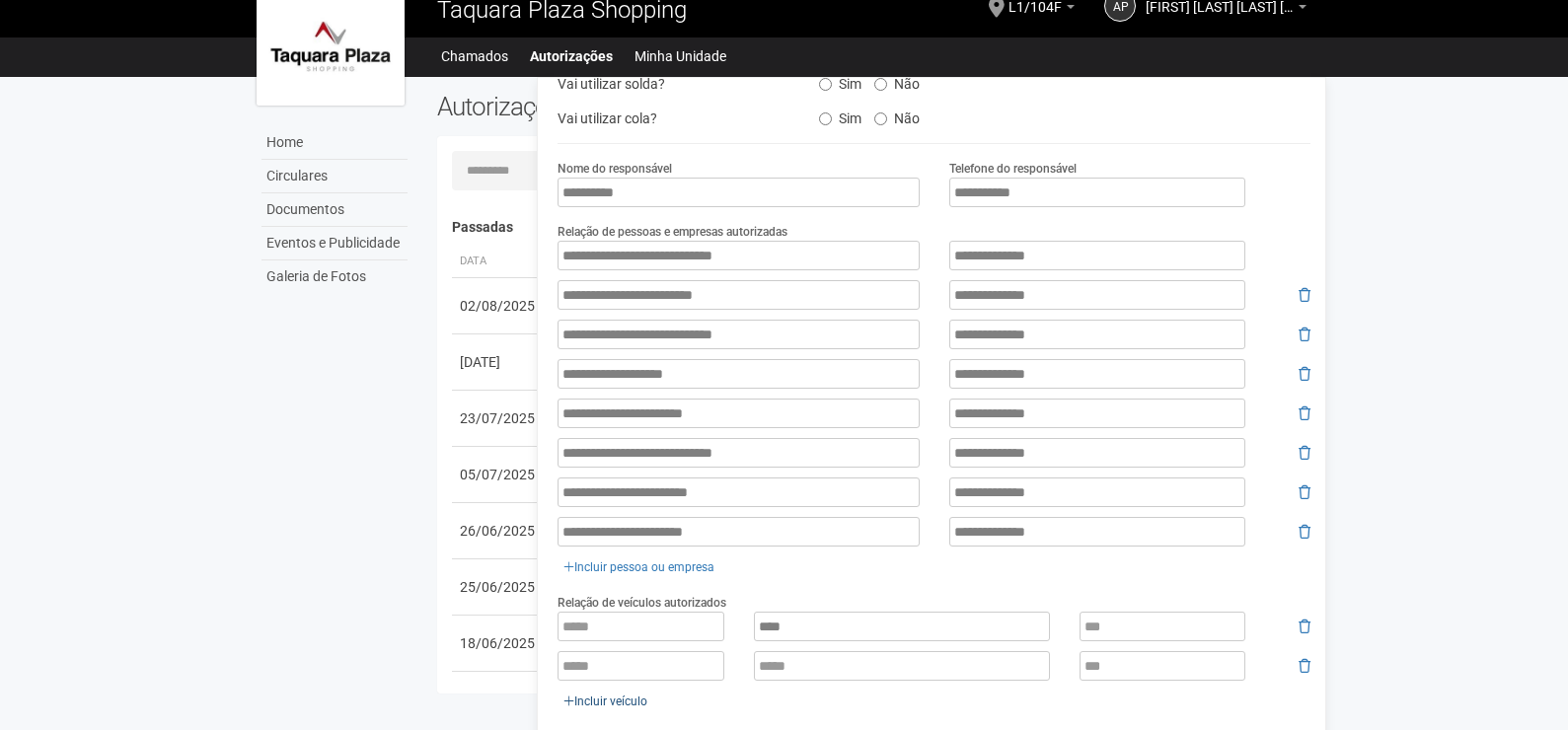 click on "****
Incluir veículo" at bounding box center [933, 662] 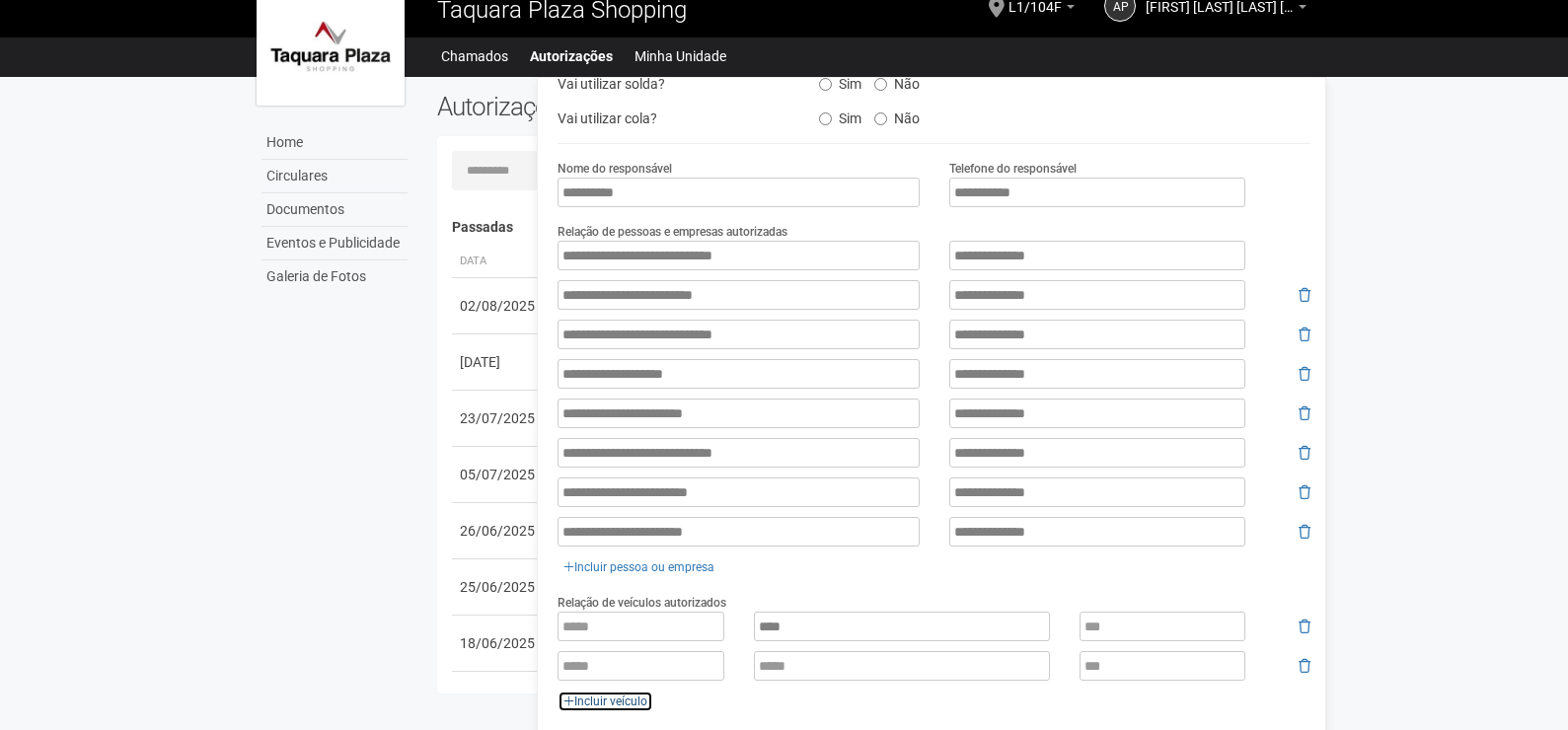 click on "Incluir veículo" at bounding box center [605, 701] 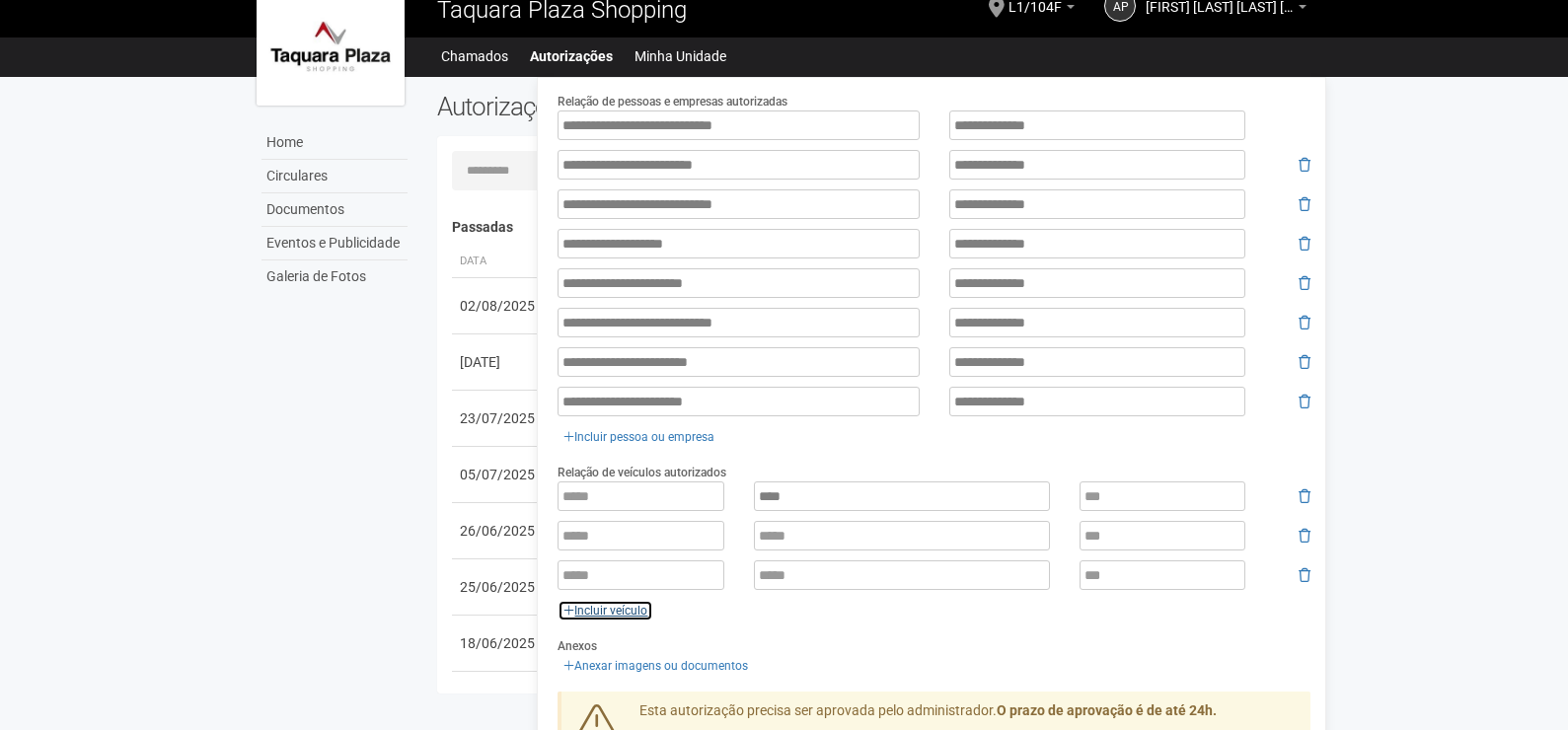 scroll, scrollTop: 554, scrollLeft: 0, axis: vertical 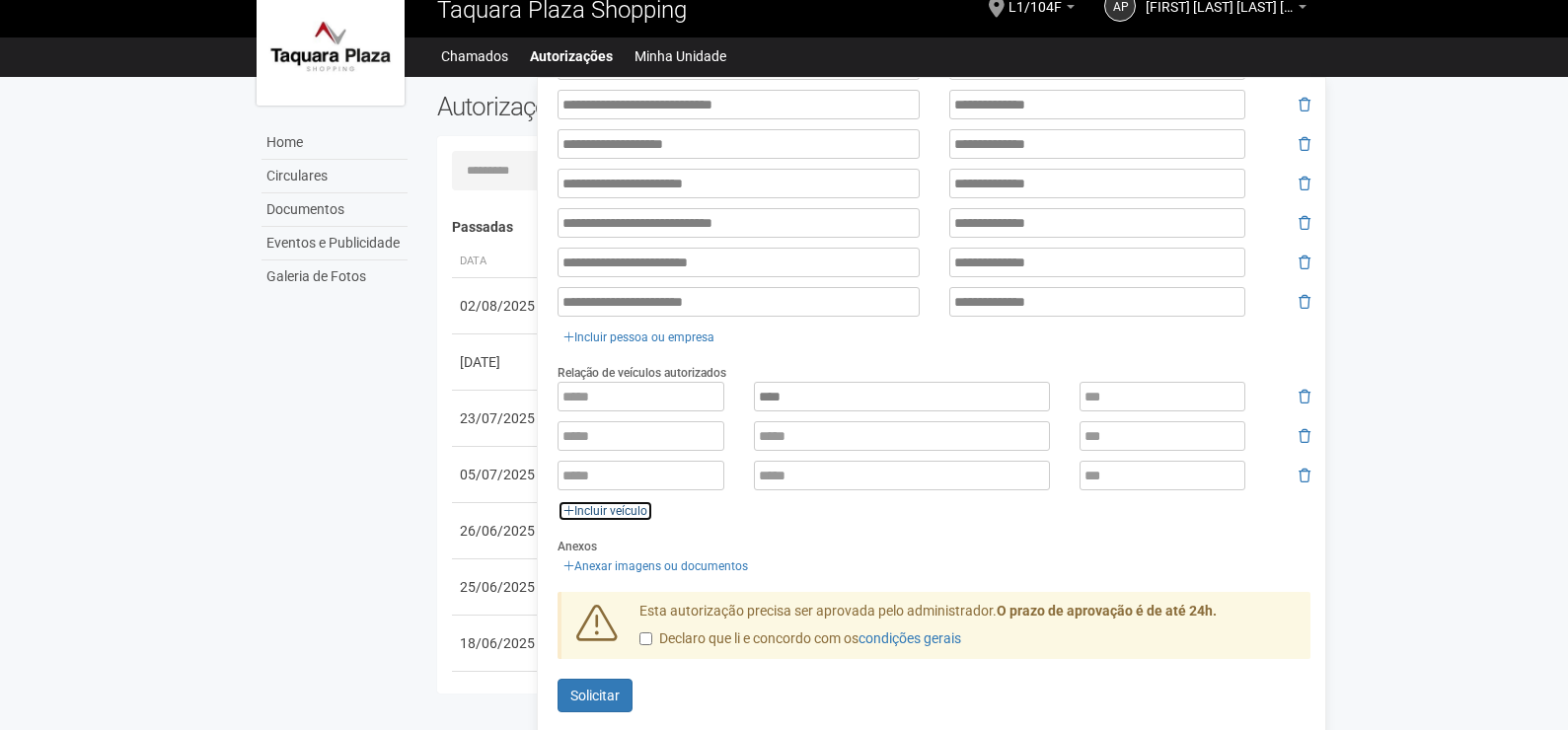click on "Incluir veículo" at bounding box center (605, 511) 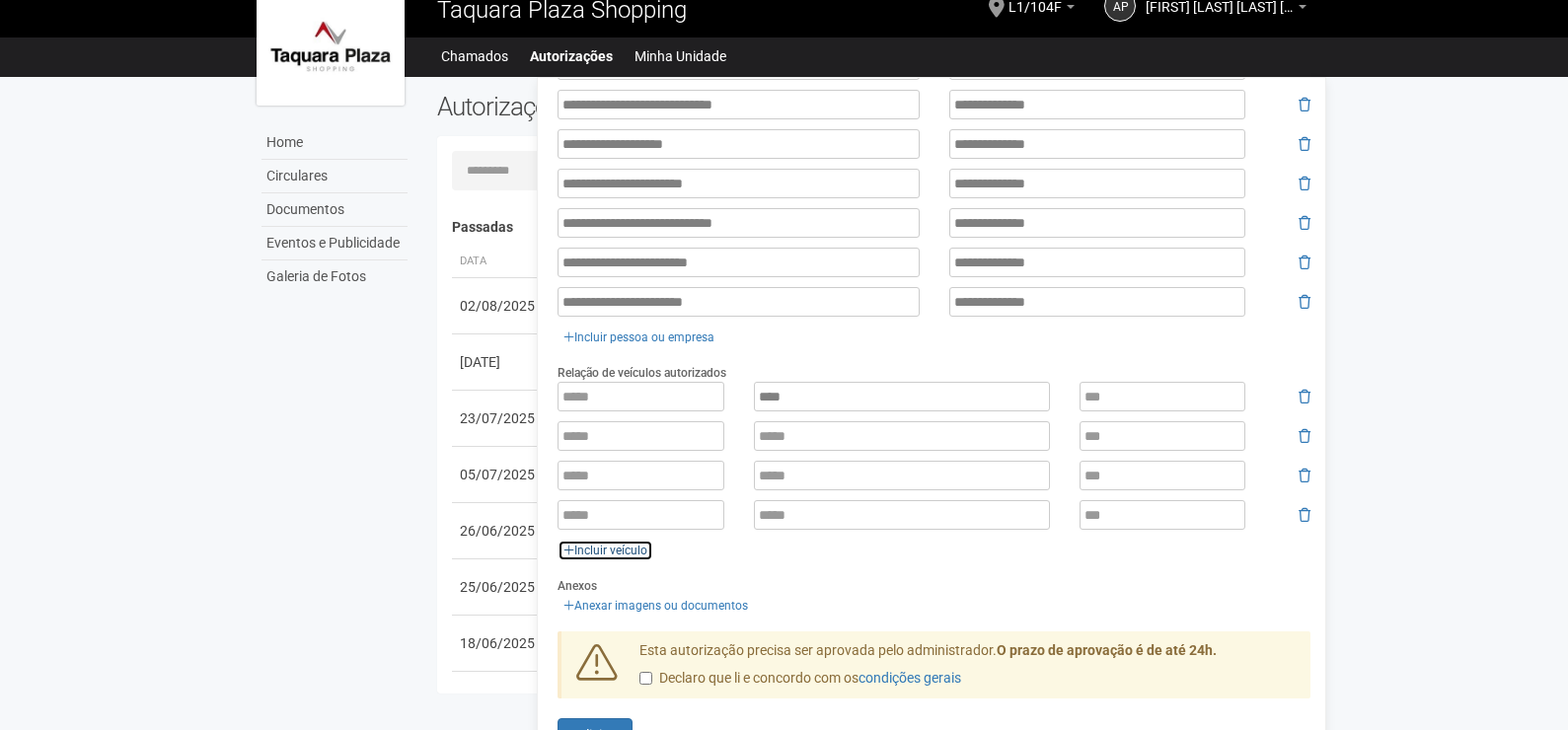 click on "Incluir veículo" at bounding box center (605, 550) 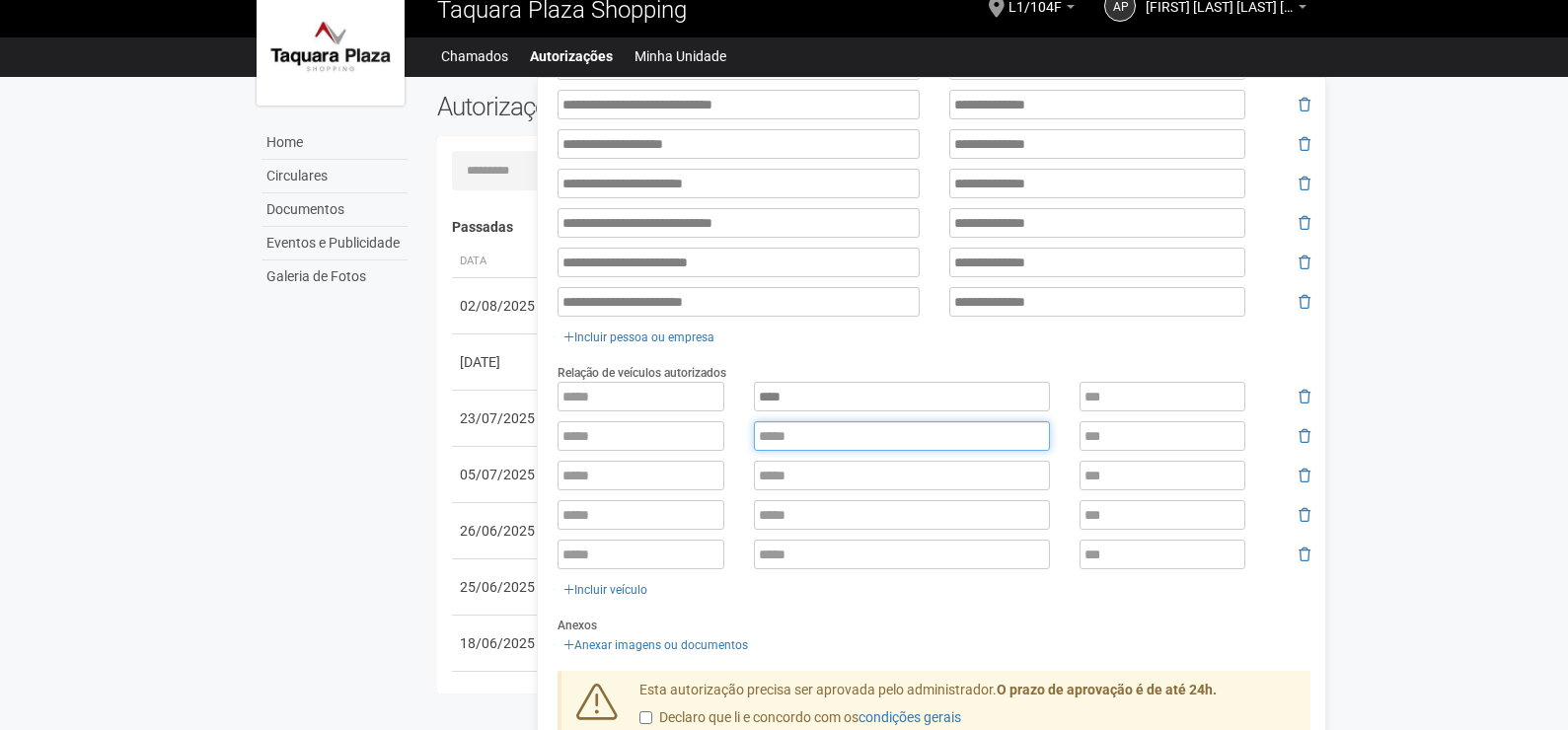 click at bounding box center [902, 436] 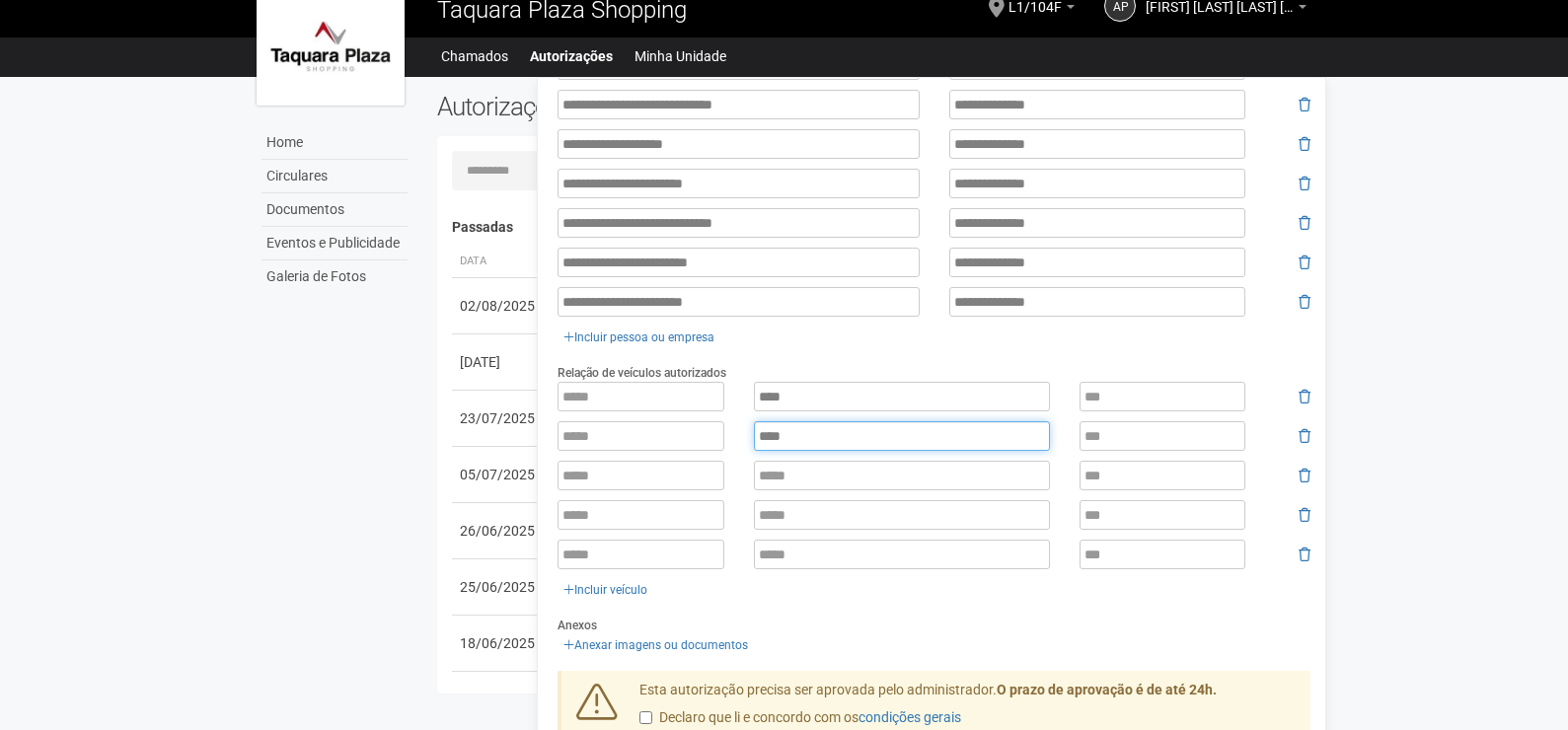 type on "****" 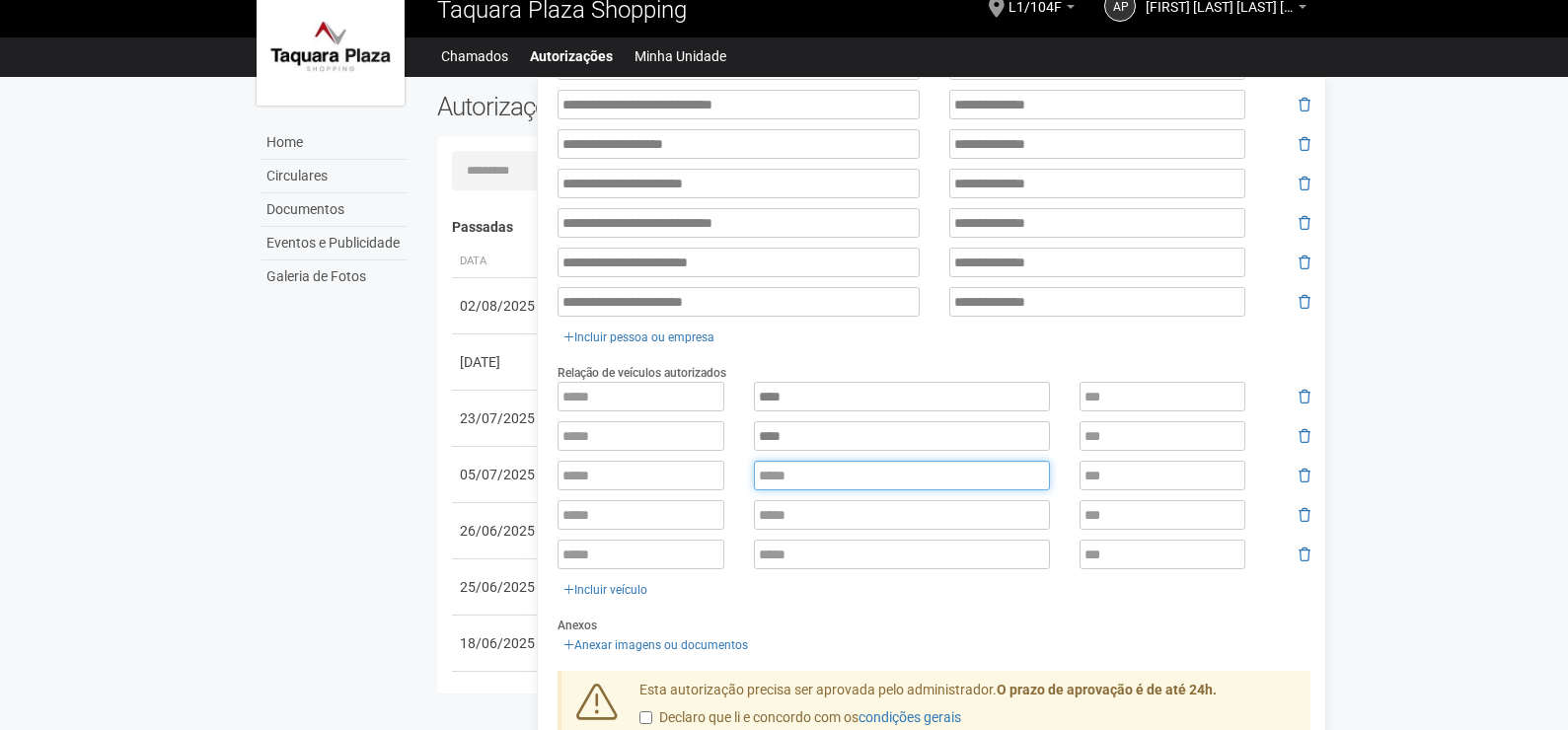 click at bounding box center [902, 475] 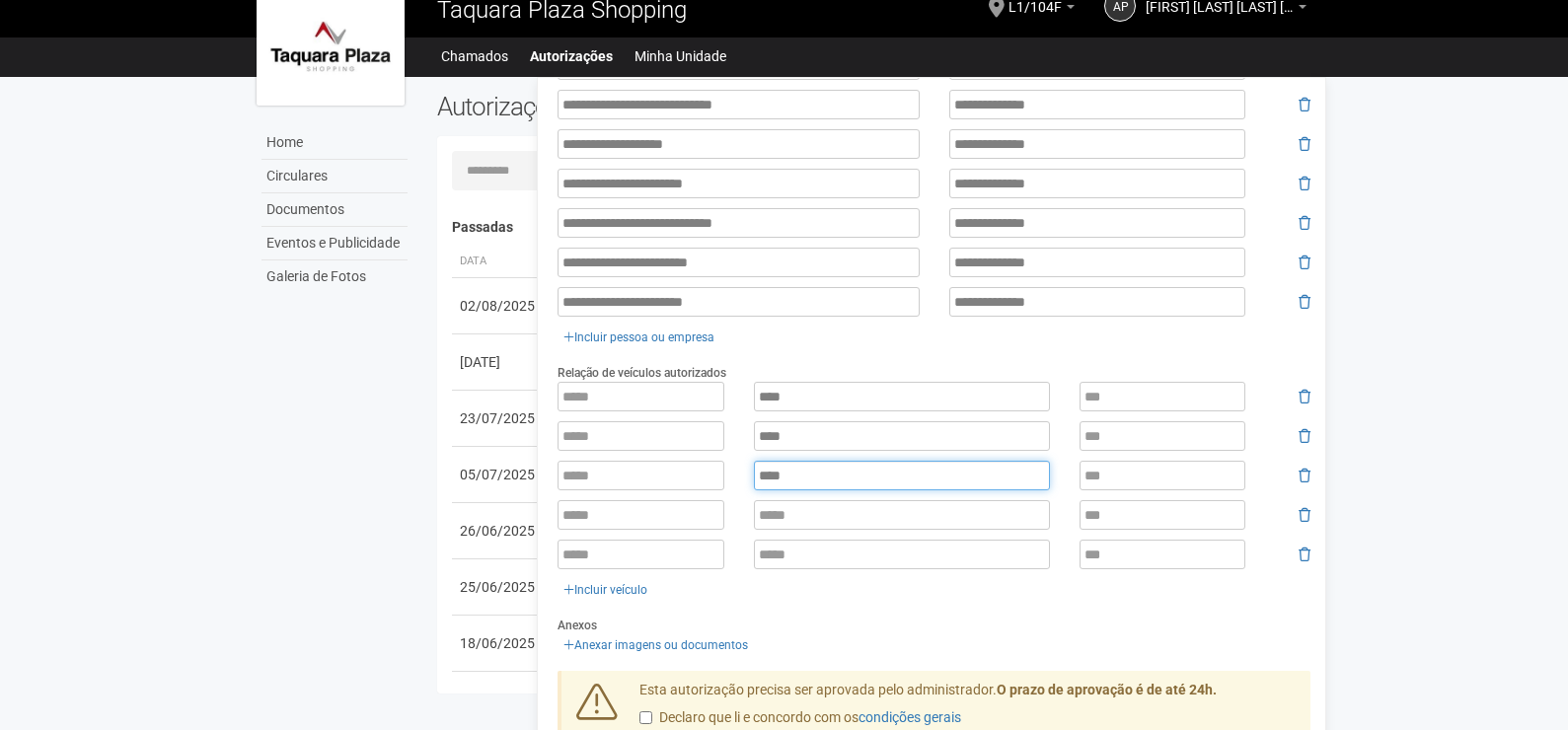 type on "****" 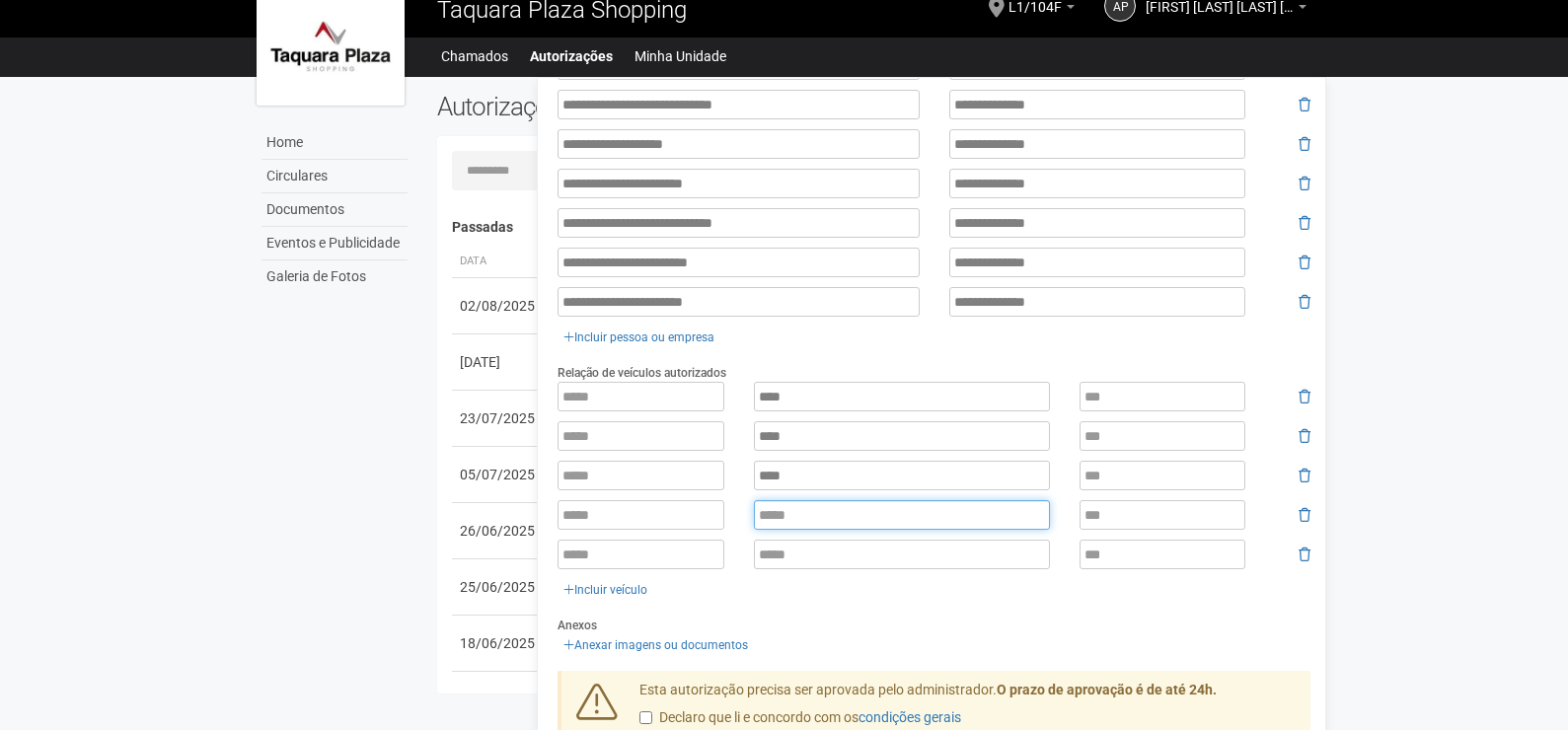 click at bounding box center (902, 515) 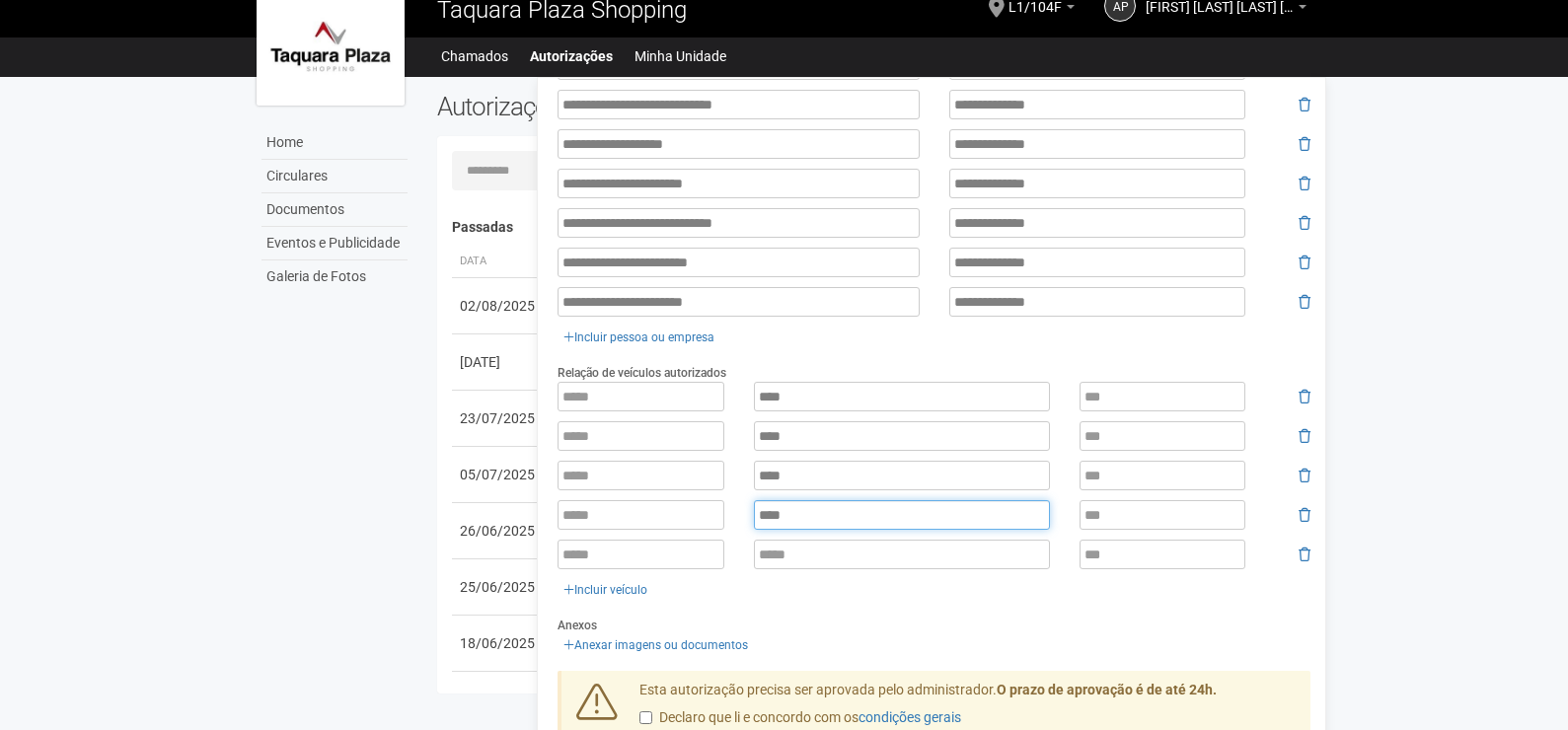 type on "****" 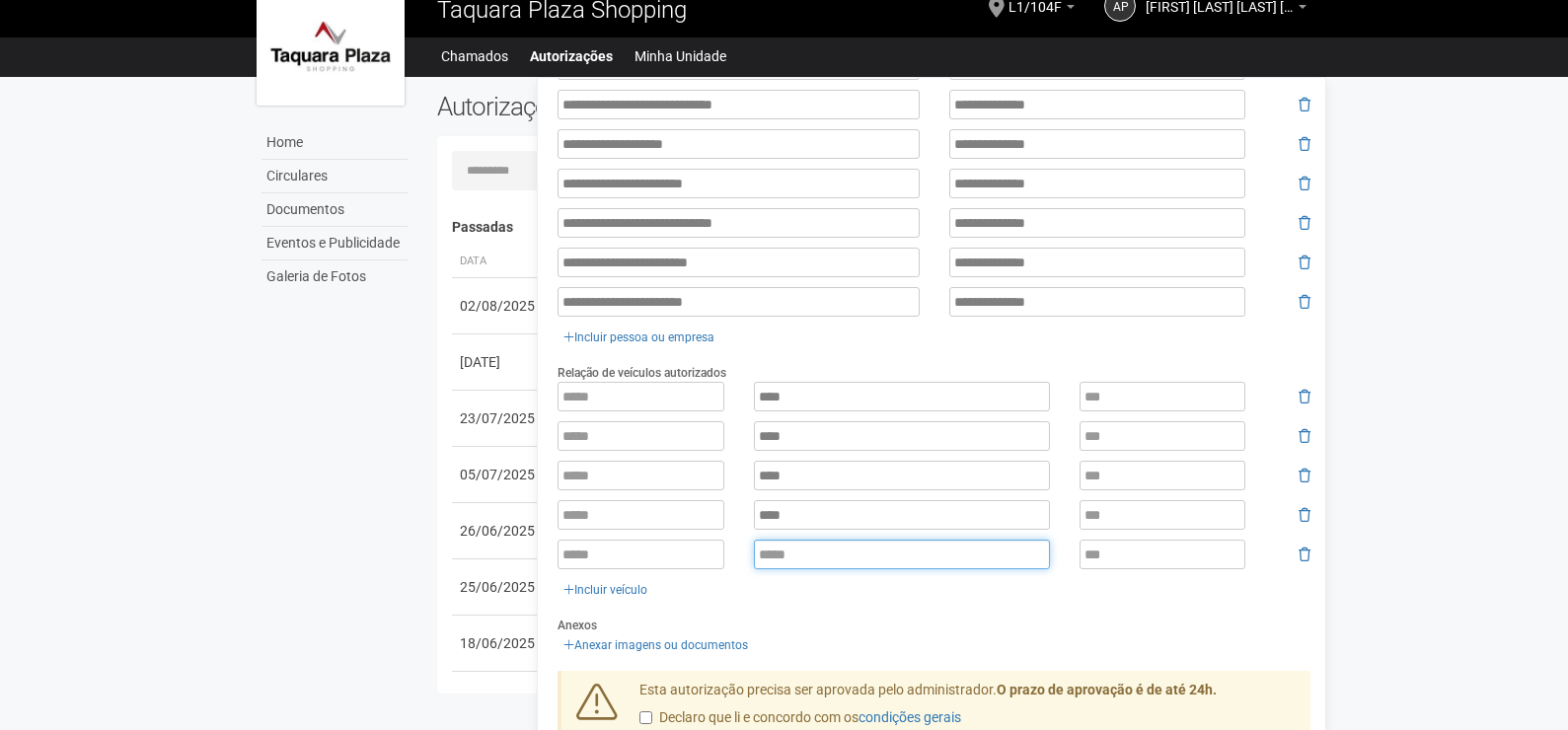 click at bounding box center [902, 554] 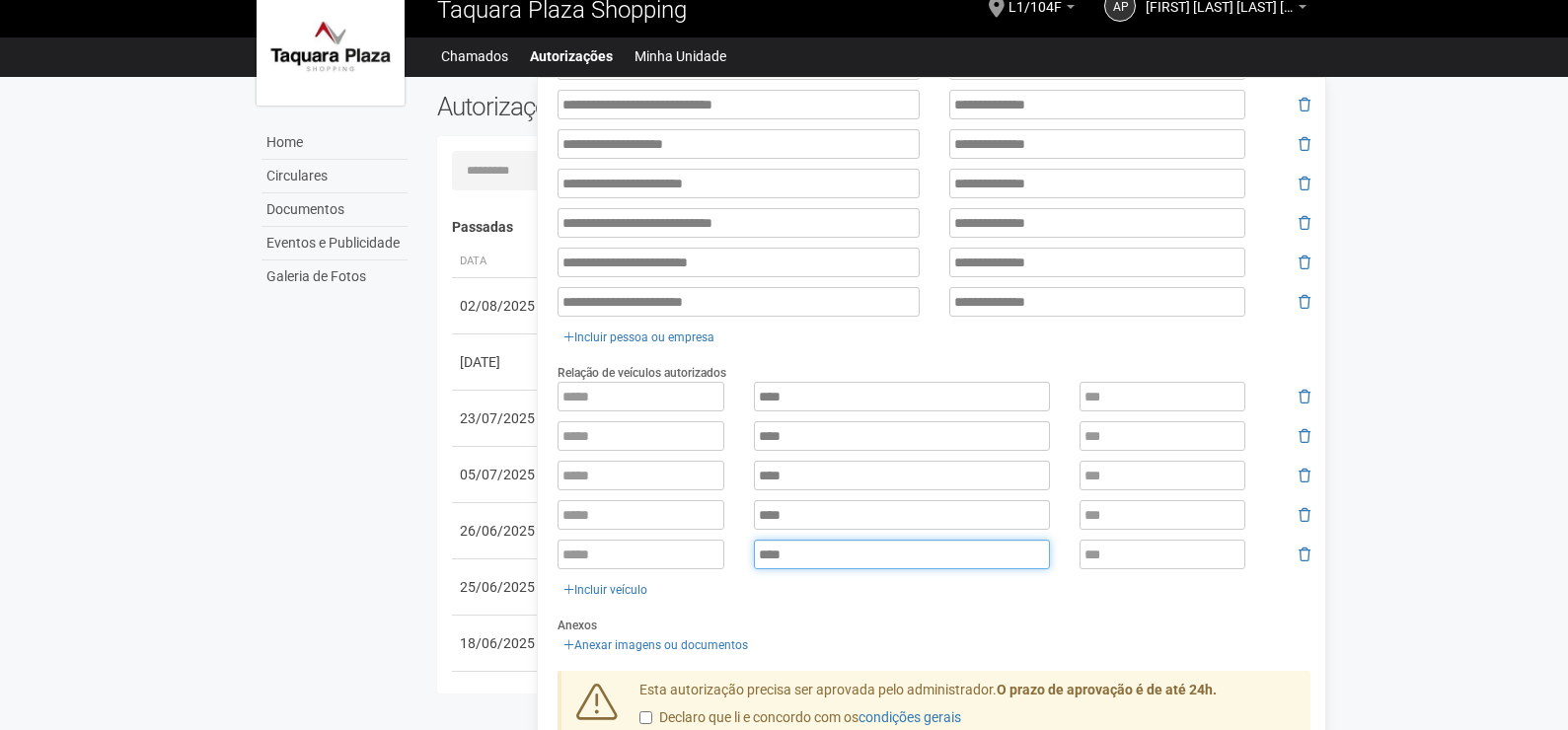 type on "****" 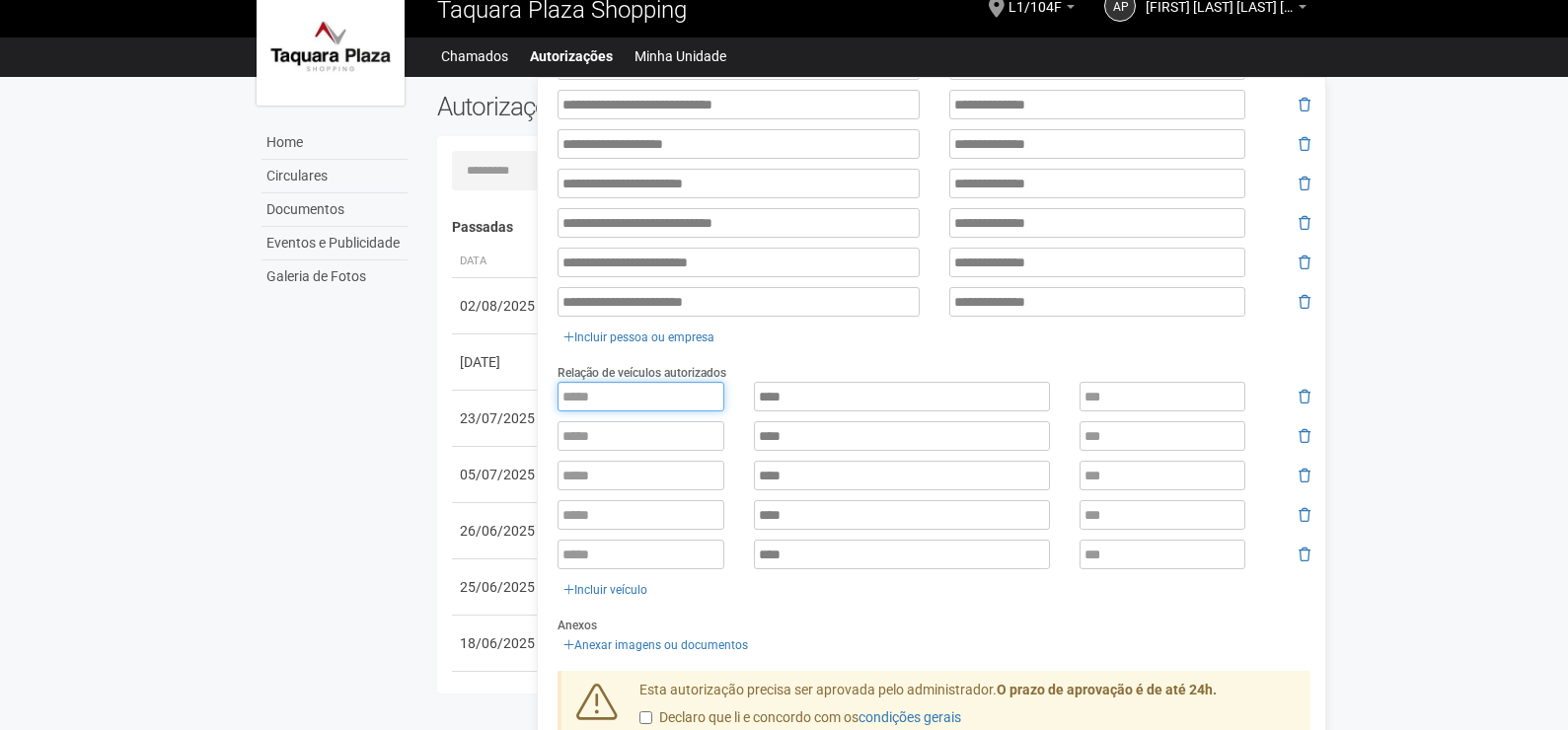 click at bounding box center (640, 397) 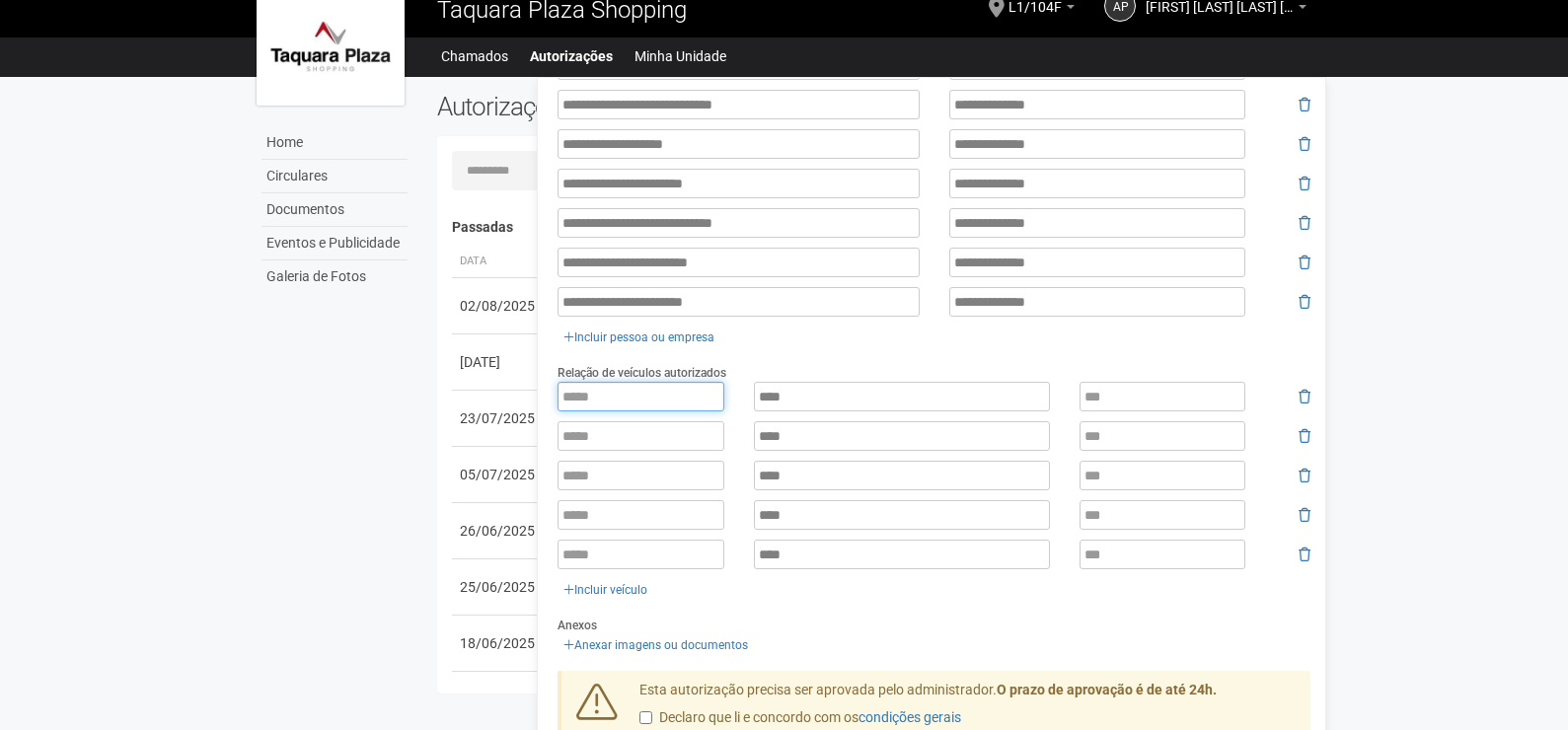 paste on "*******" 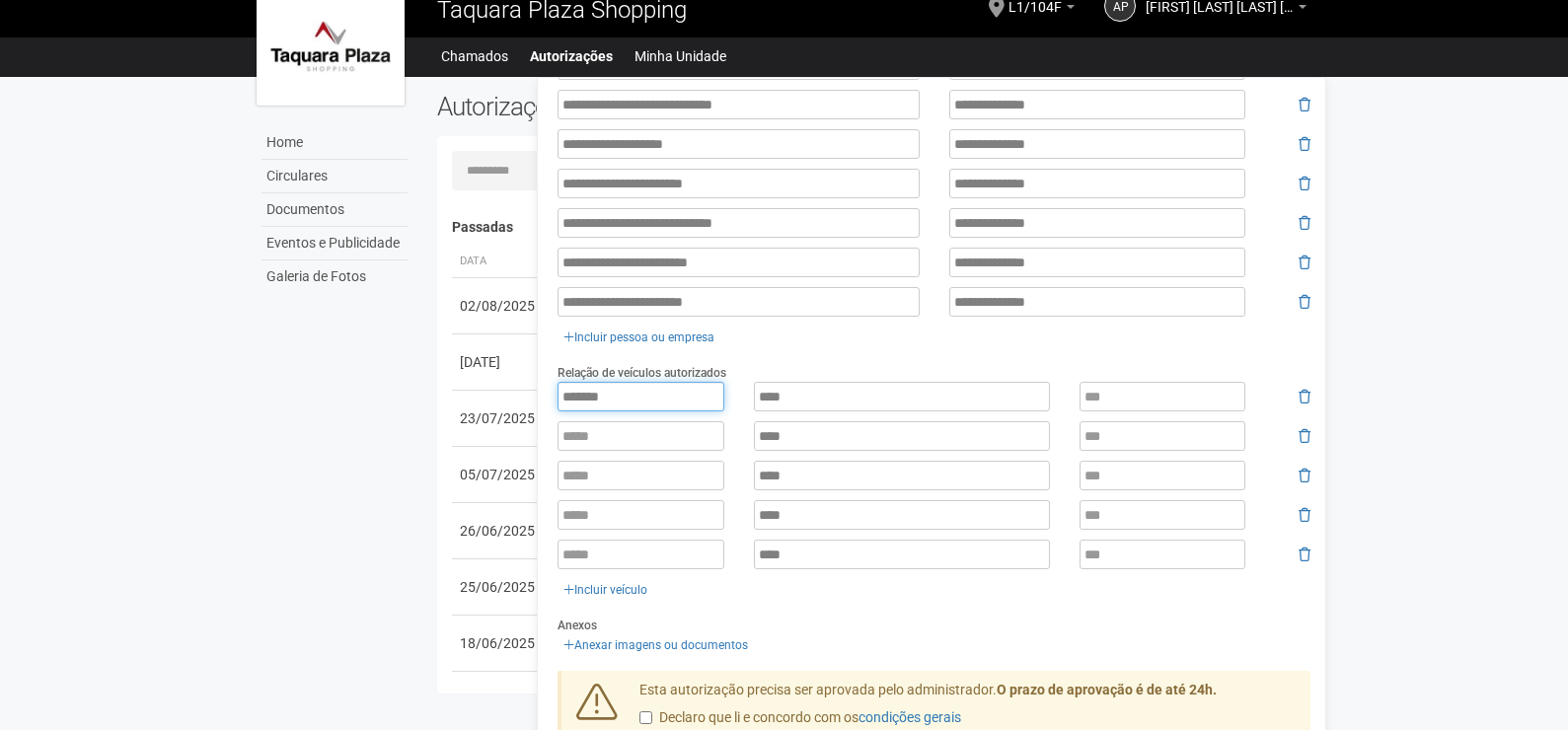 type on "*******" 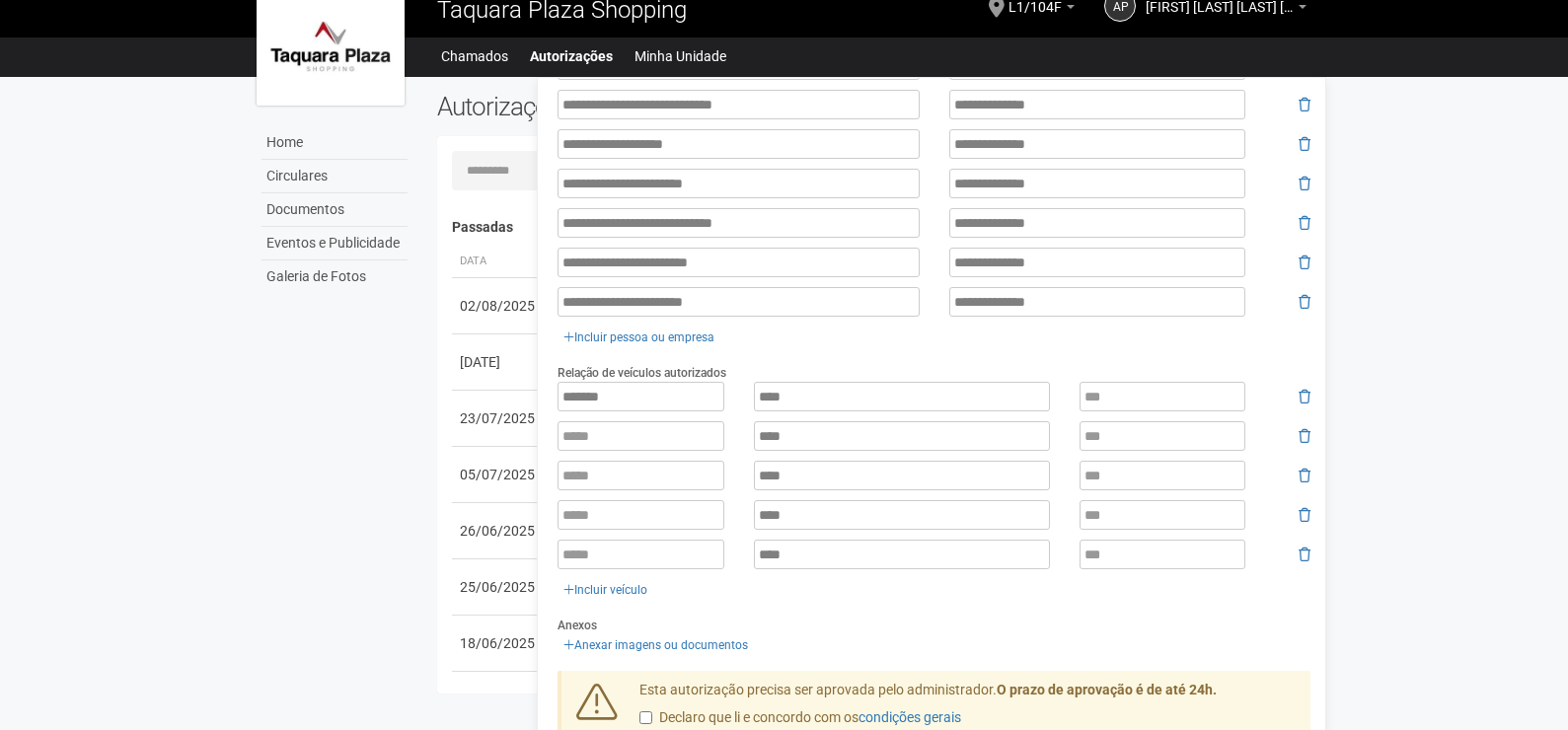 click on "*******
****
****
****
****
****
Incluir veículo" at bounding box center (933, 491) 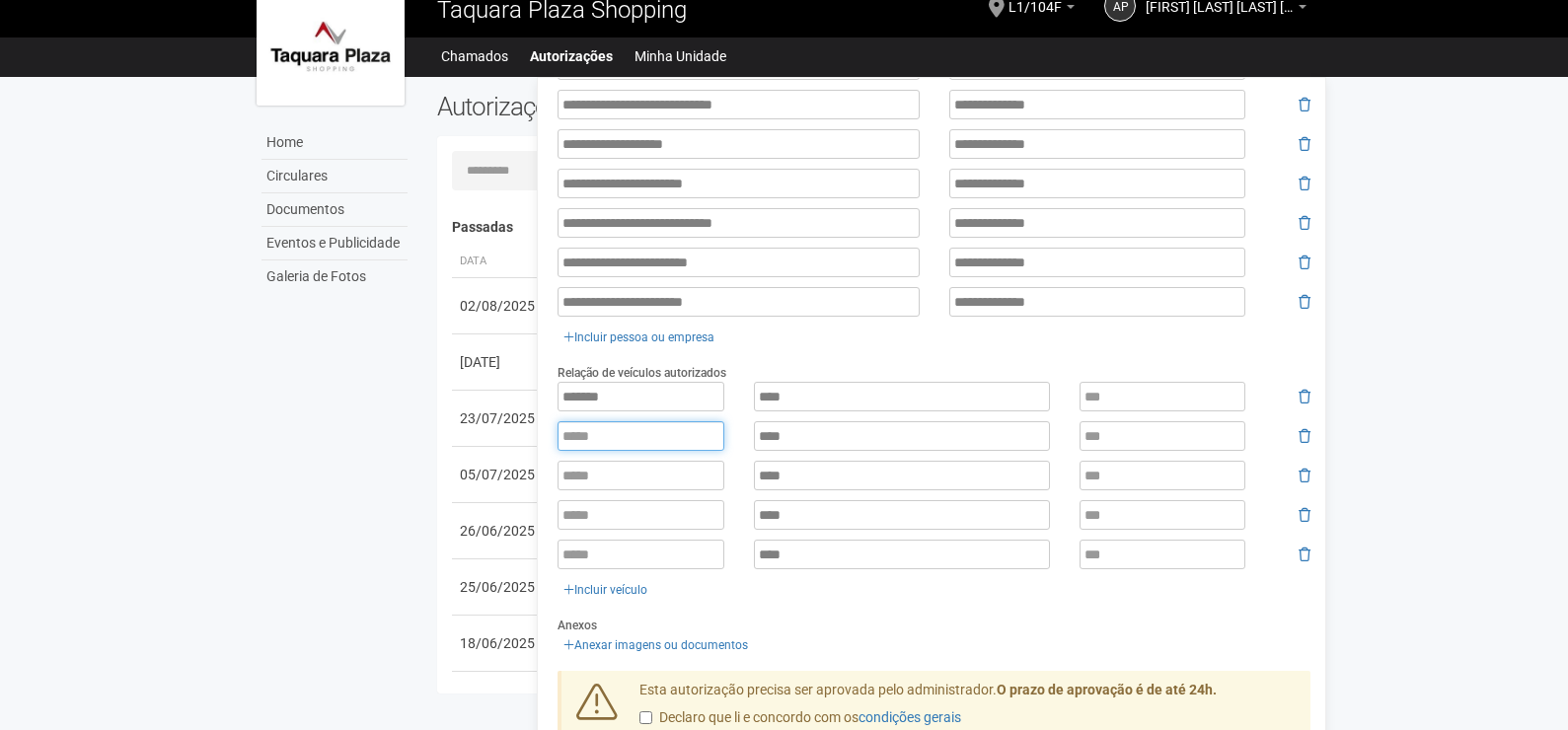 click at bounding box center (640, 436) 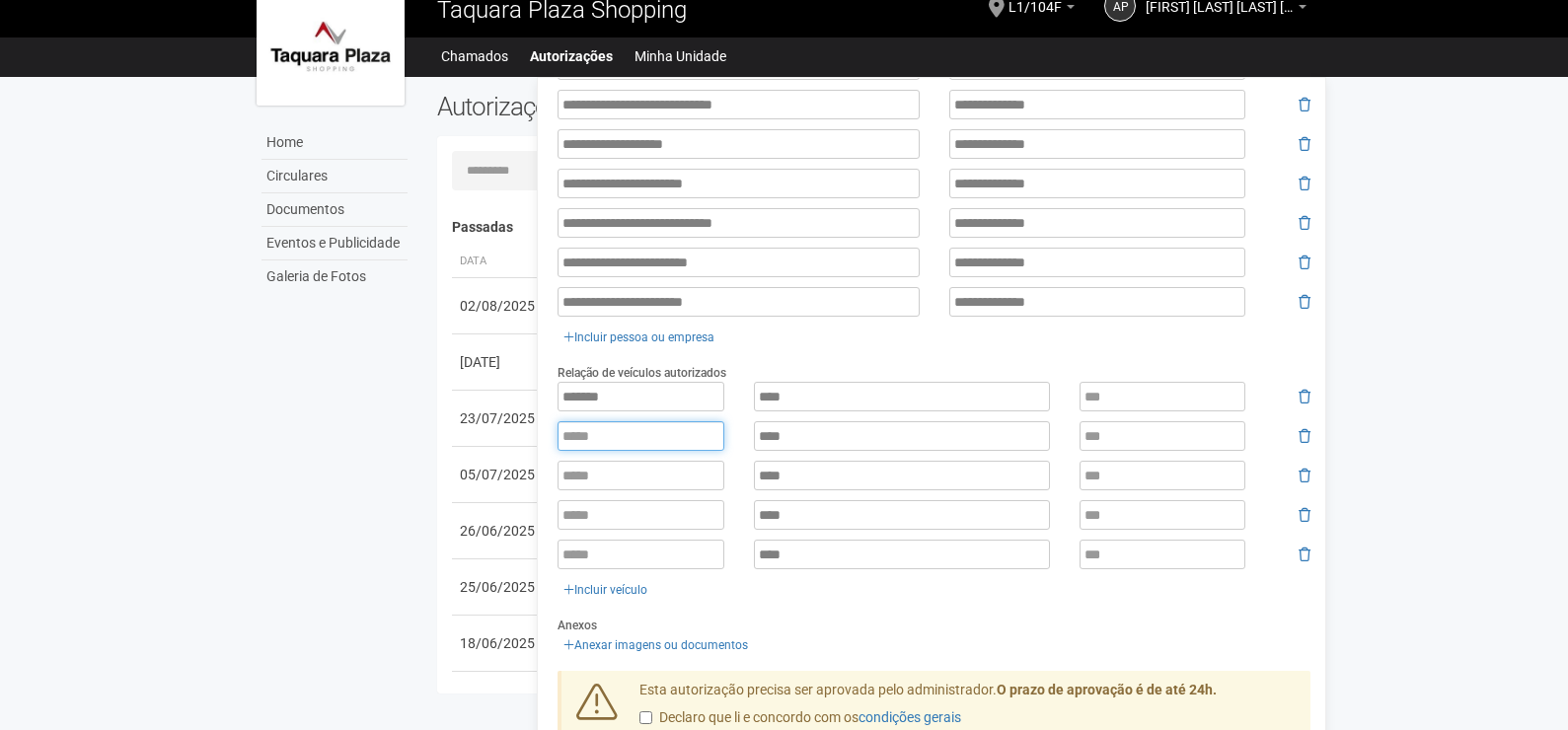 paste on "*******" 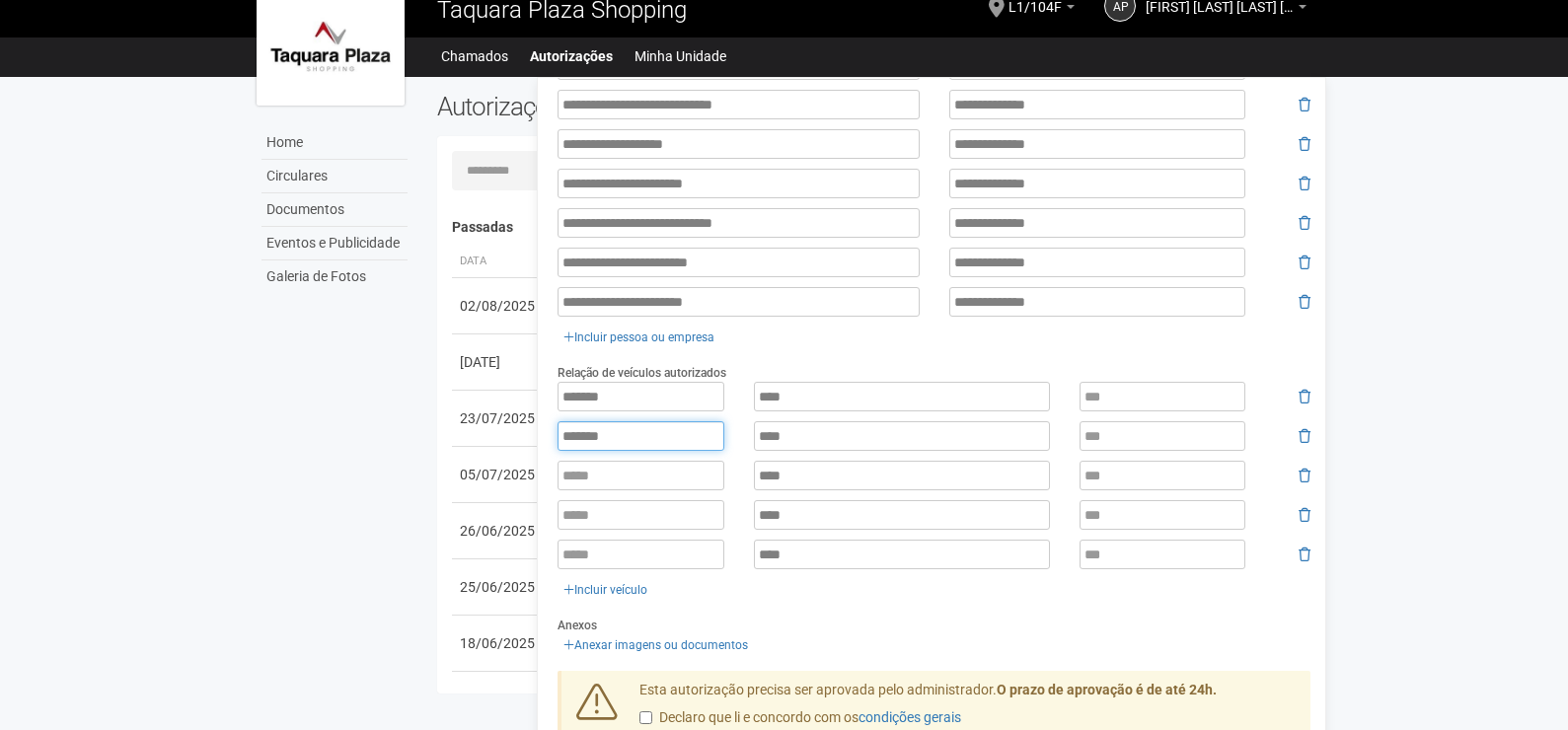 type on "*******" 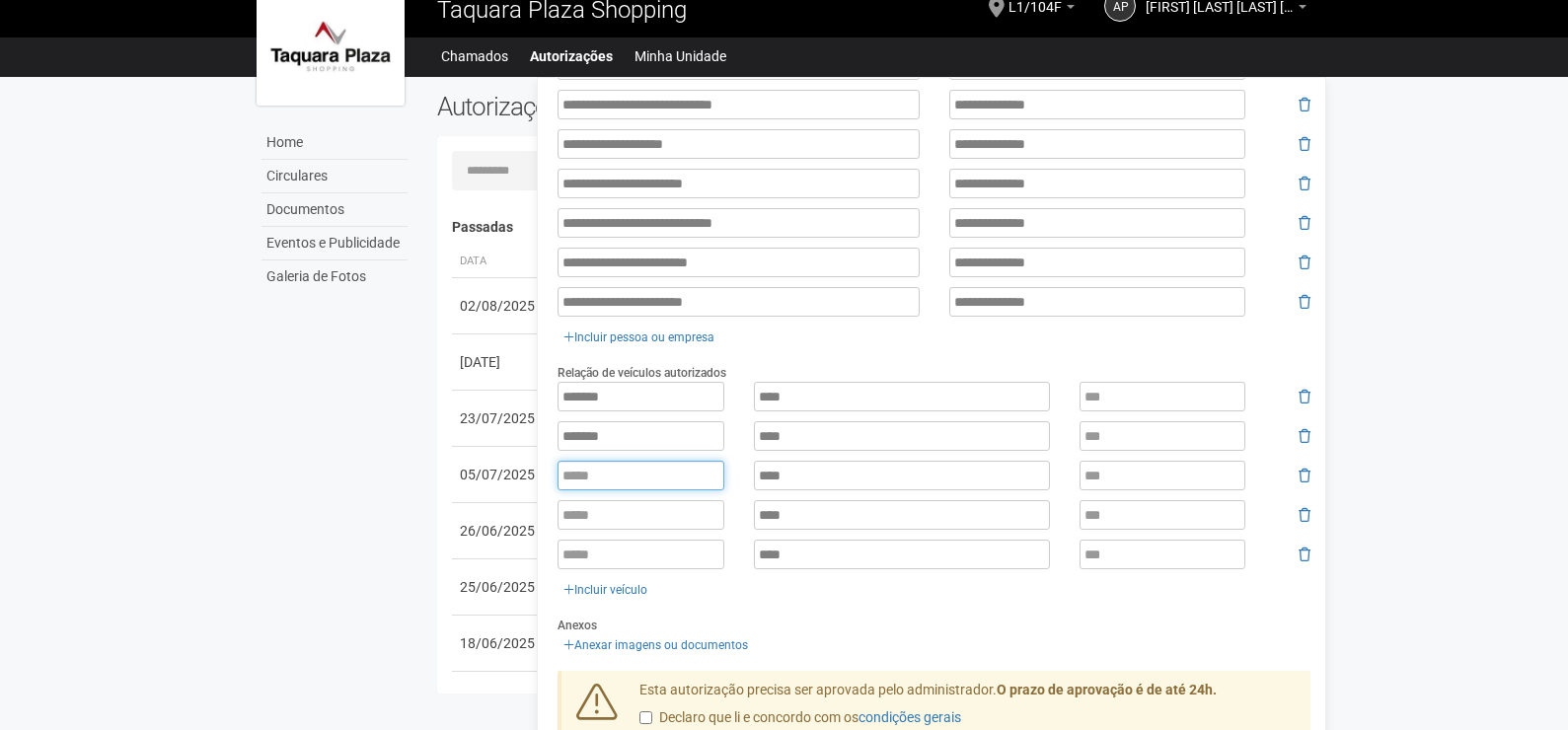 click at bounding box center (640, 475) 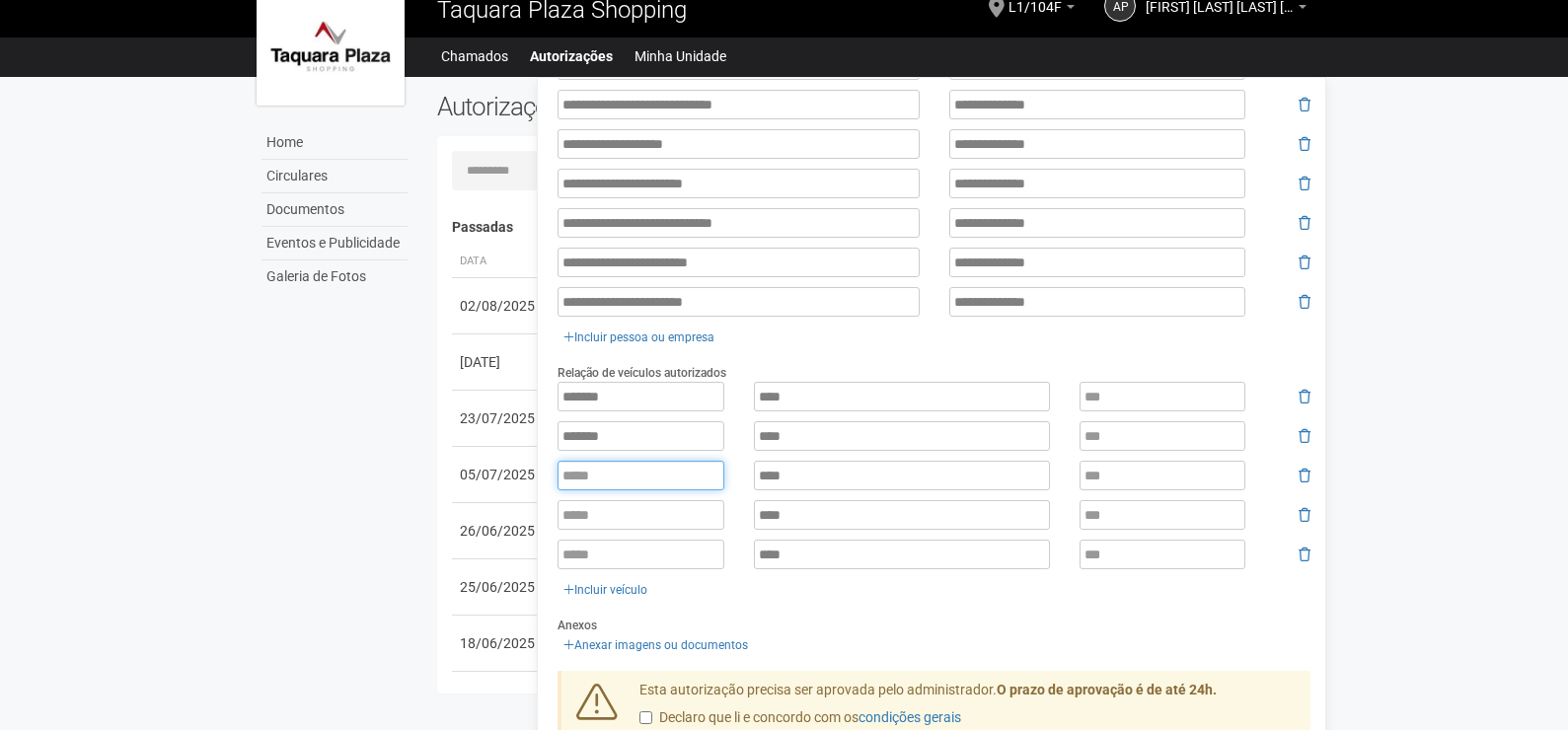 paste on "*******" 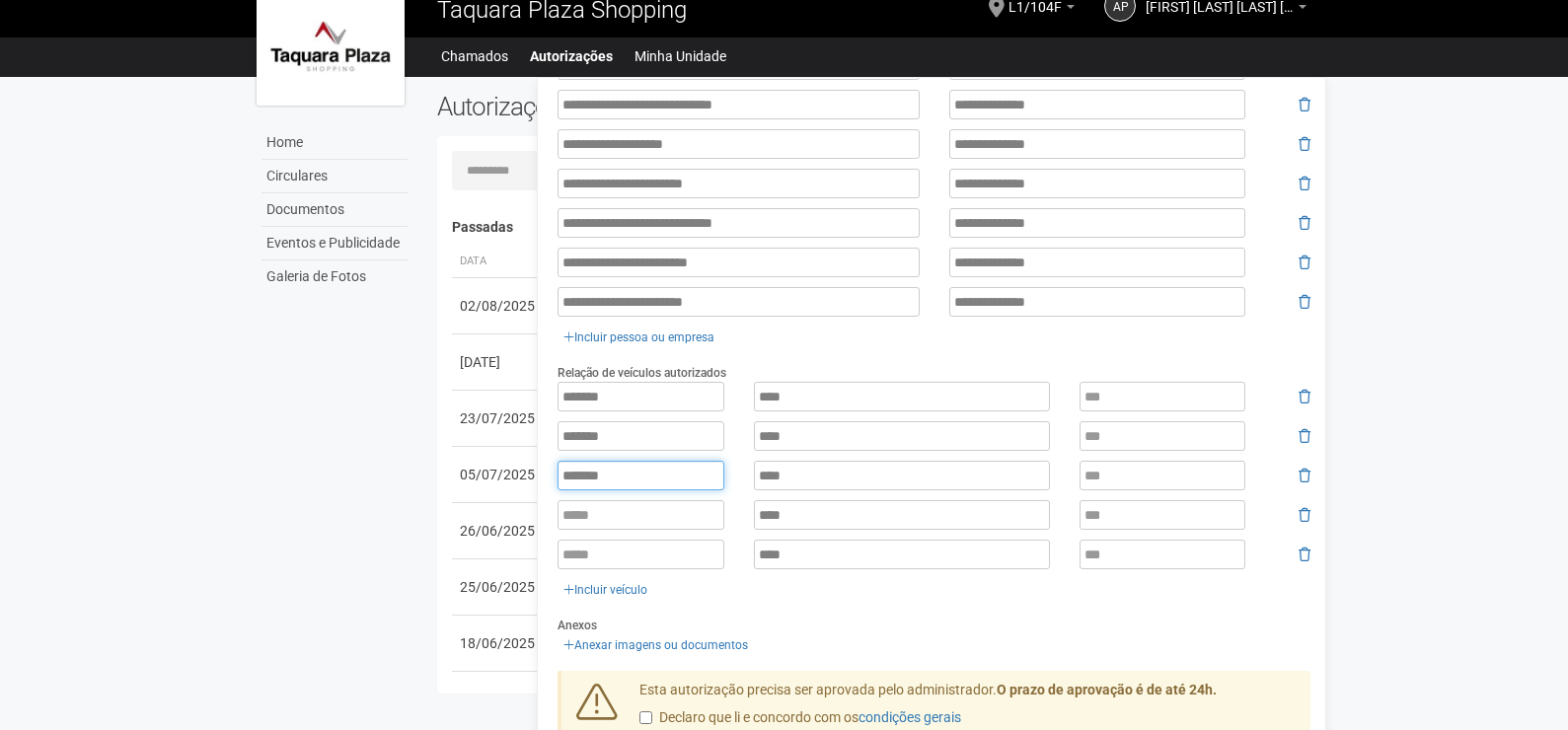 type on "*******" 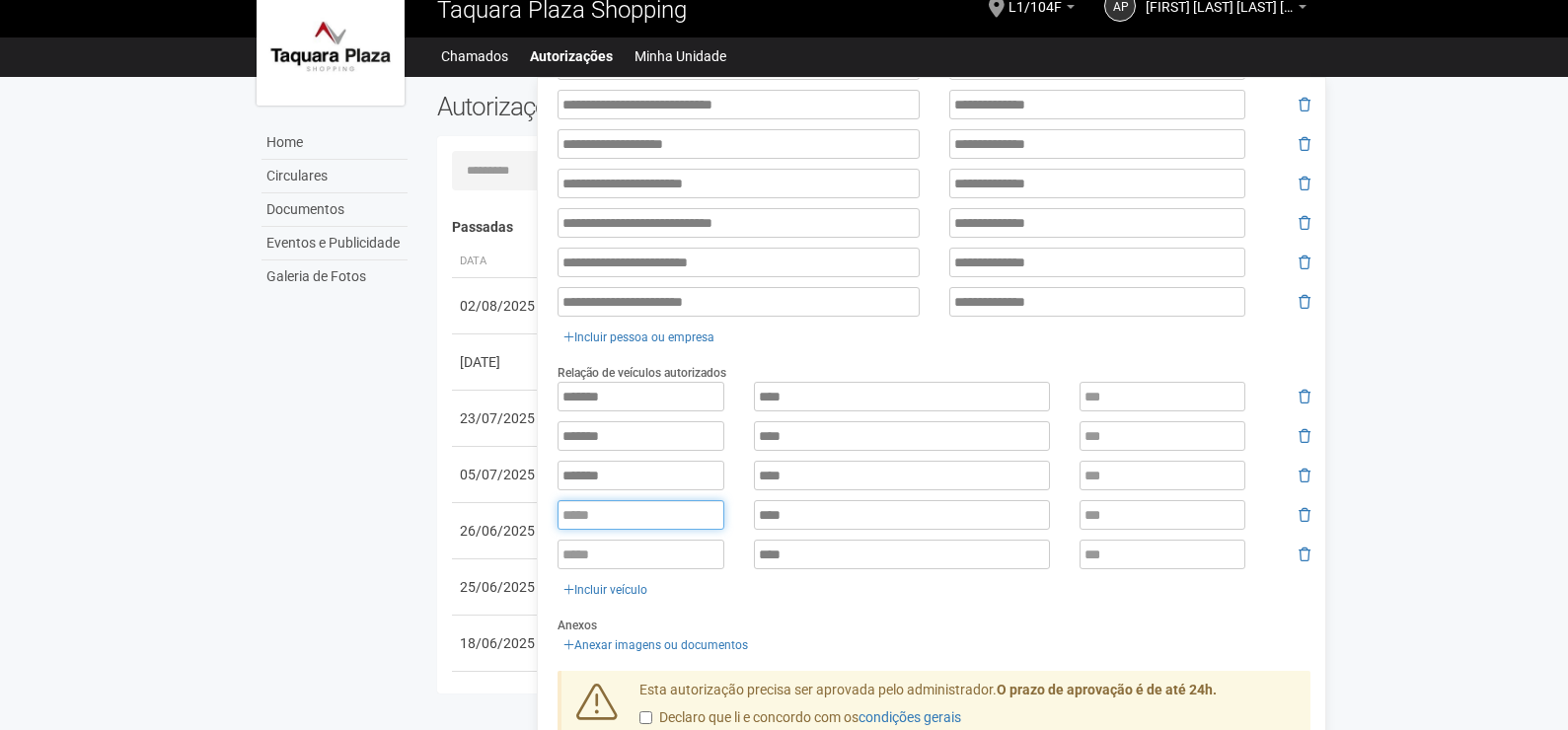 click at bounding box center [640, 515] 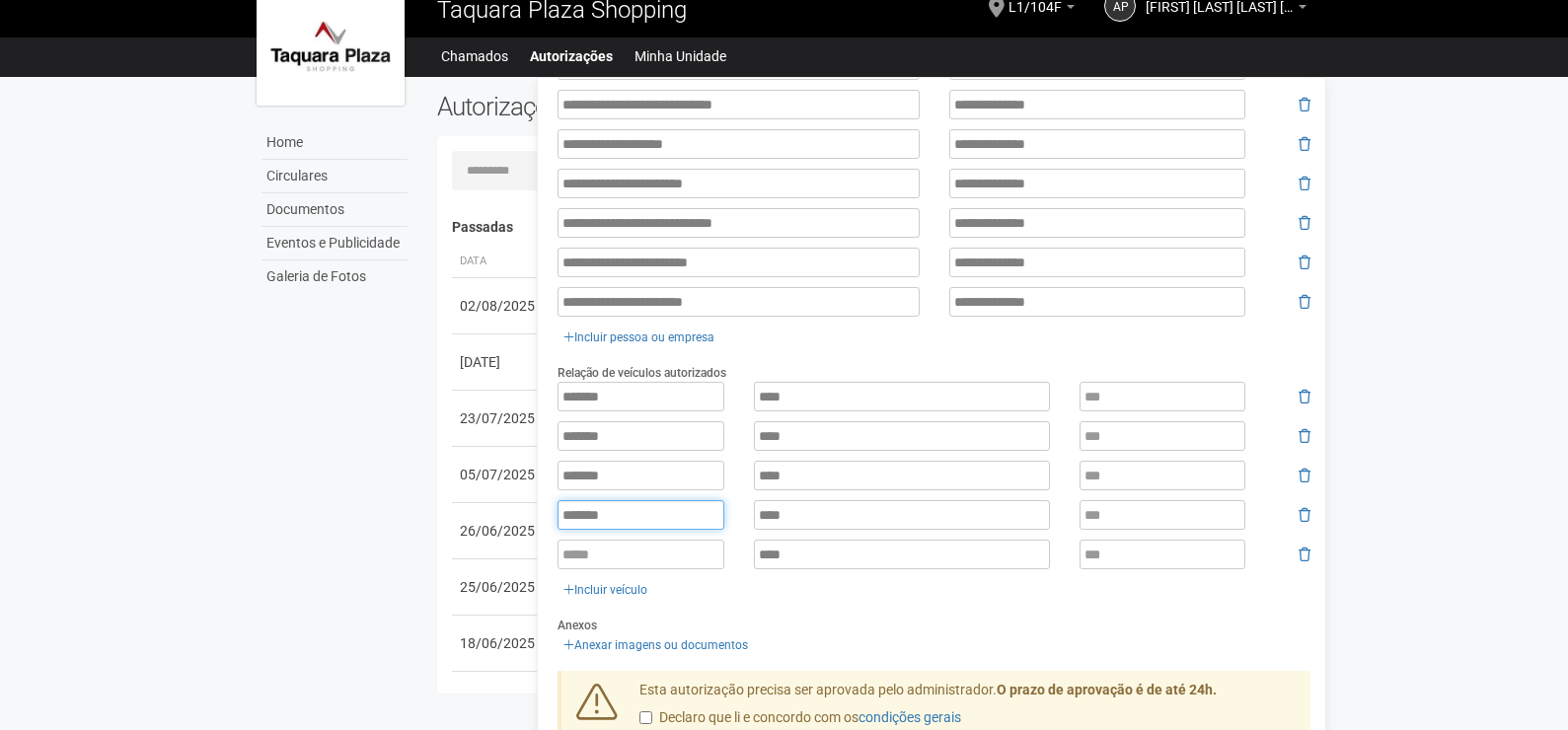 type on "*******" 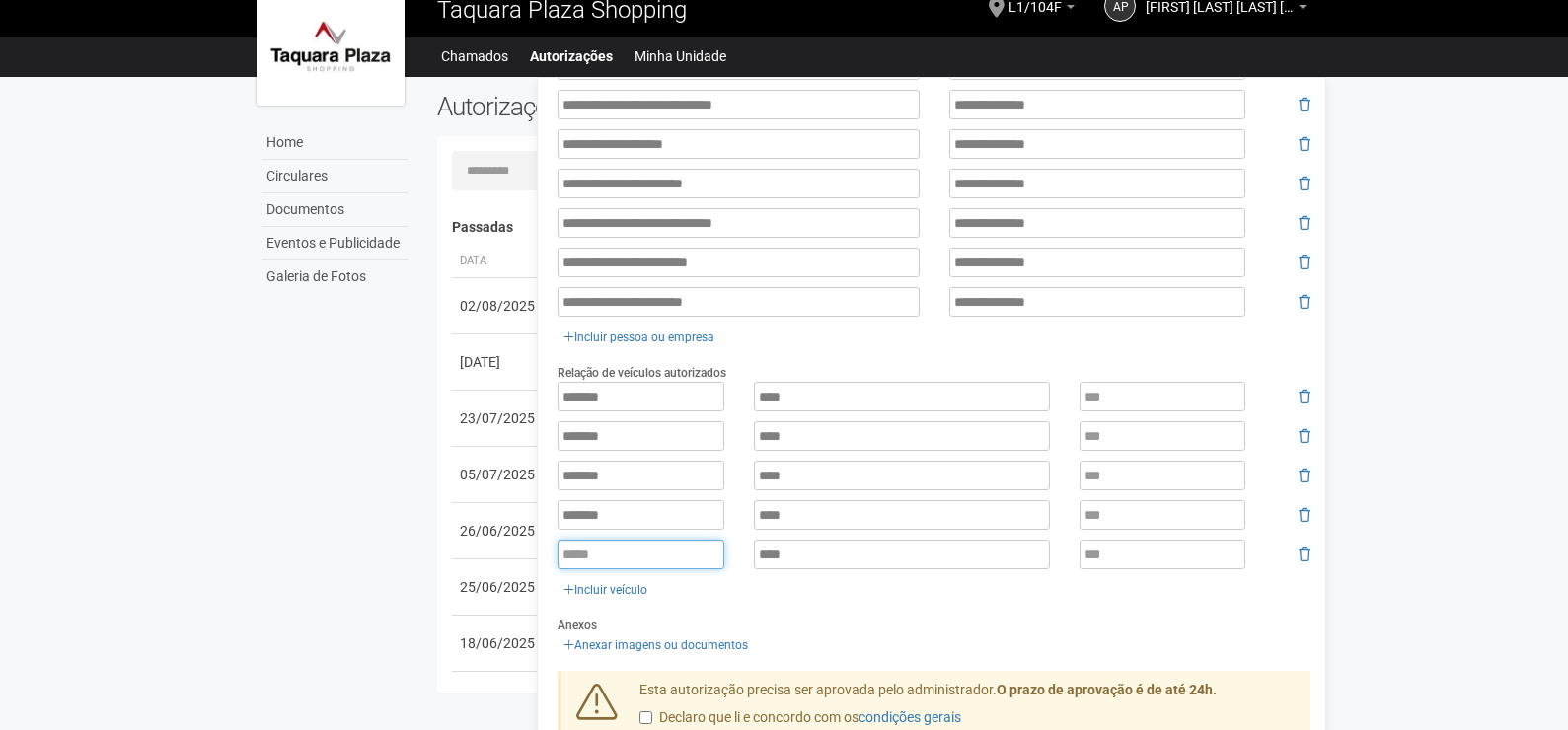 click at bounding box center [640, 554] 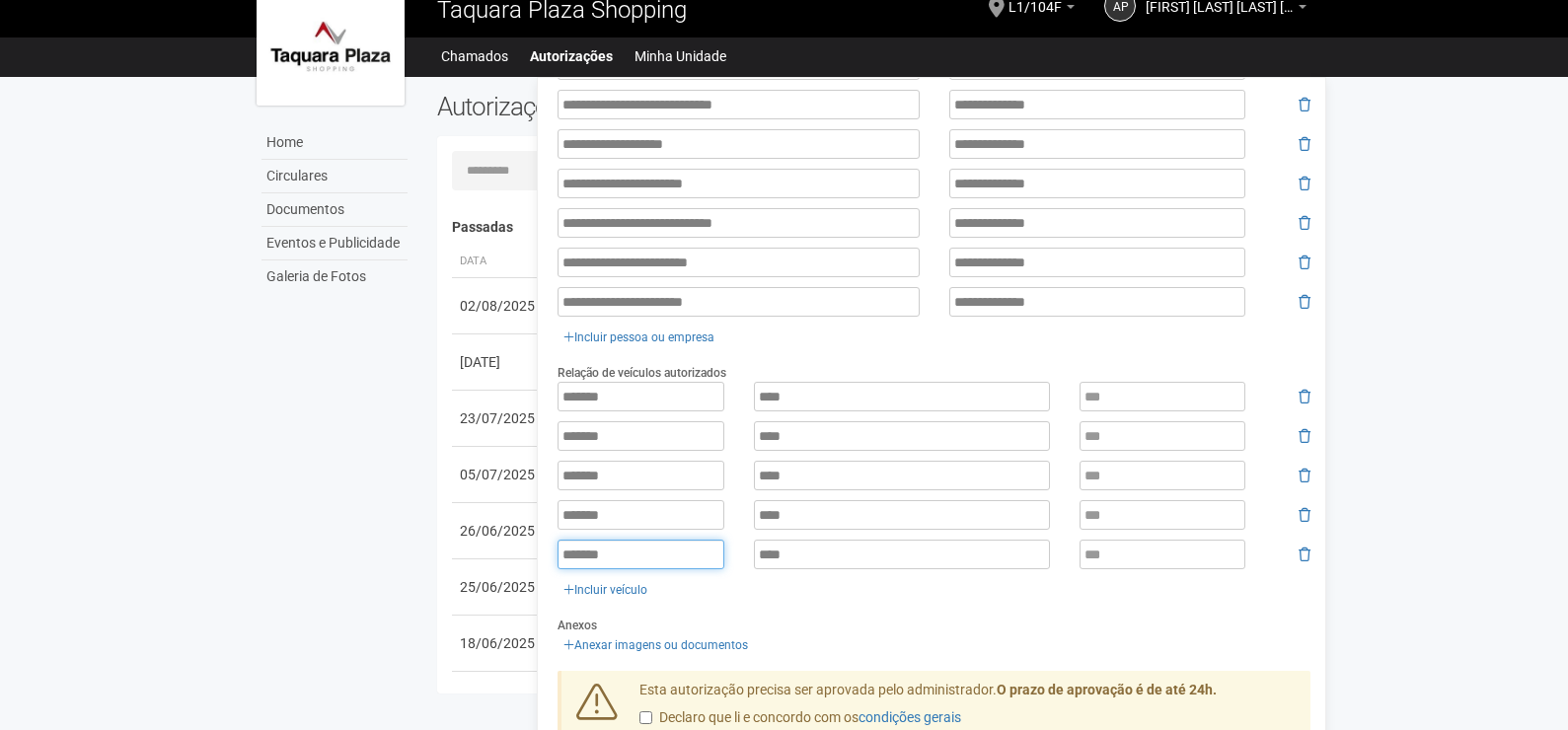 type on "*******" 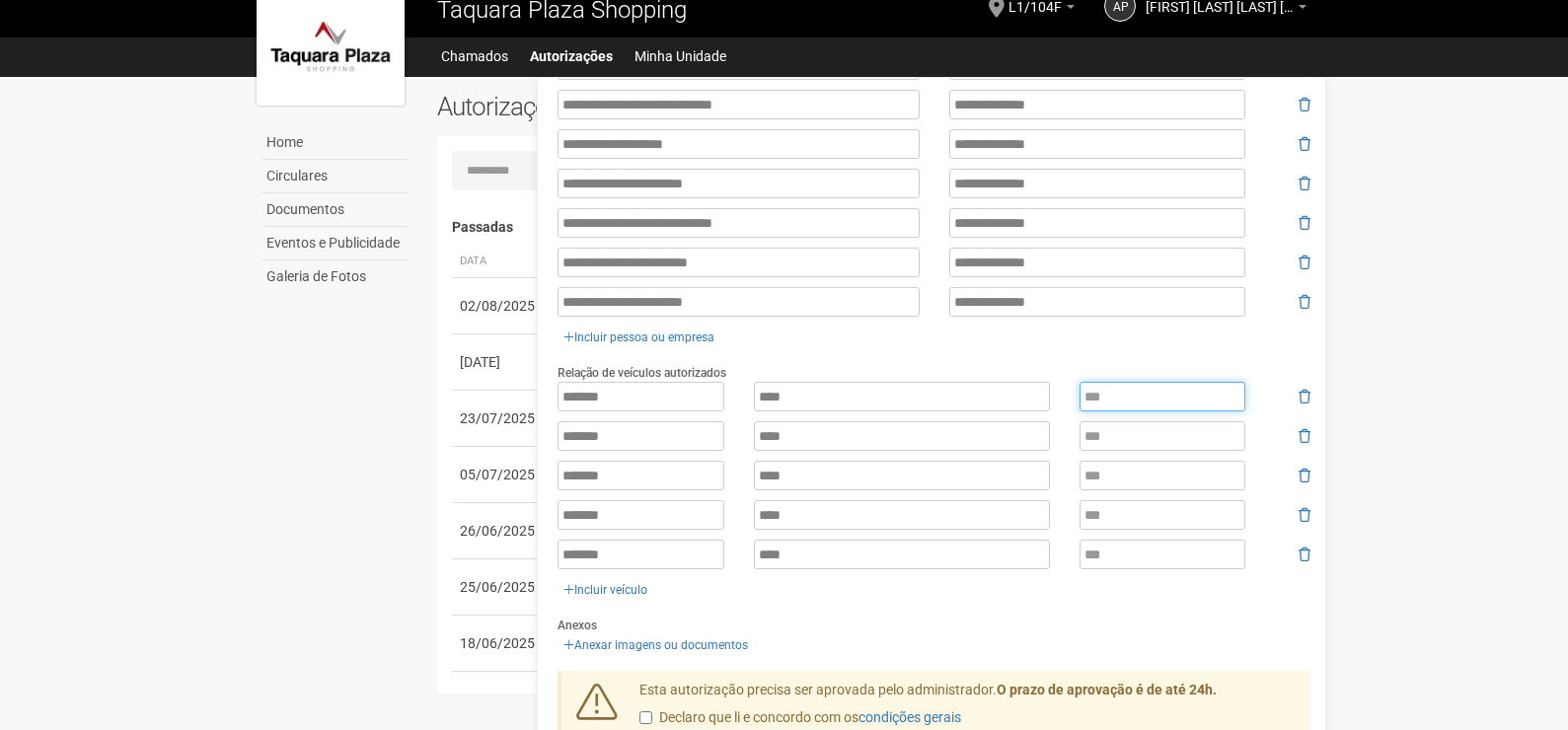 click at bounding box center (1162, 397) 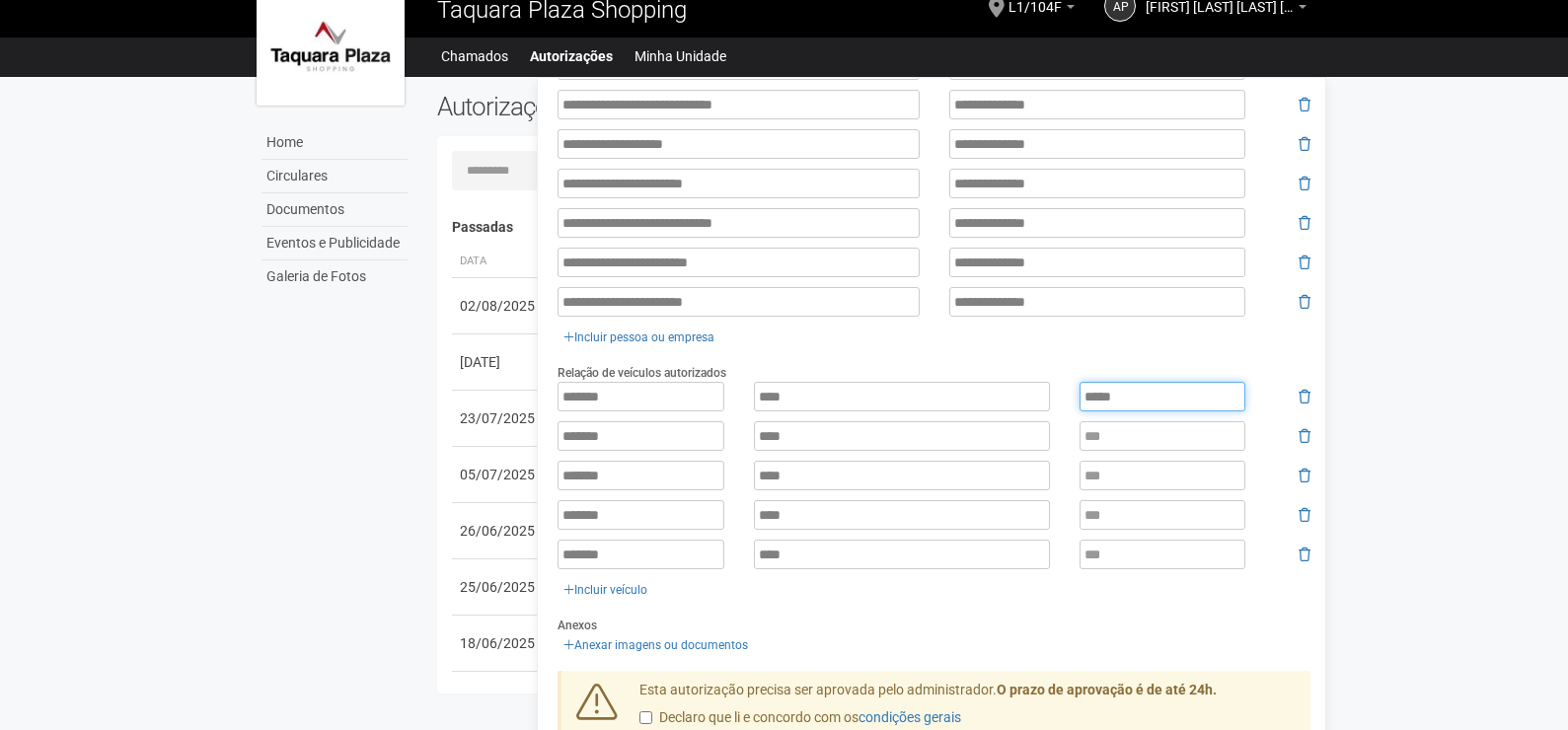 type on "*****" 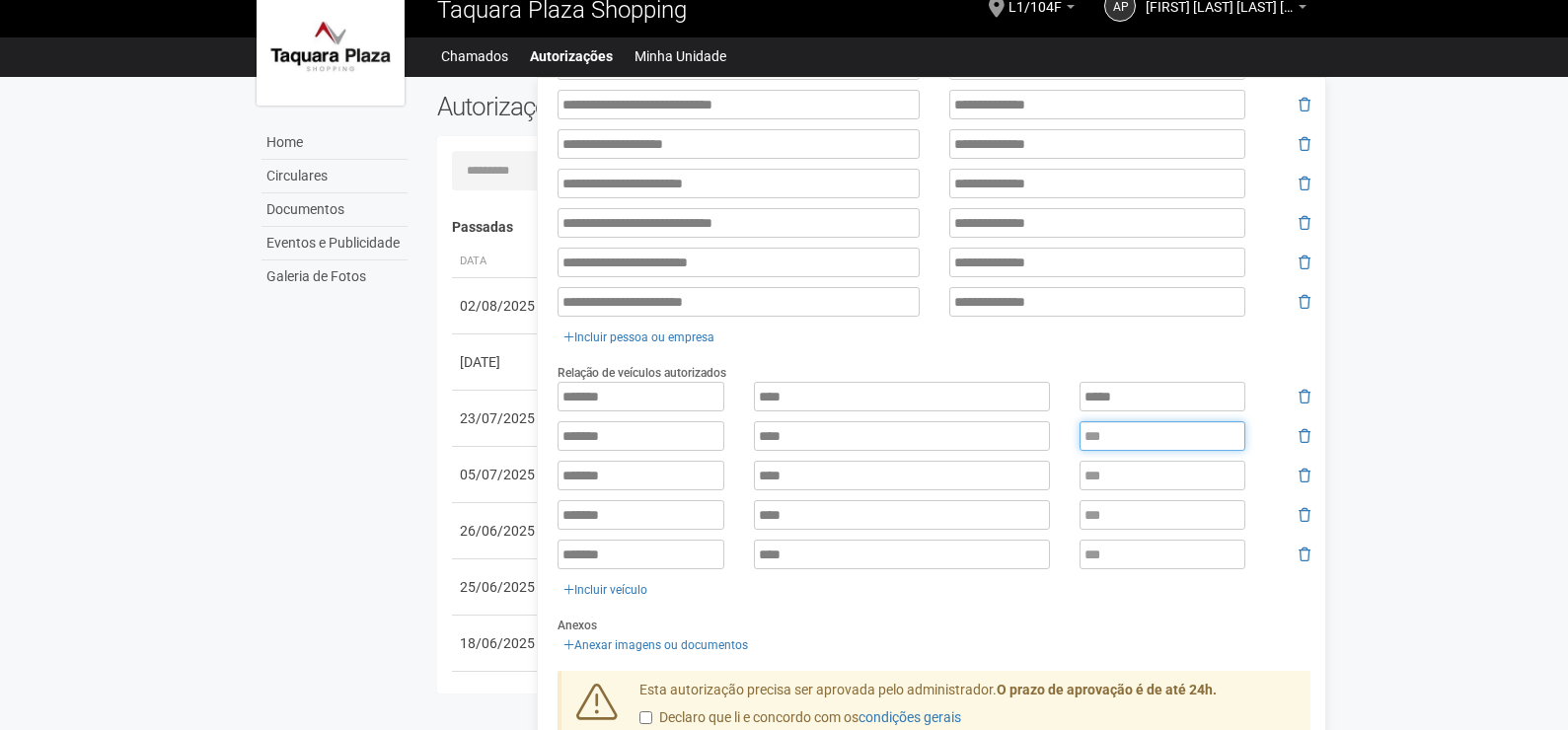 click at bounding box center (1162, 436) 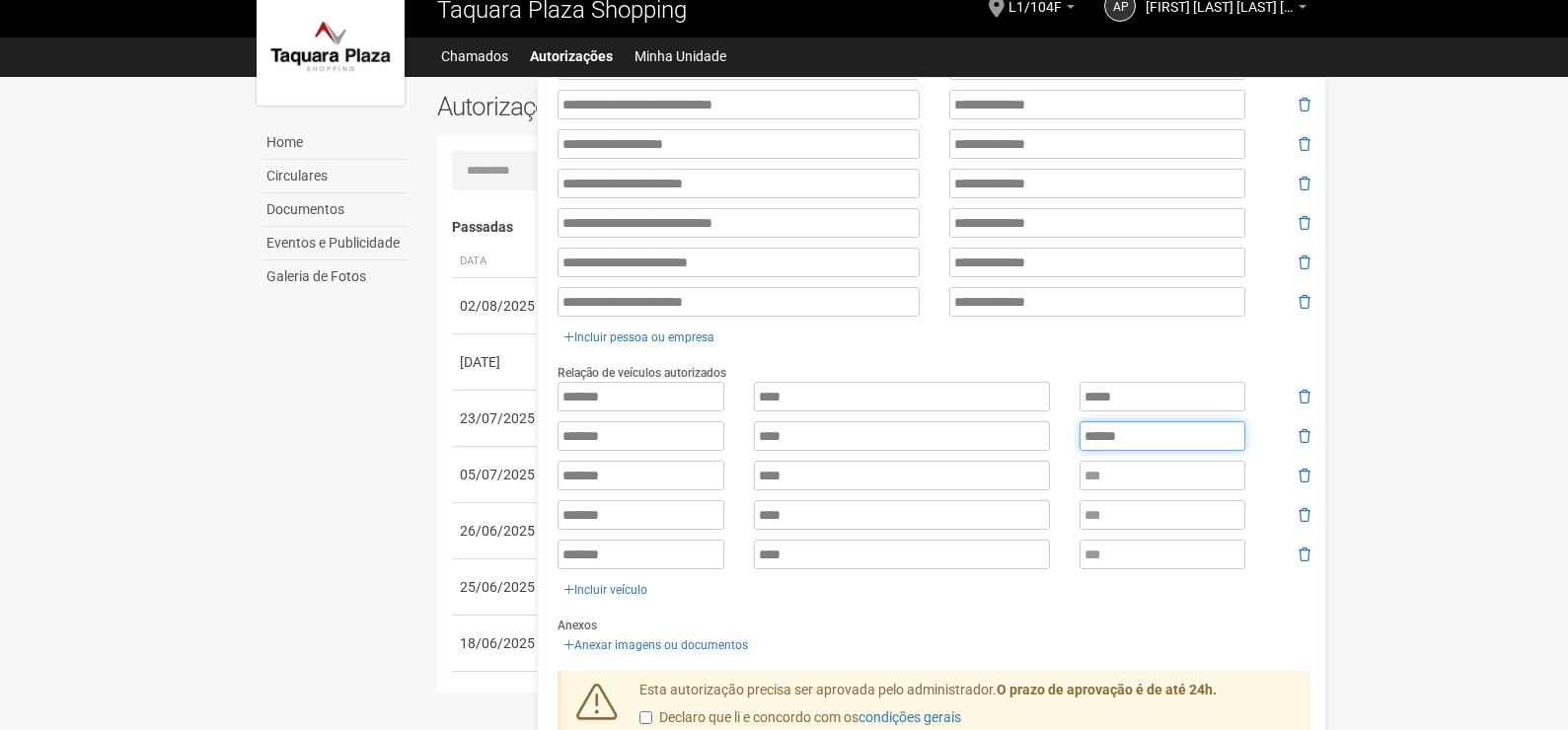 type on "******" 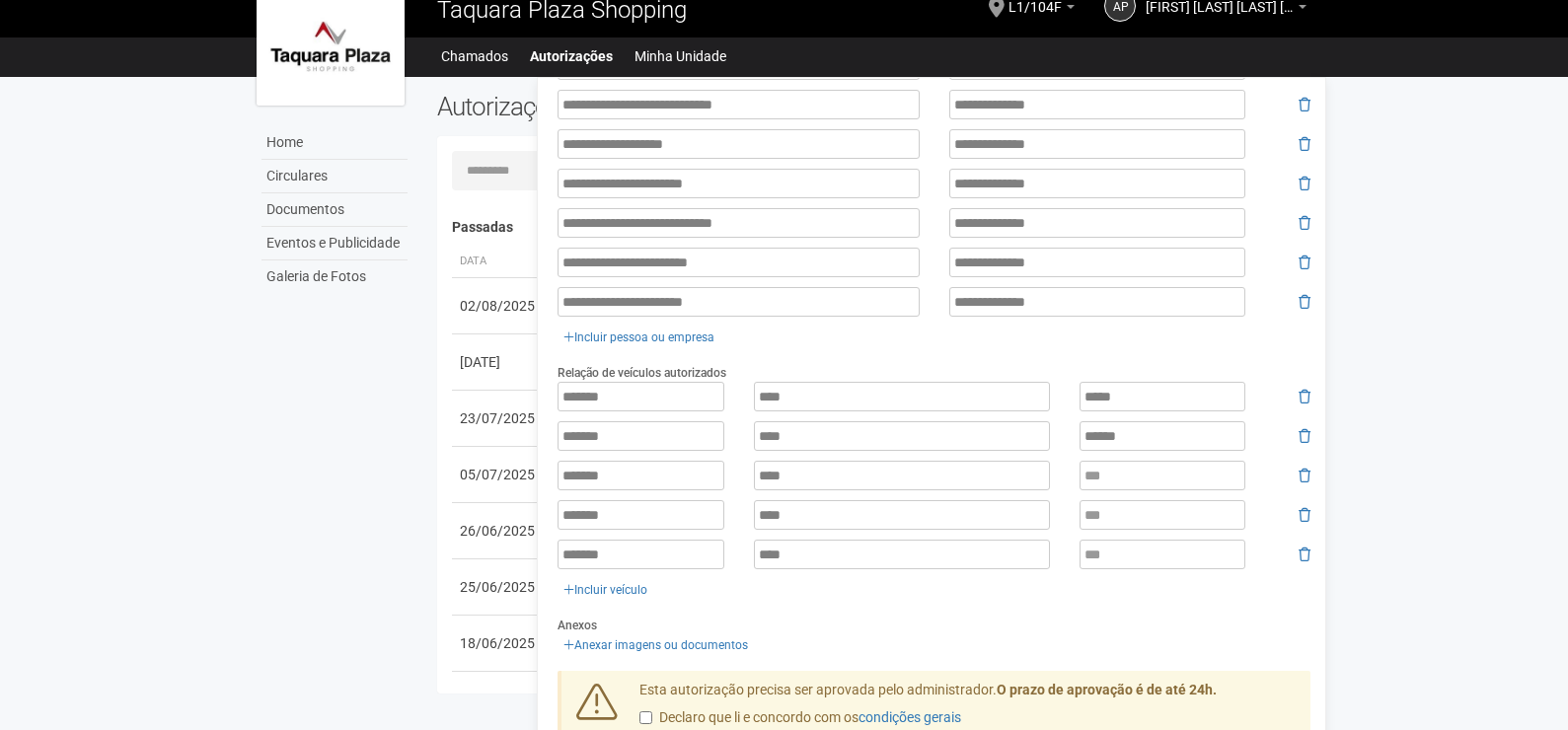 click on "*******
****
*****
*******
****
******
*******
****
*******
****
Incluir veículo" at bounding box center [933, 491] 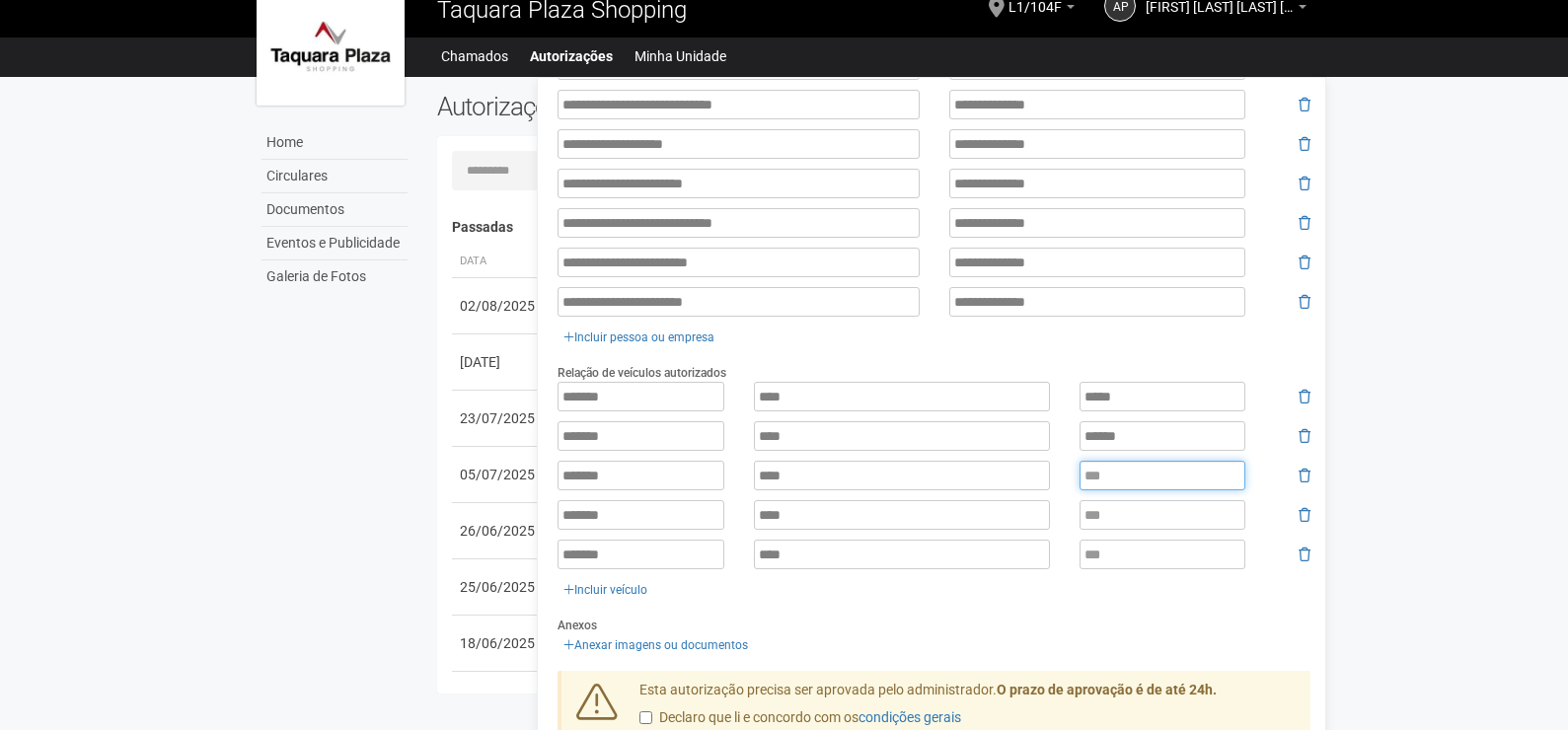 click at bounding box center (1162, 475) 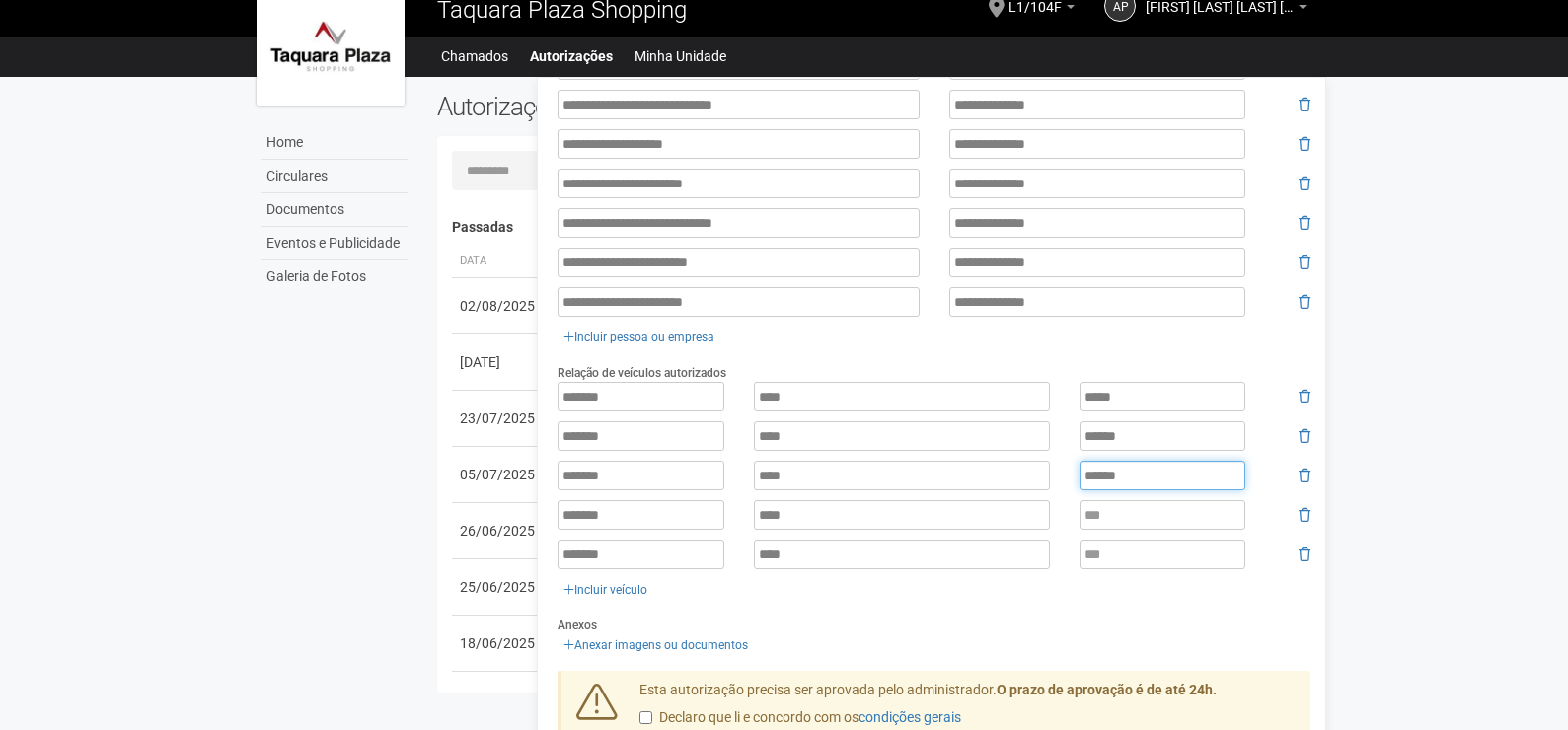 type on "******" 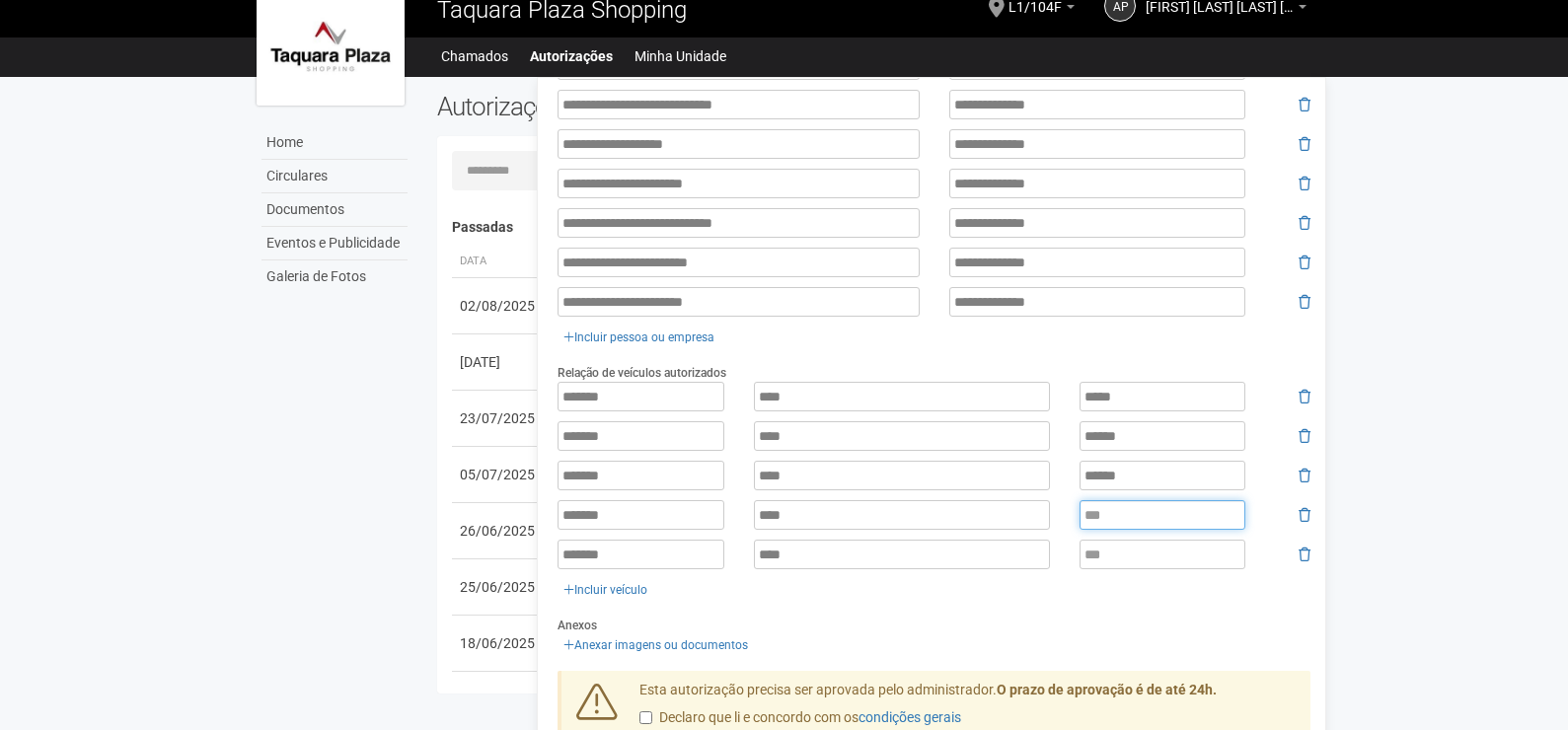 click at bounding box center [1162, 515] 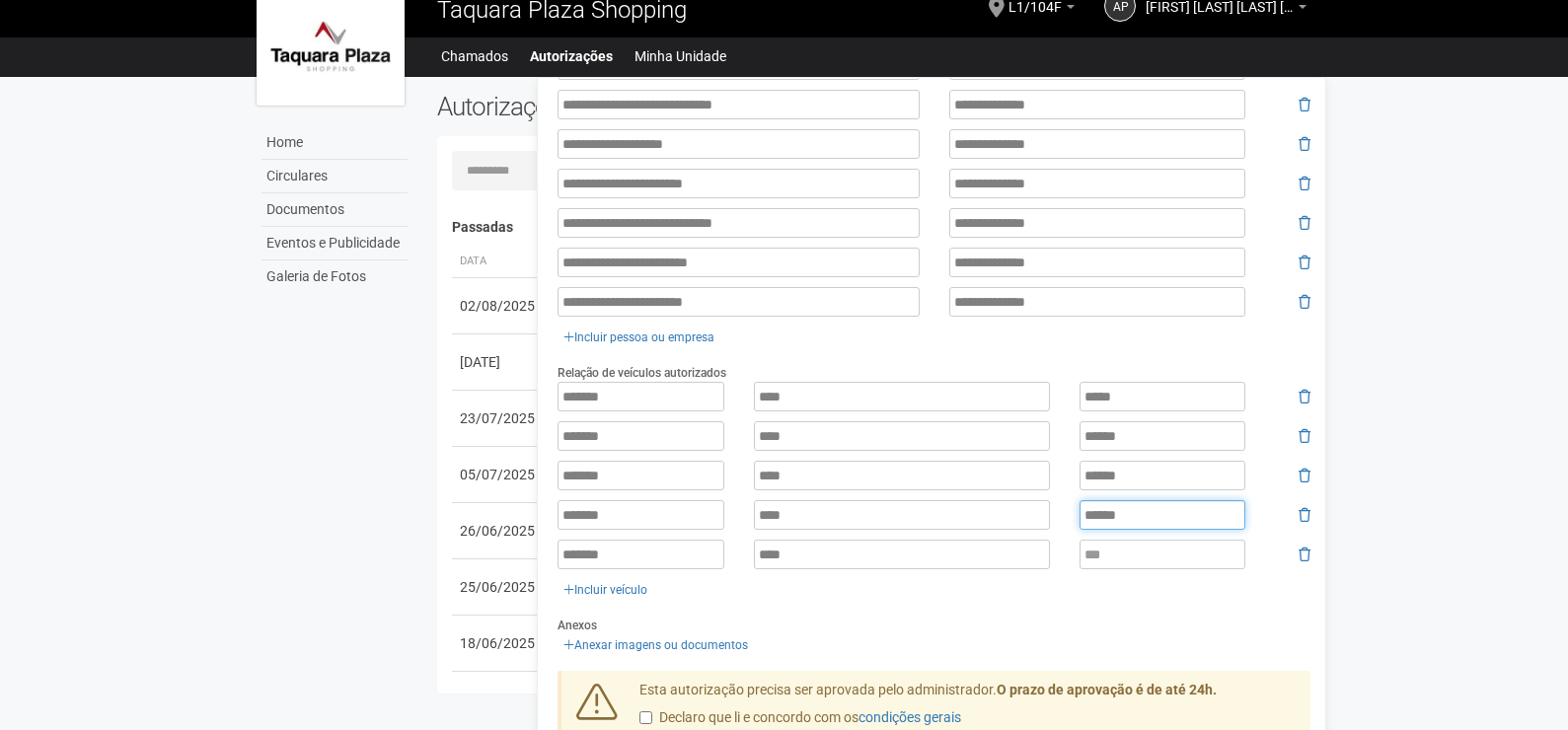 type on "******" 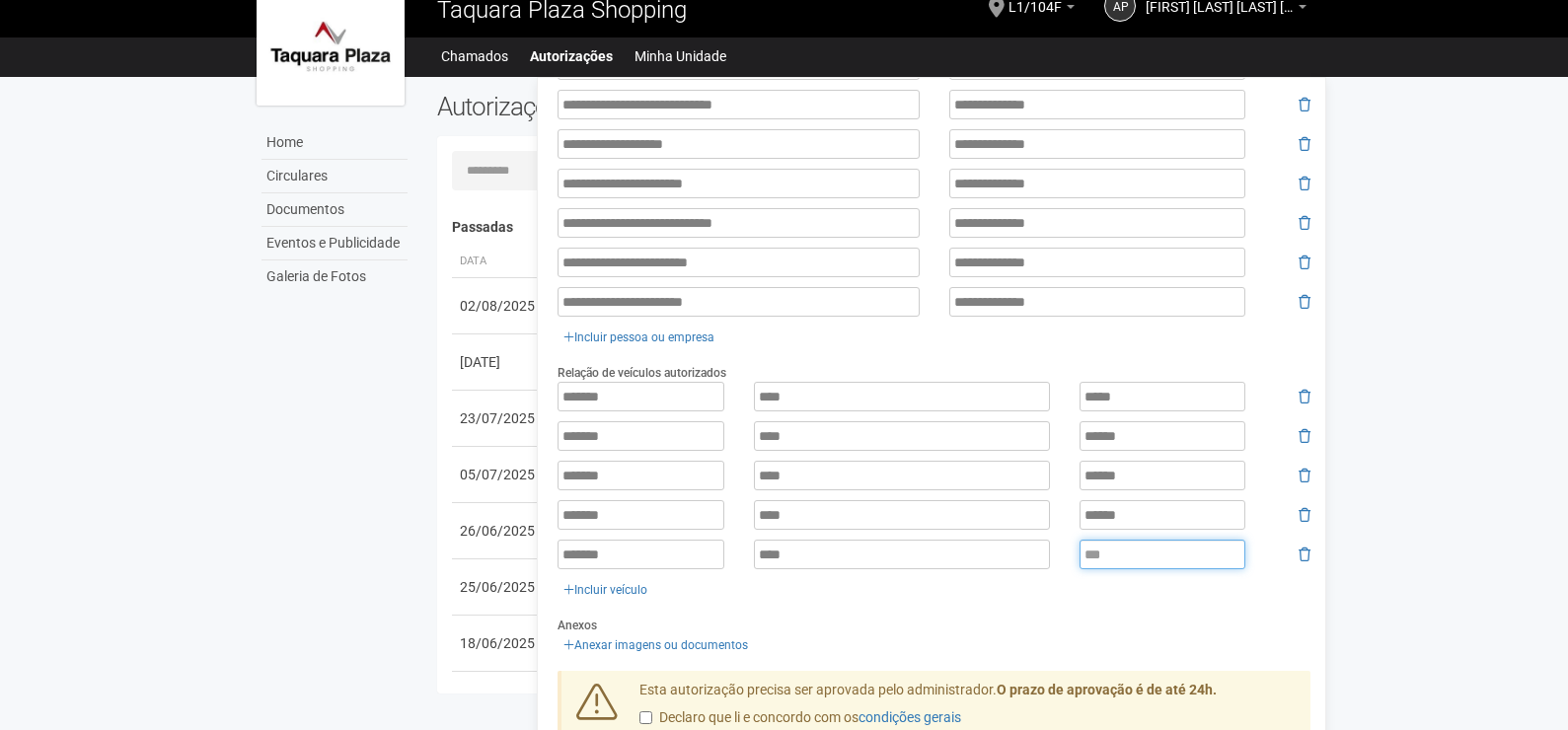 click at bounding box center [1162, 554] 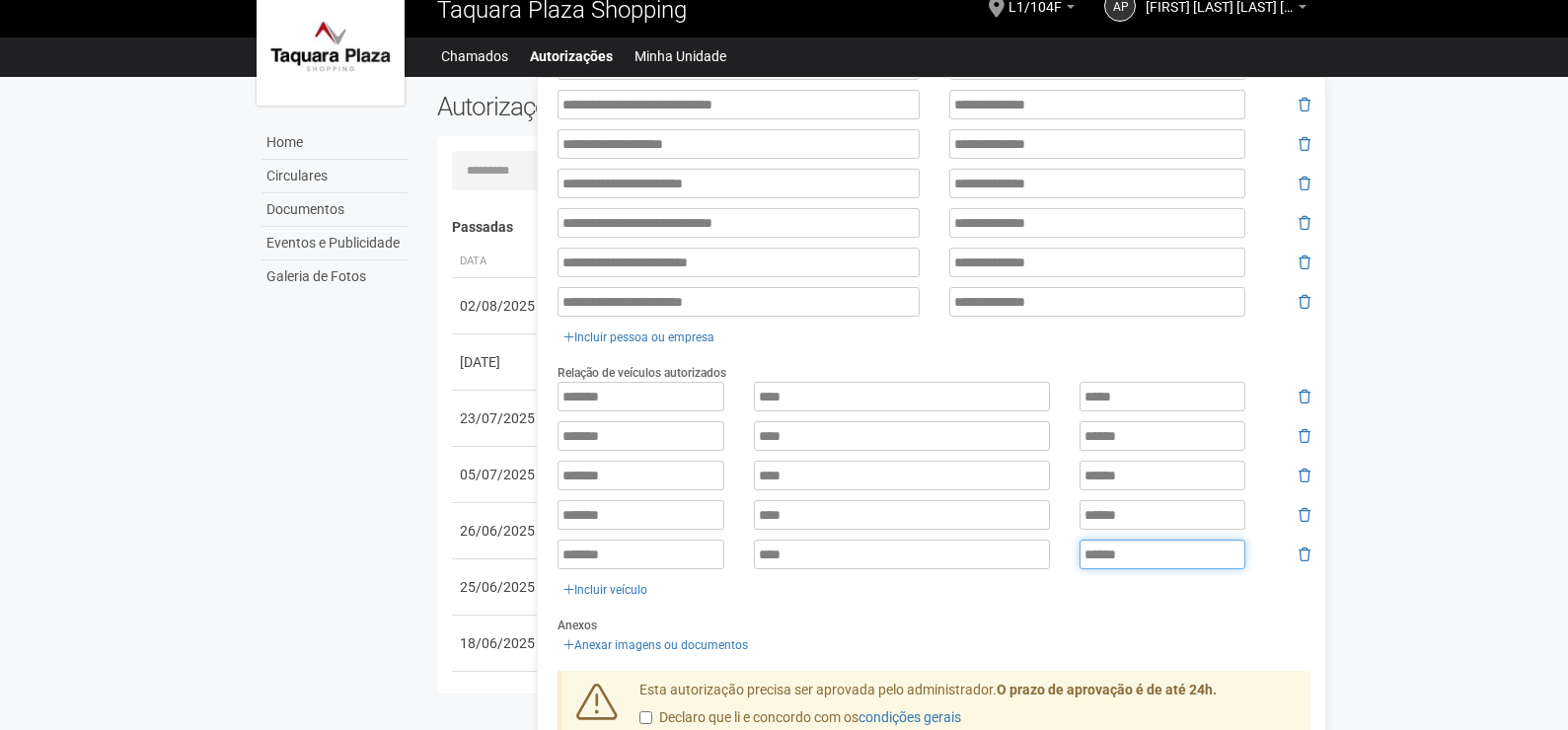 type on "******" 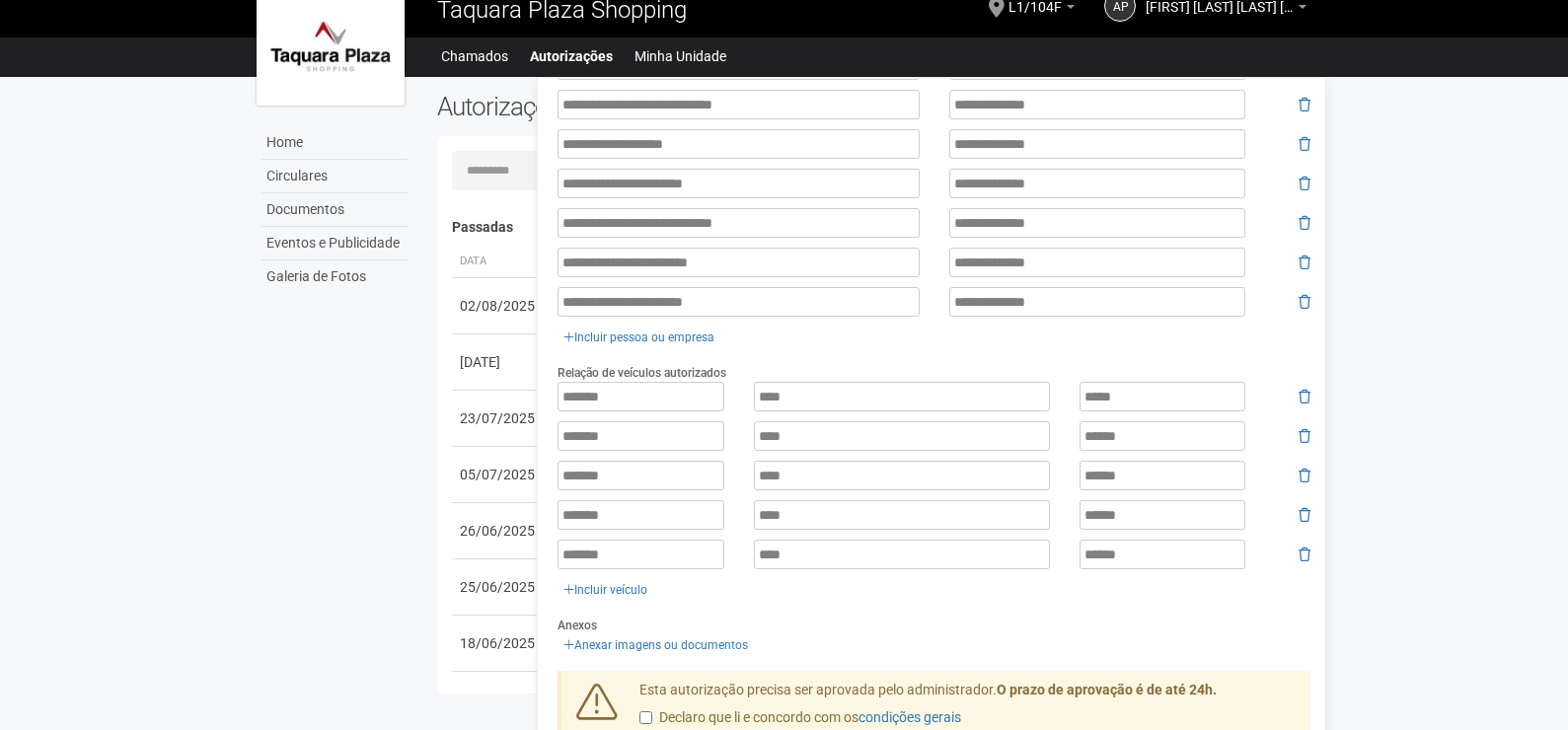 click on "*******
****
*****
*******
****
******
*******
****
******
*******
****
******
*******
****
******
Incluir veículo" at bounding box center [933, 491] 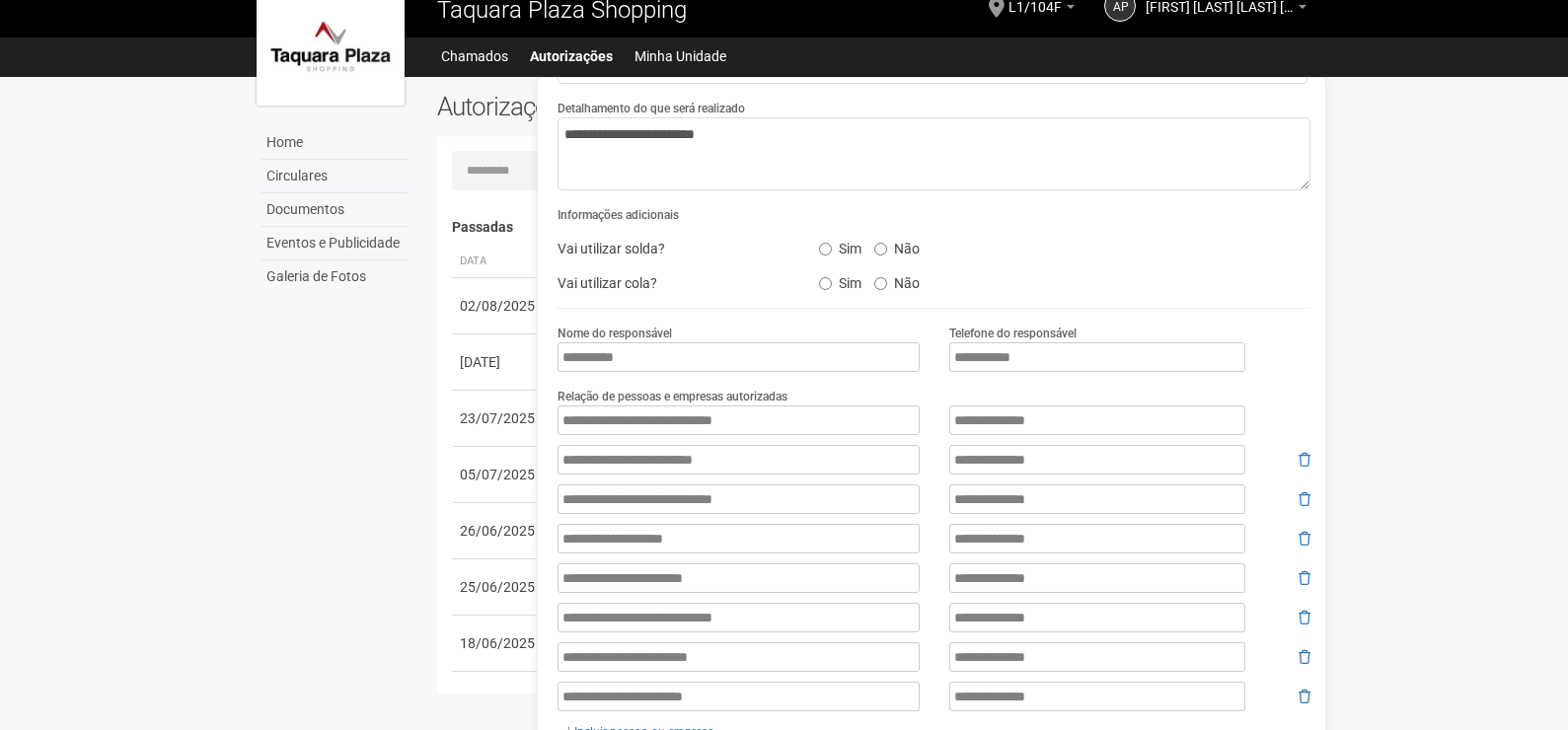 scroll, scrollTop: 633, scrollLeft: 0, axis: vertical 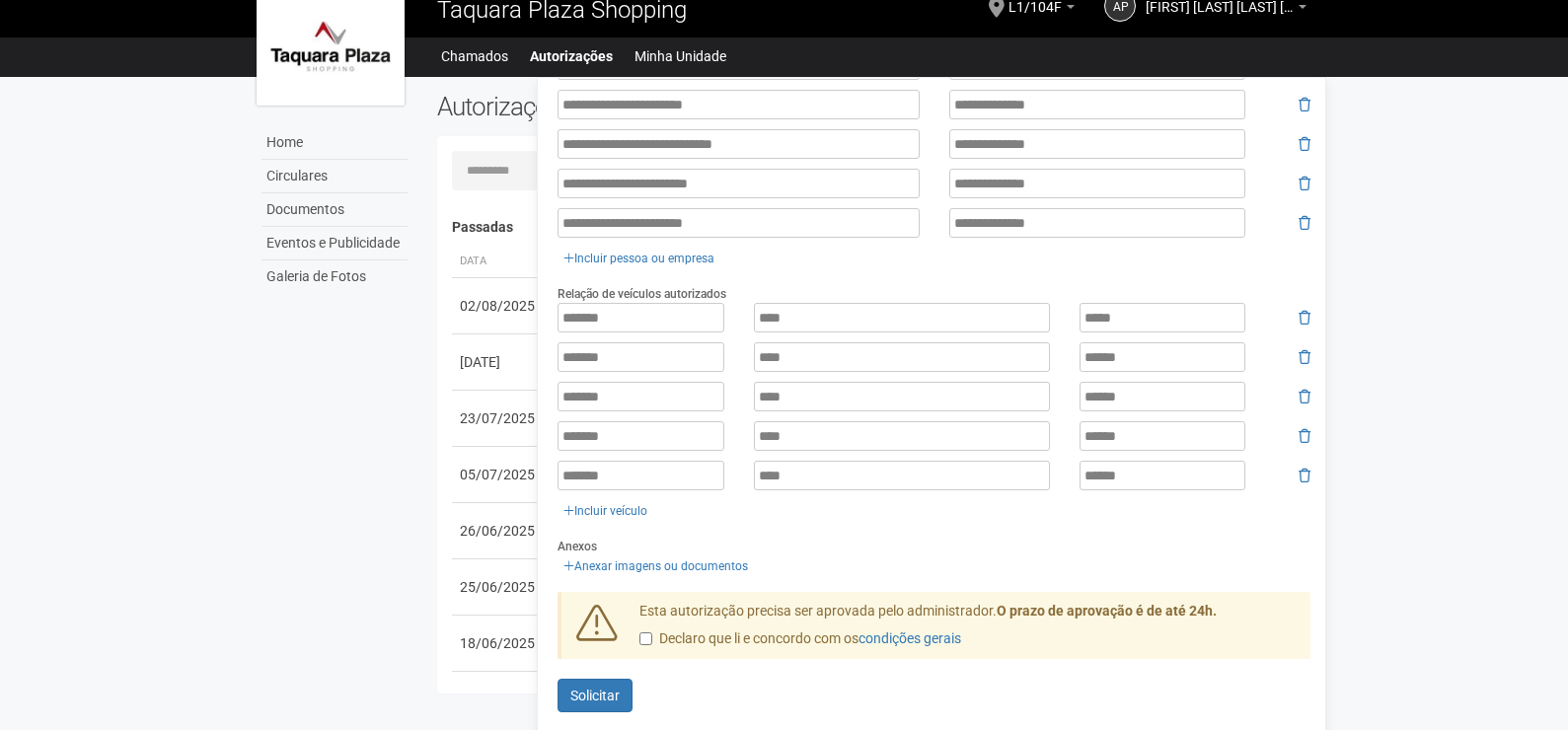 click on "Declaro que li e concordo com os
condições gerais" at bounding box center (800, 639) 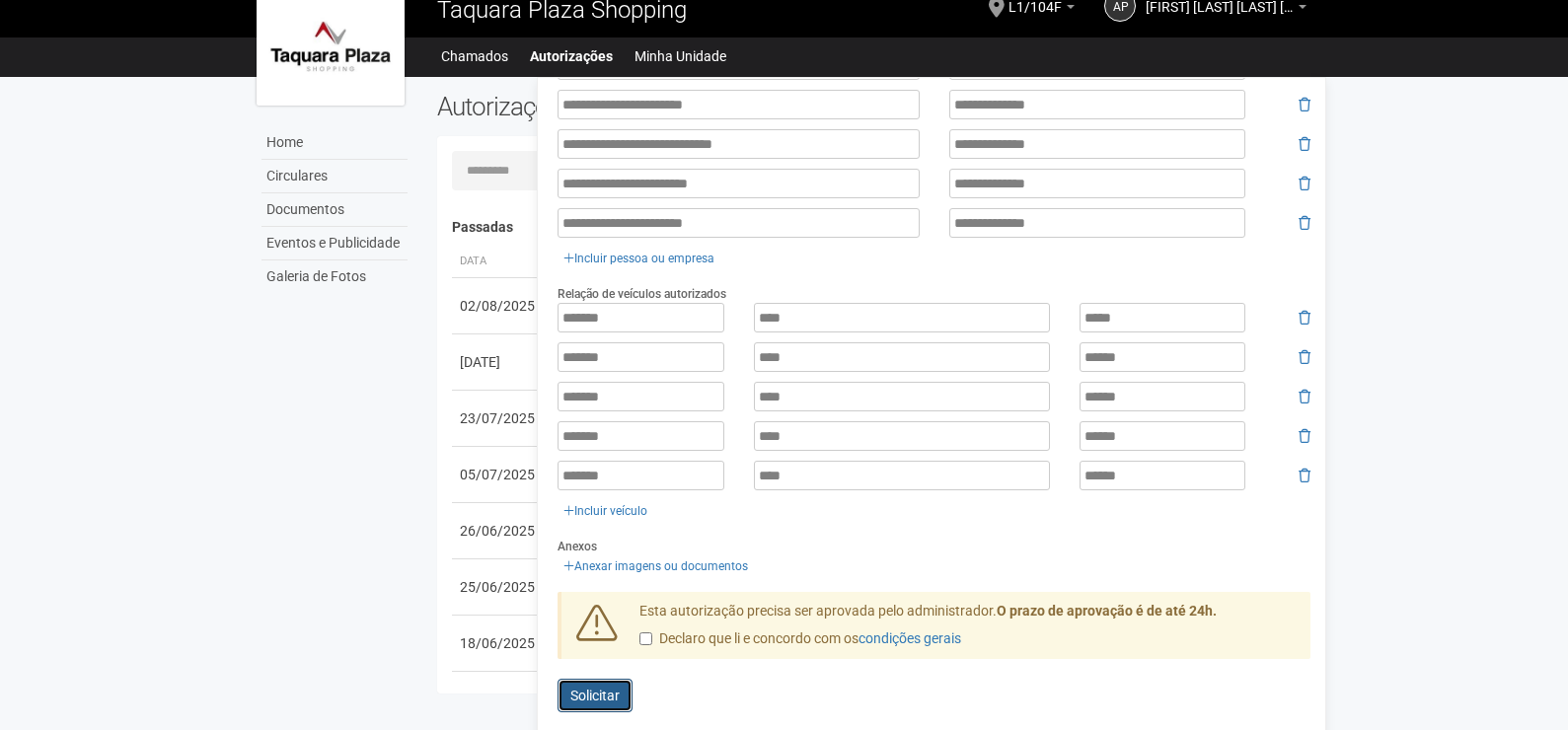 click on "Solicitar" at bounding box center (595, 695) 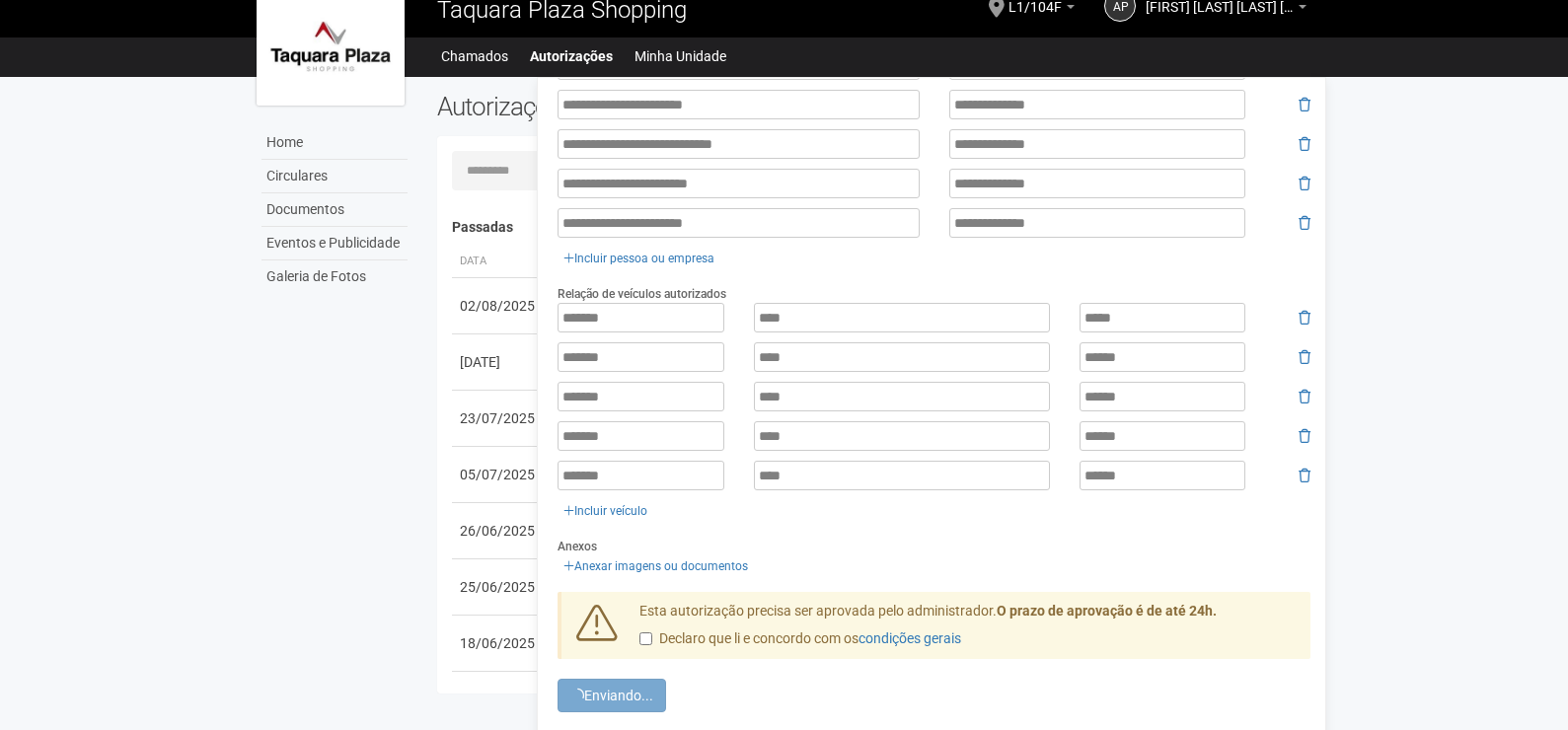 scroll, scrollTop: 0, scrollLeft: 0, axis: both 